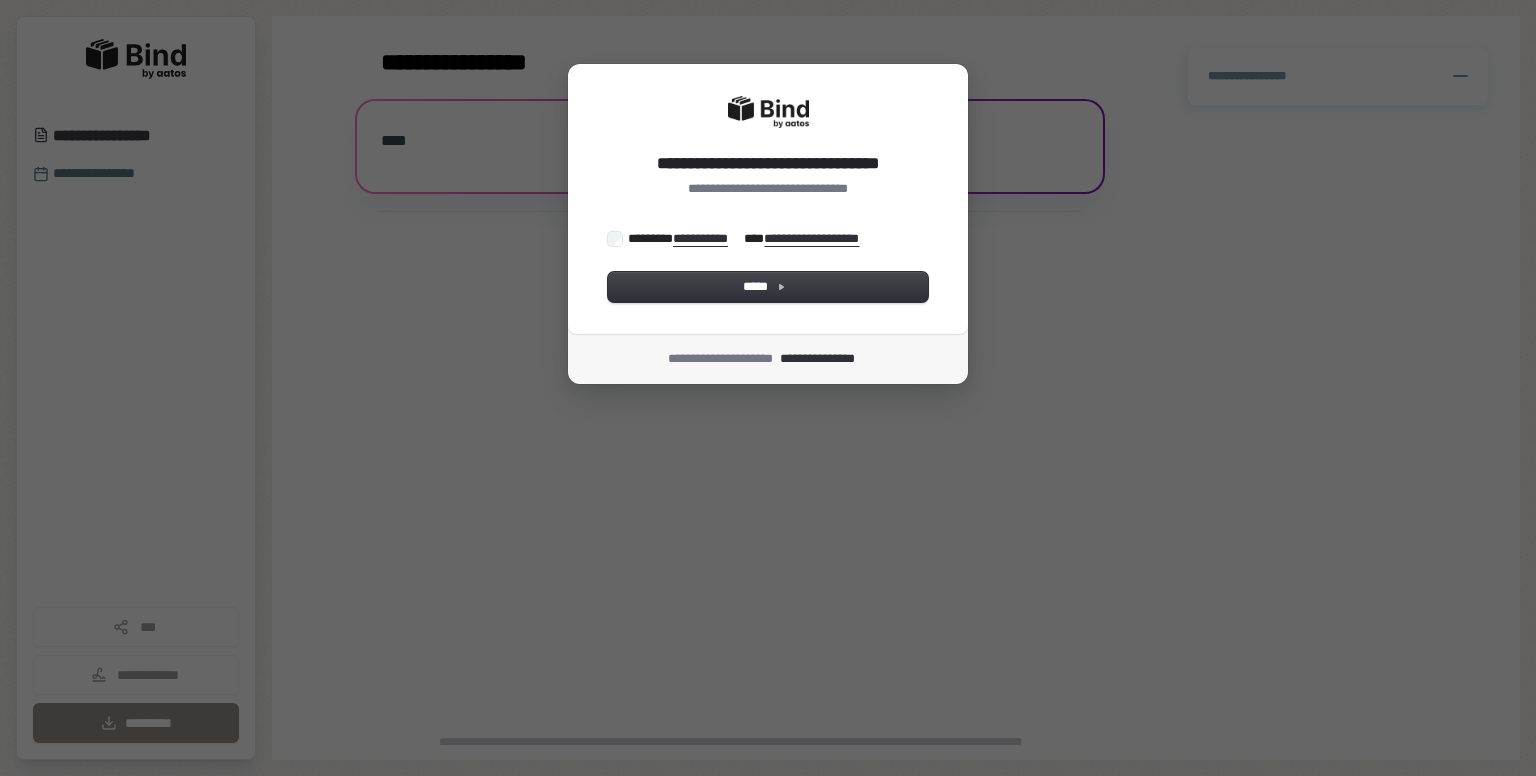 scroll, scrollTop: 0, scrollLeft: 0, axis: both 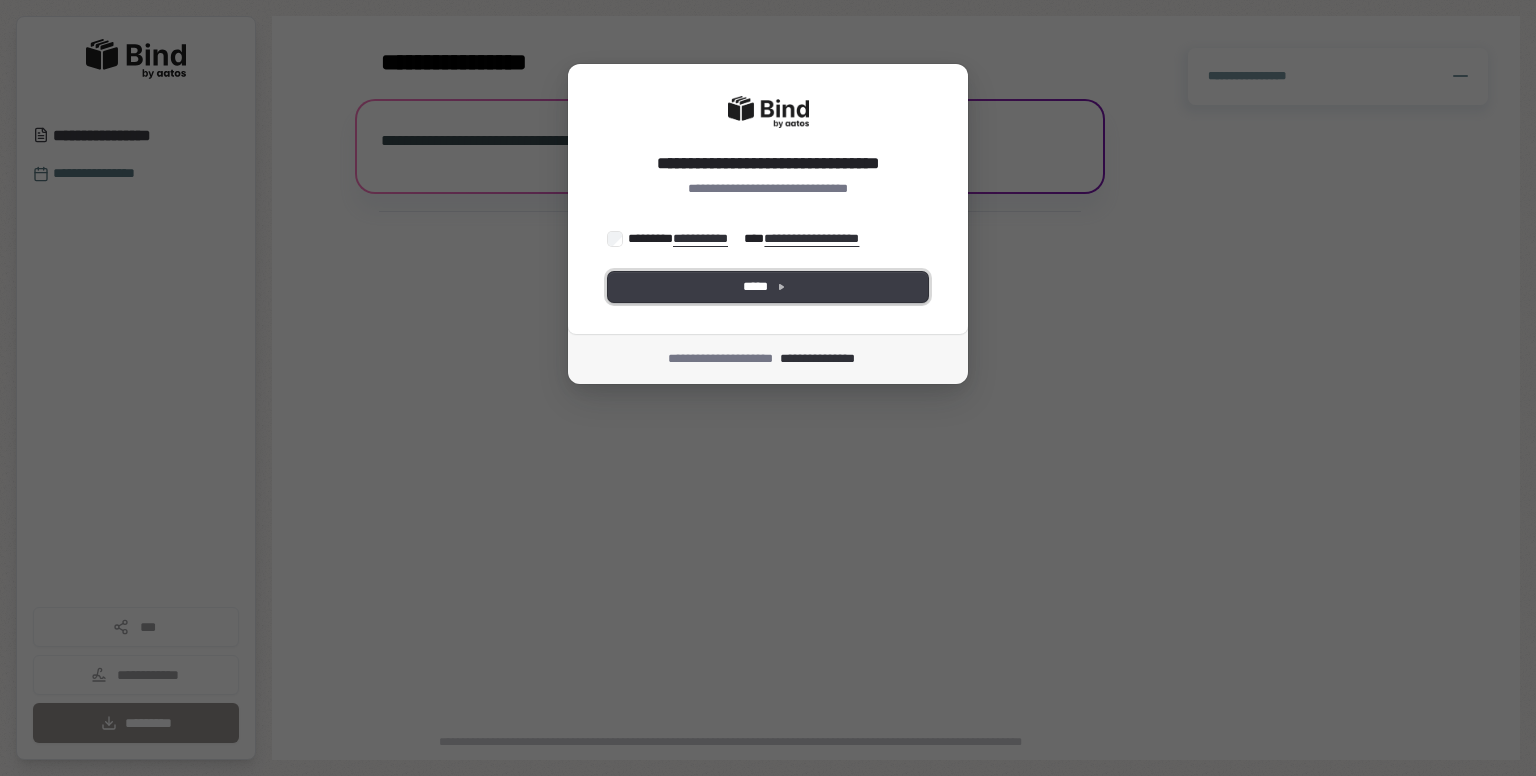 click on "*****" at bounding box center (768, 287) 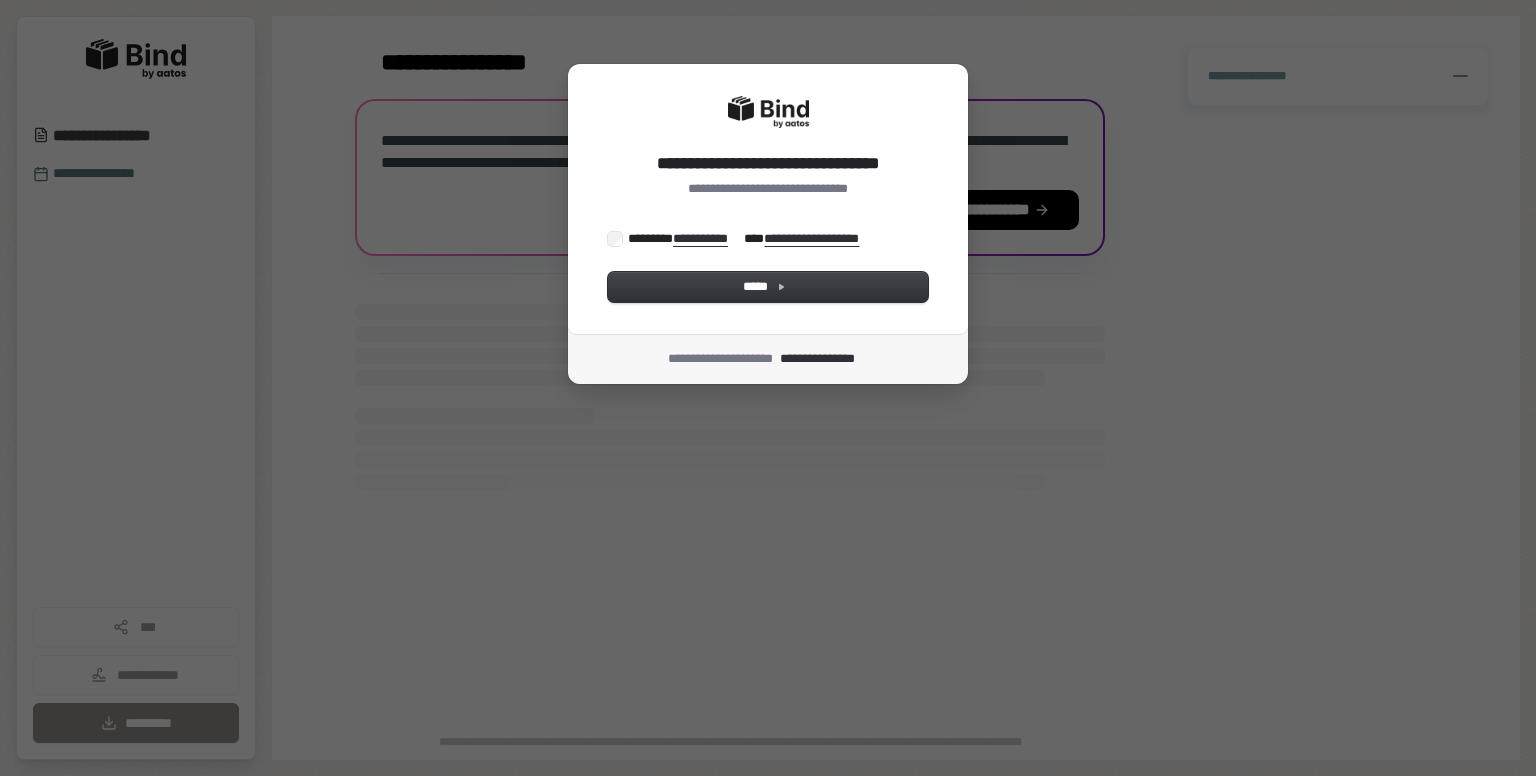 click on "**********" at bounding box center (750, 239) 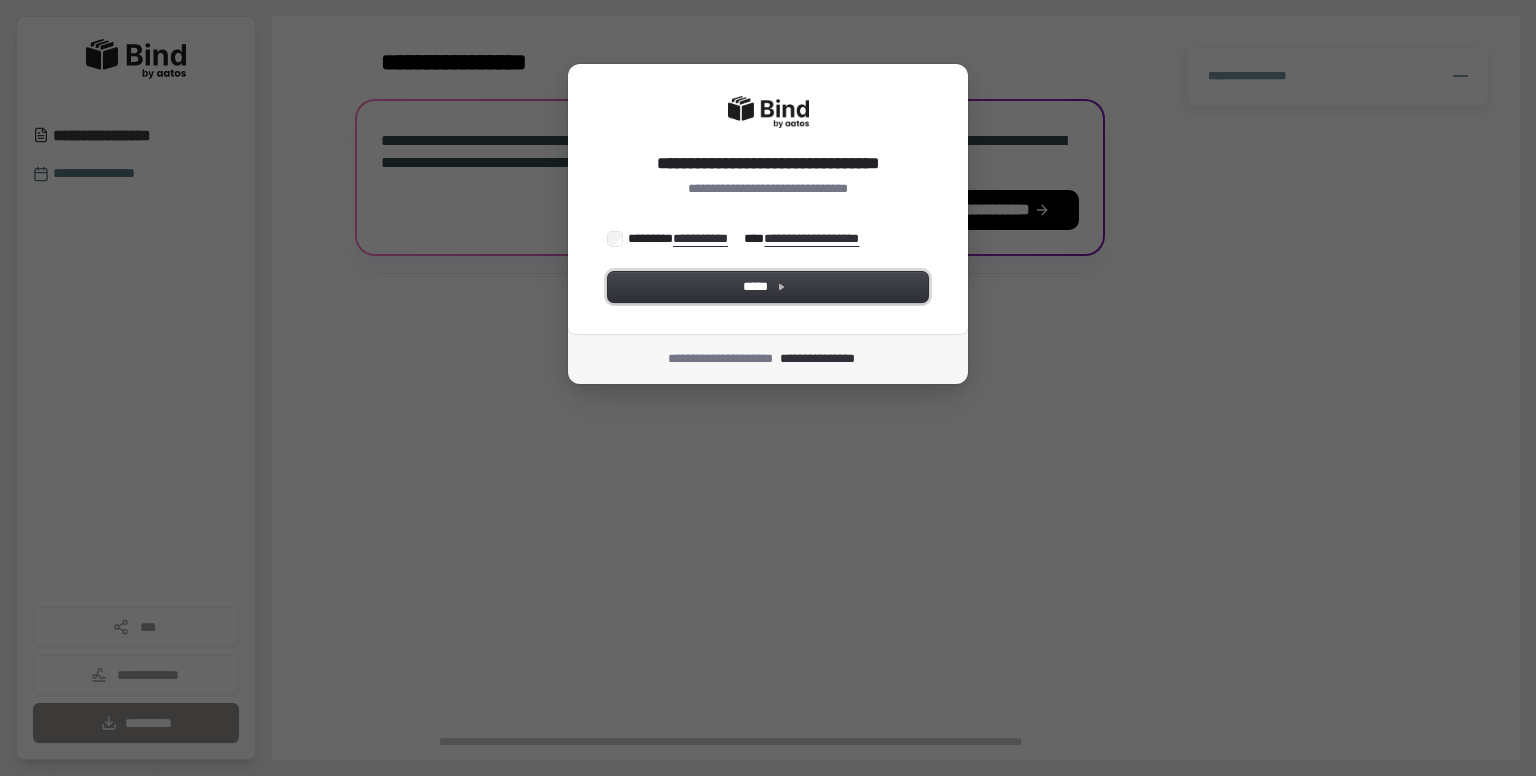 click on "*****" at bounding box center (768, 287) 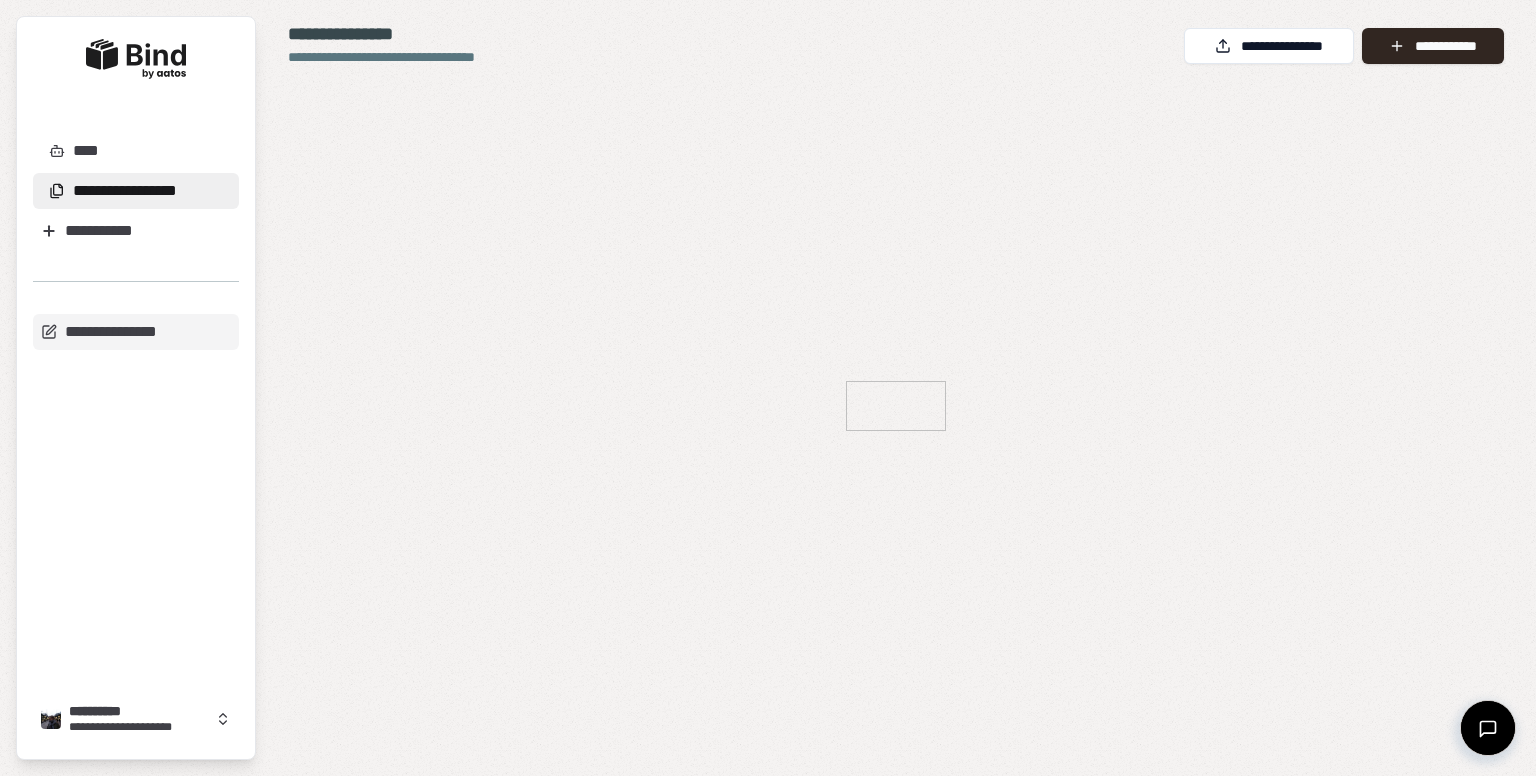 scroll, scrollTop: 0, scrollLeft: 0, axis: both 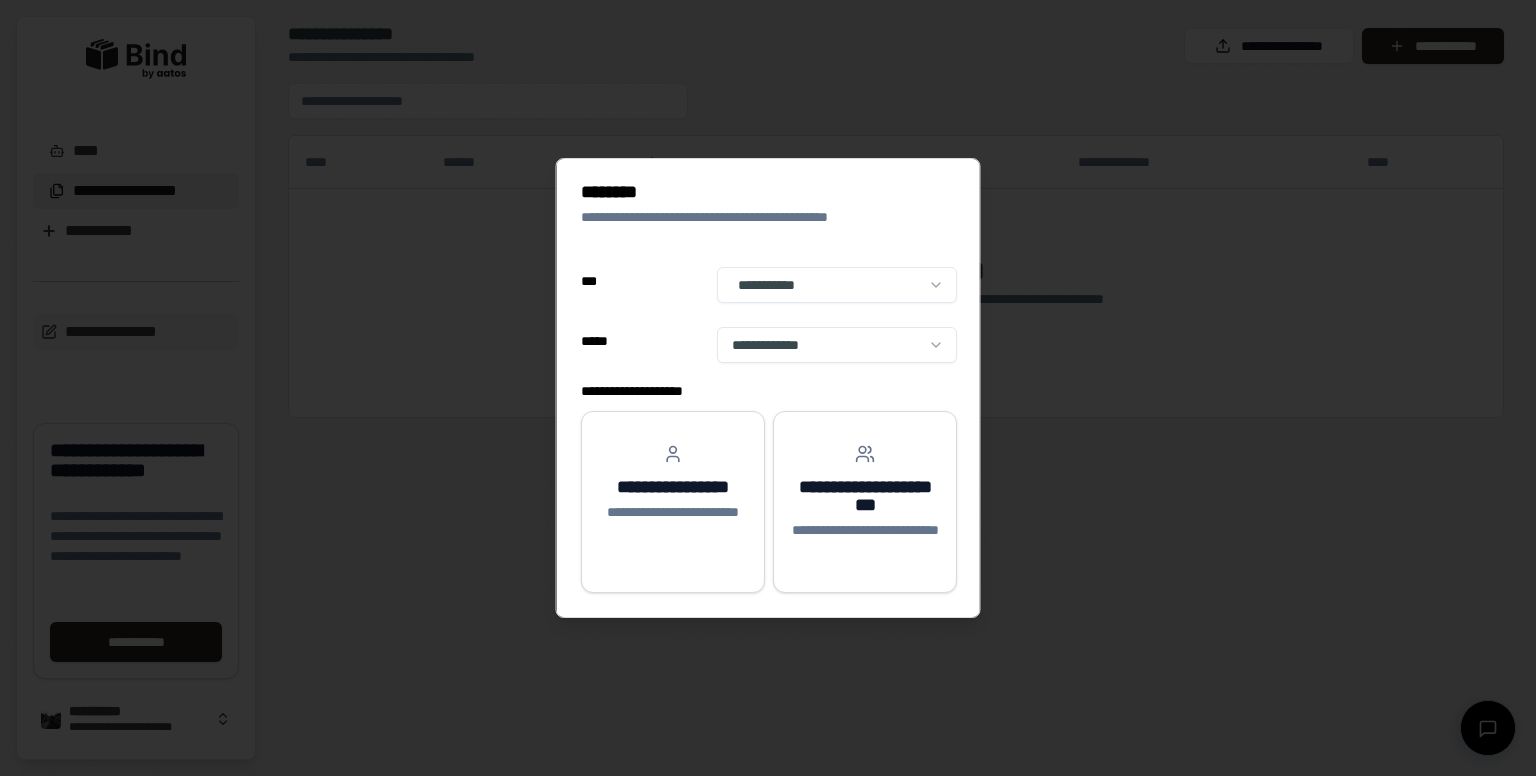 select on "**" 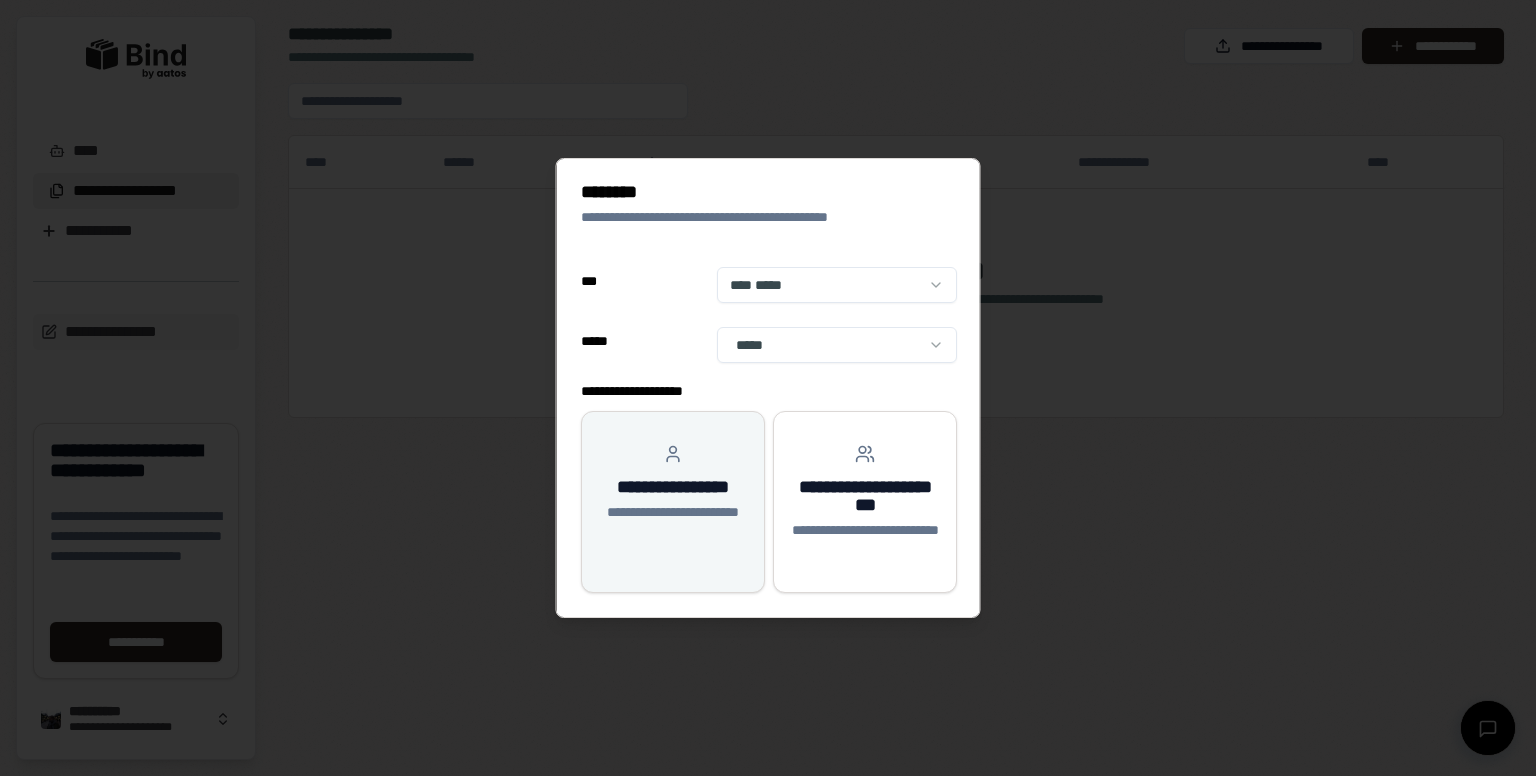 click on "**********" at bounding box center (673, 522) 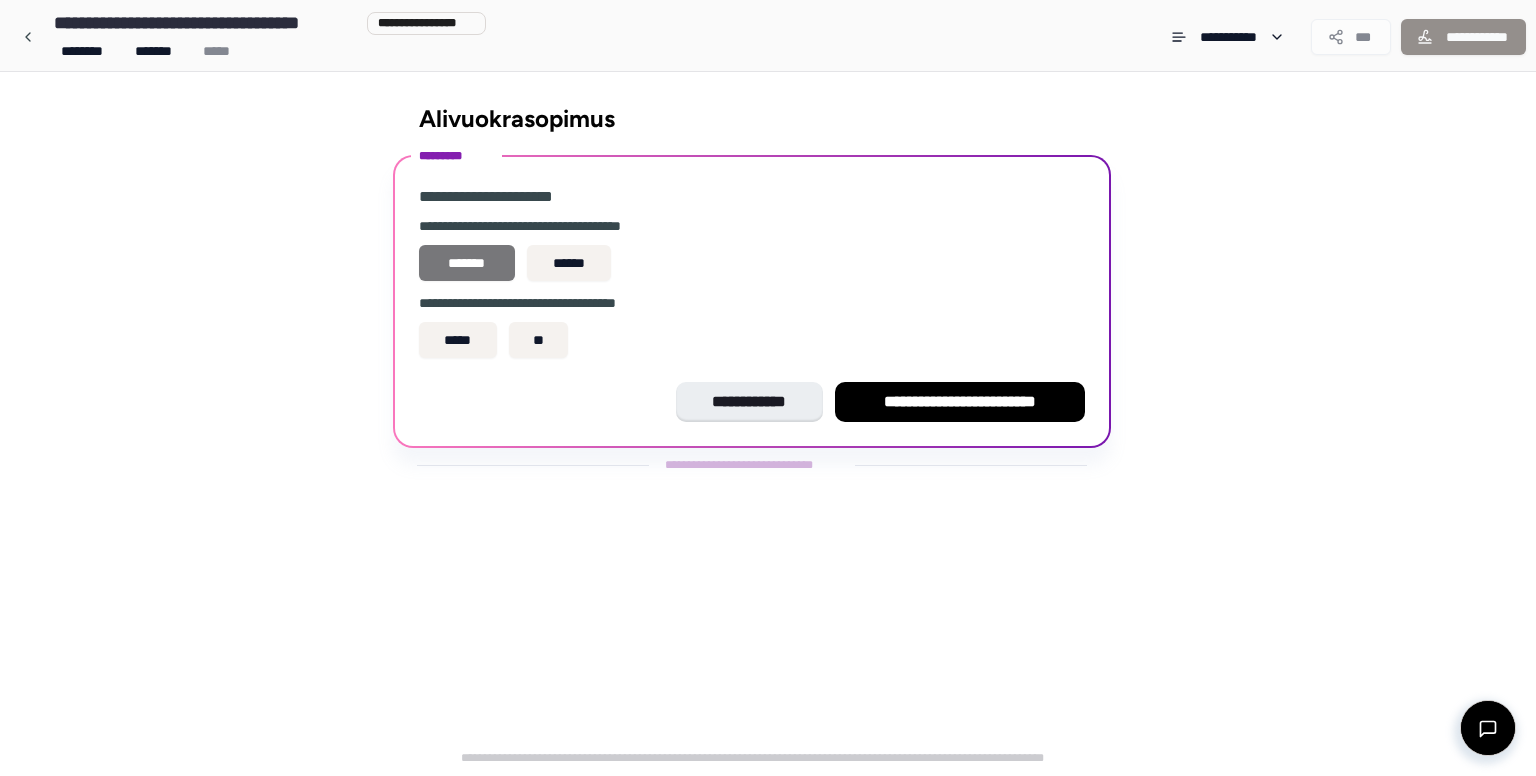 click on "*******" at bounding box center [467, 263] 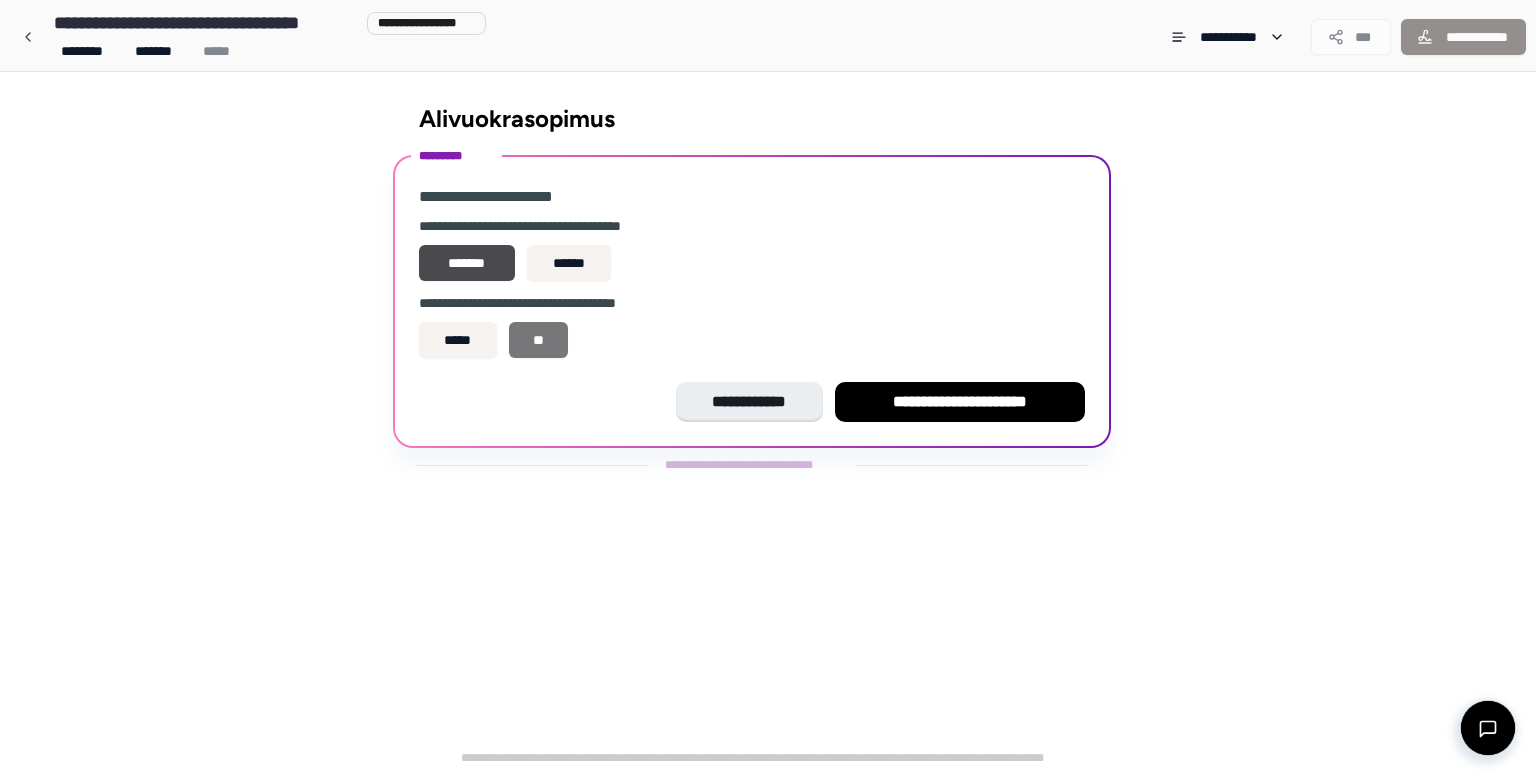 click on "**" at bounding box center [539, 340] 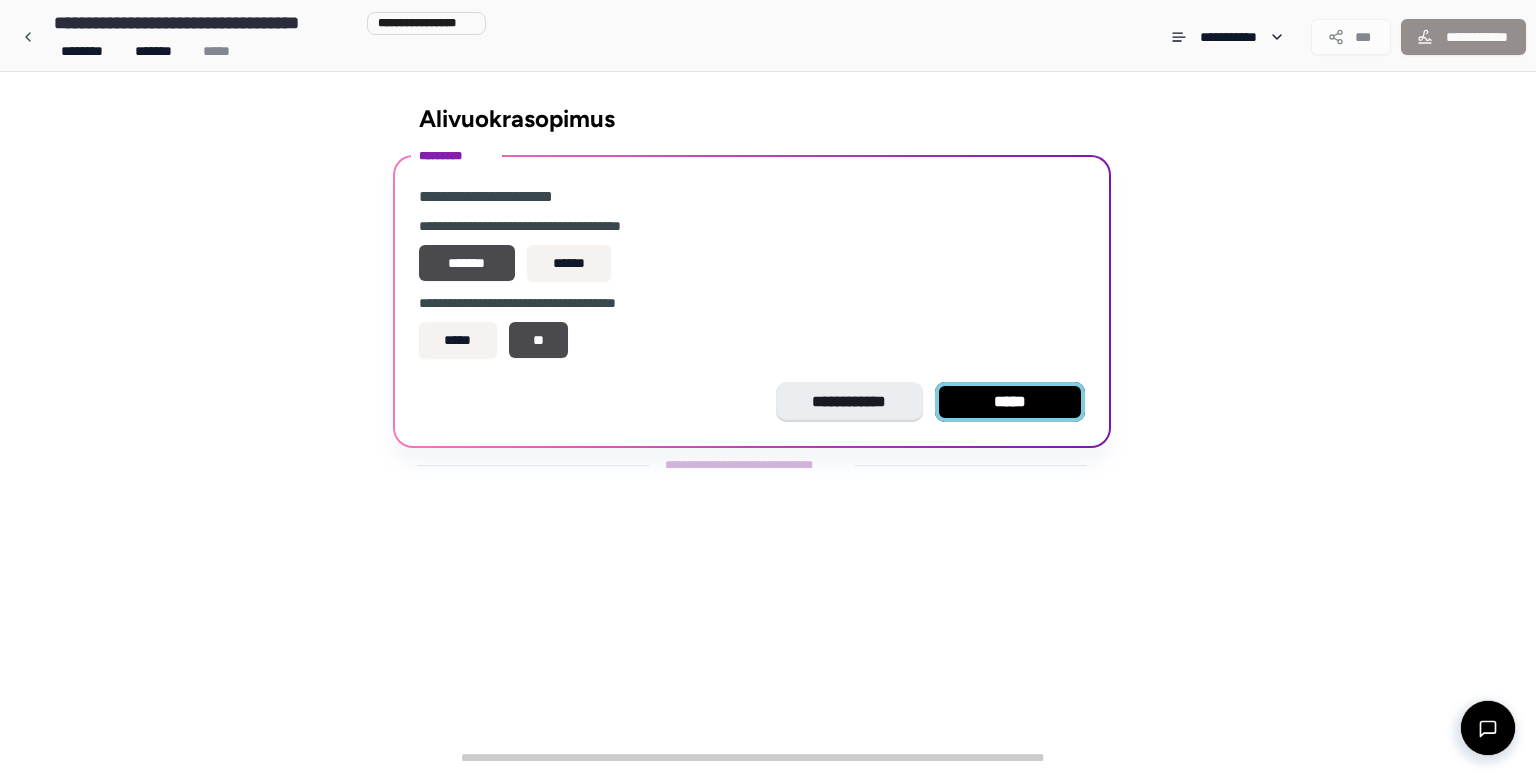 click on "*****" at bounding box center [1010, 402] 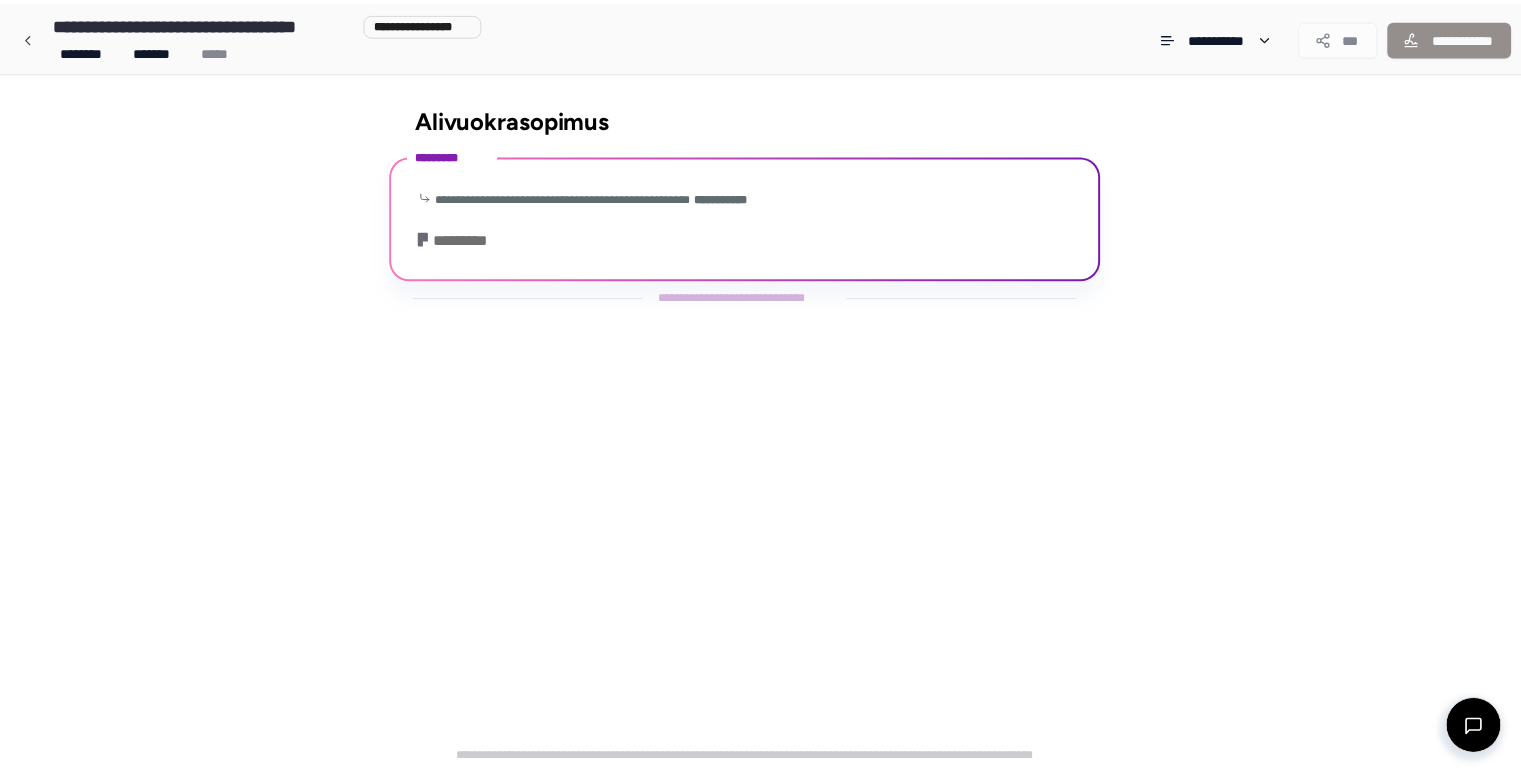 scroll, scrollTop: 40, scrollLeft: 0, axis: vertical 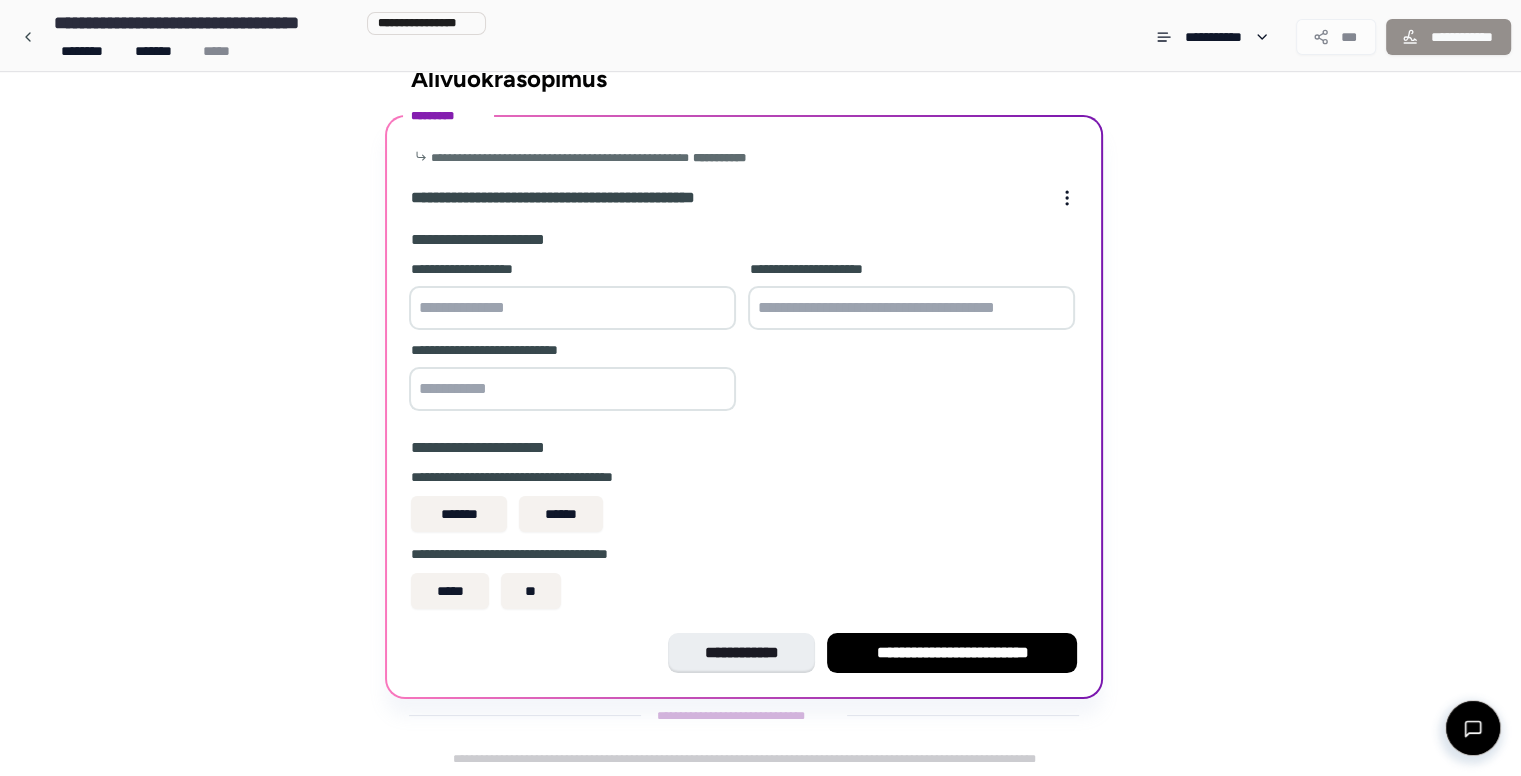 click on "**********" at bounding box center [572, 297] 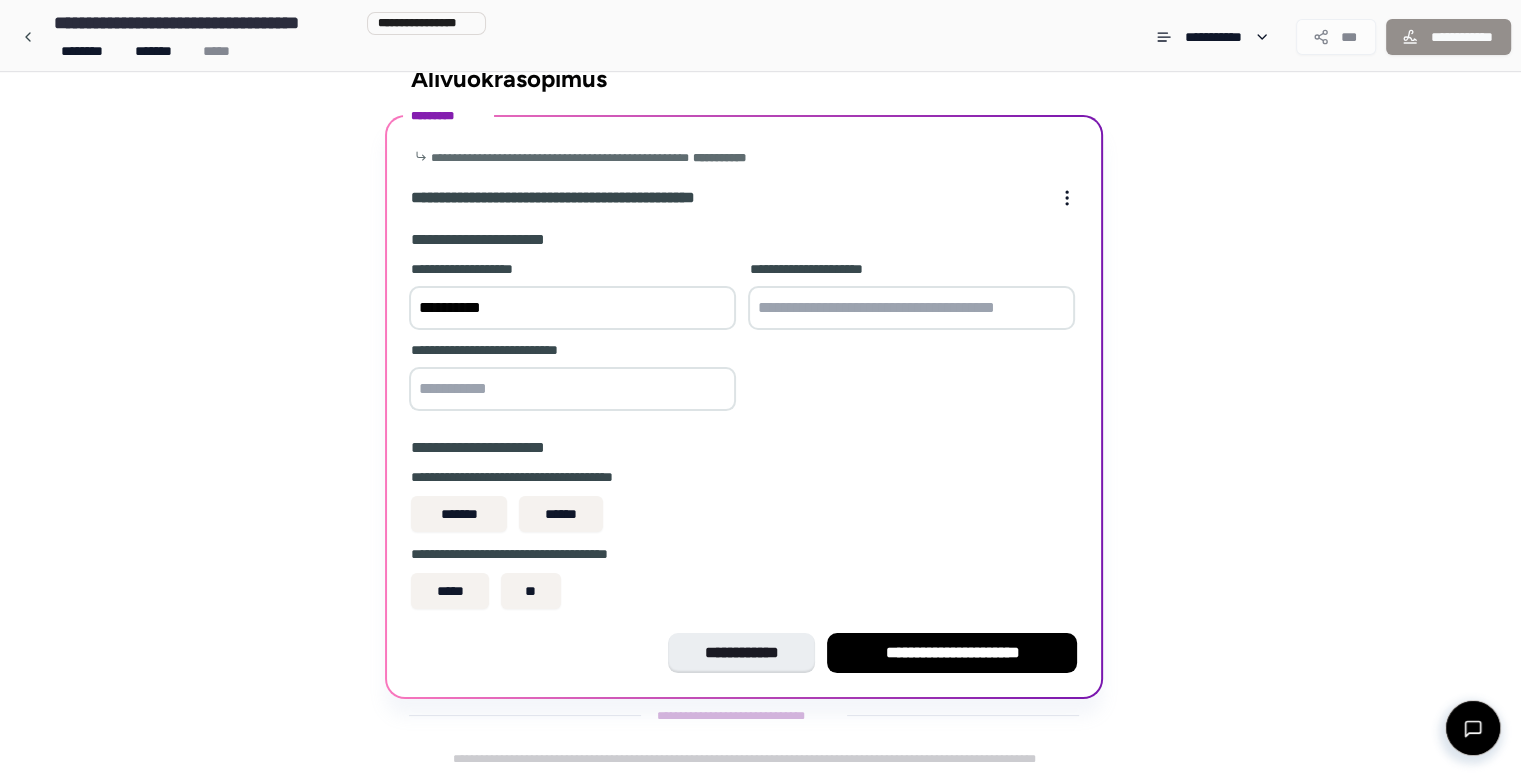 type on "**********" 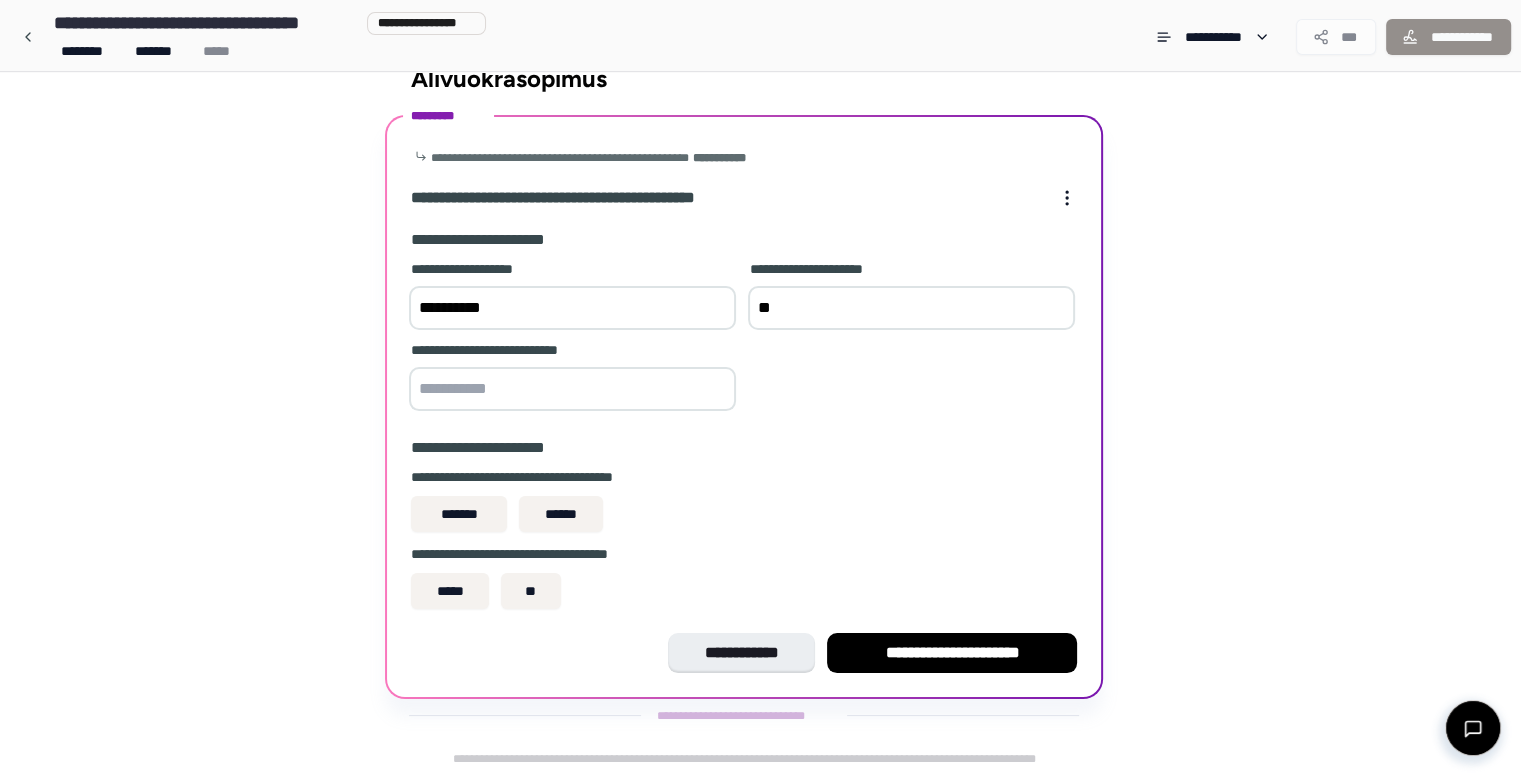 type on "*" 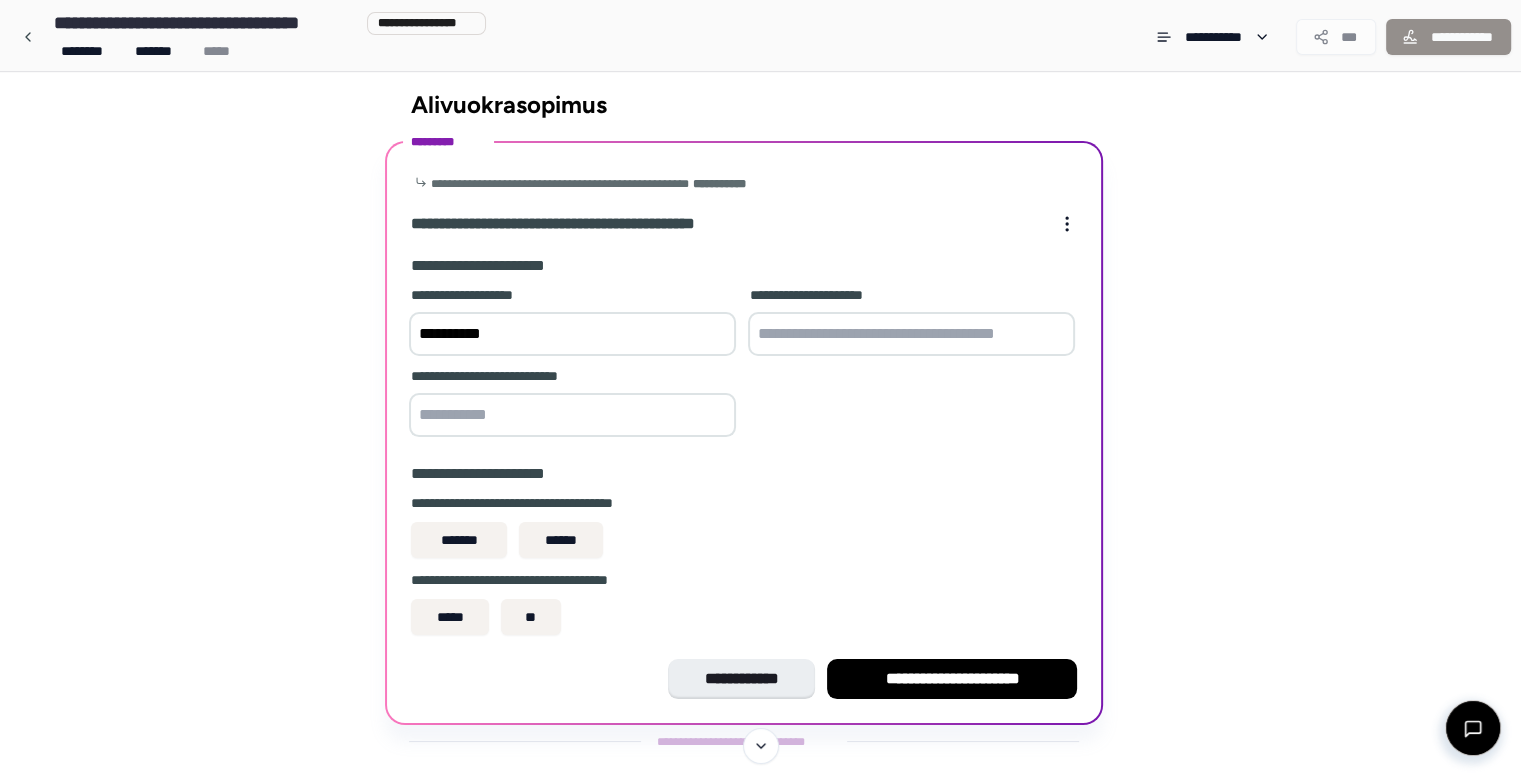 scroll, scrollTop: 0, scrollLeft: 0, axis: both 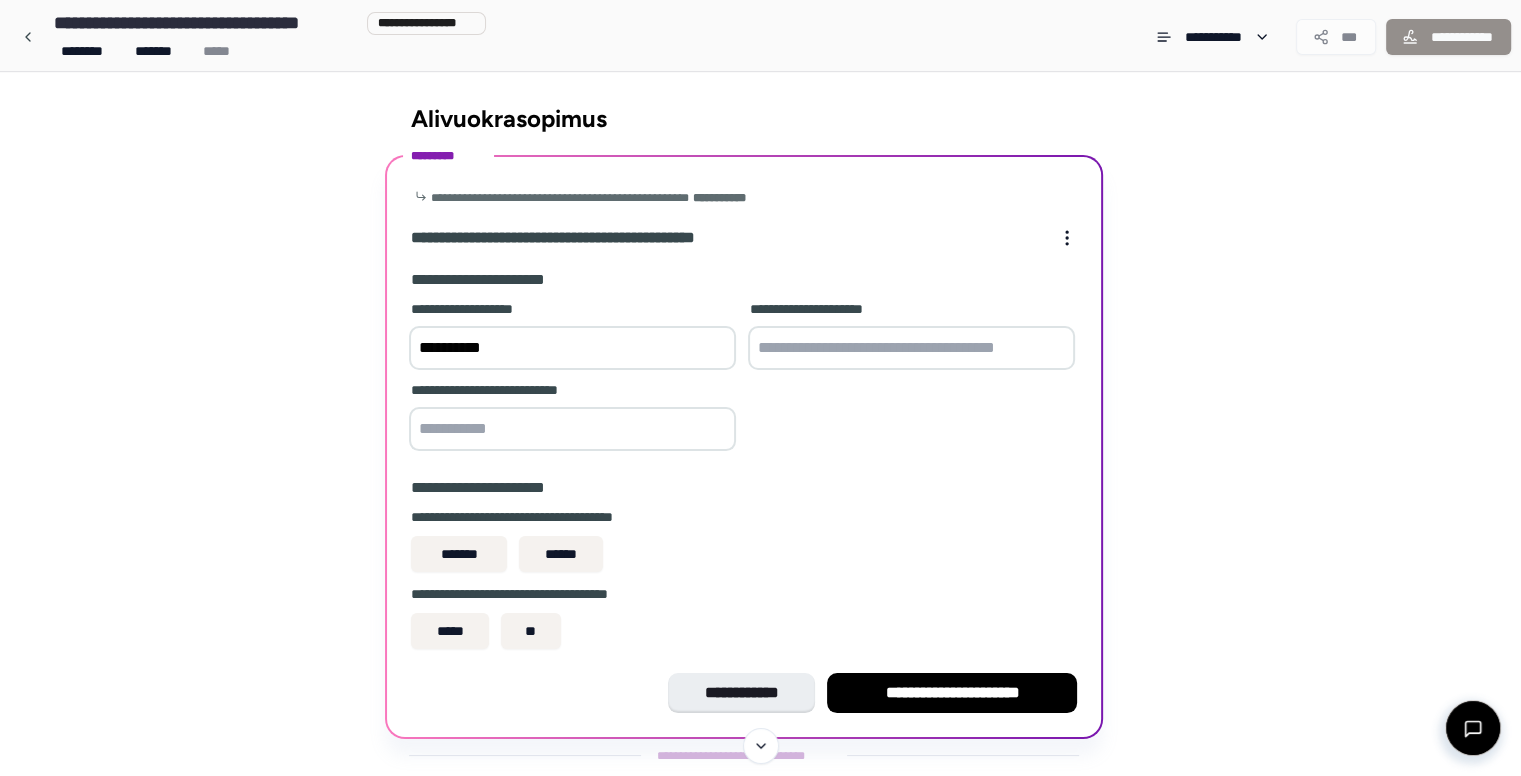 paste on "**********" 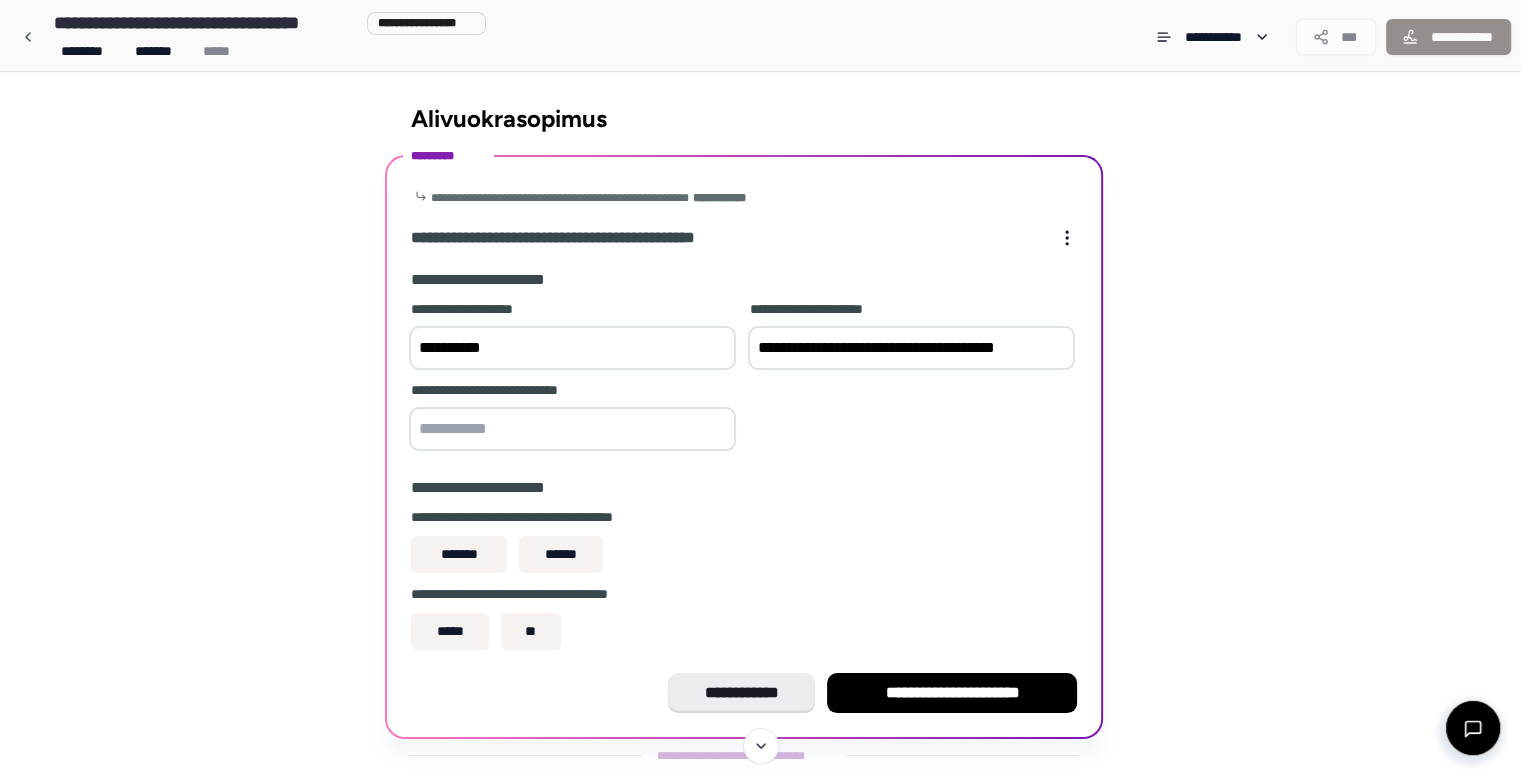 type on "**********" 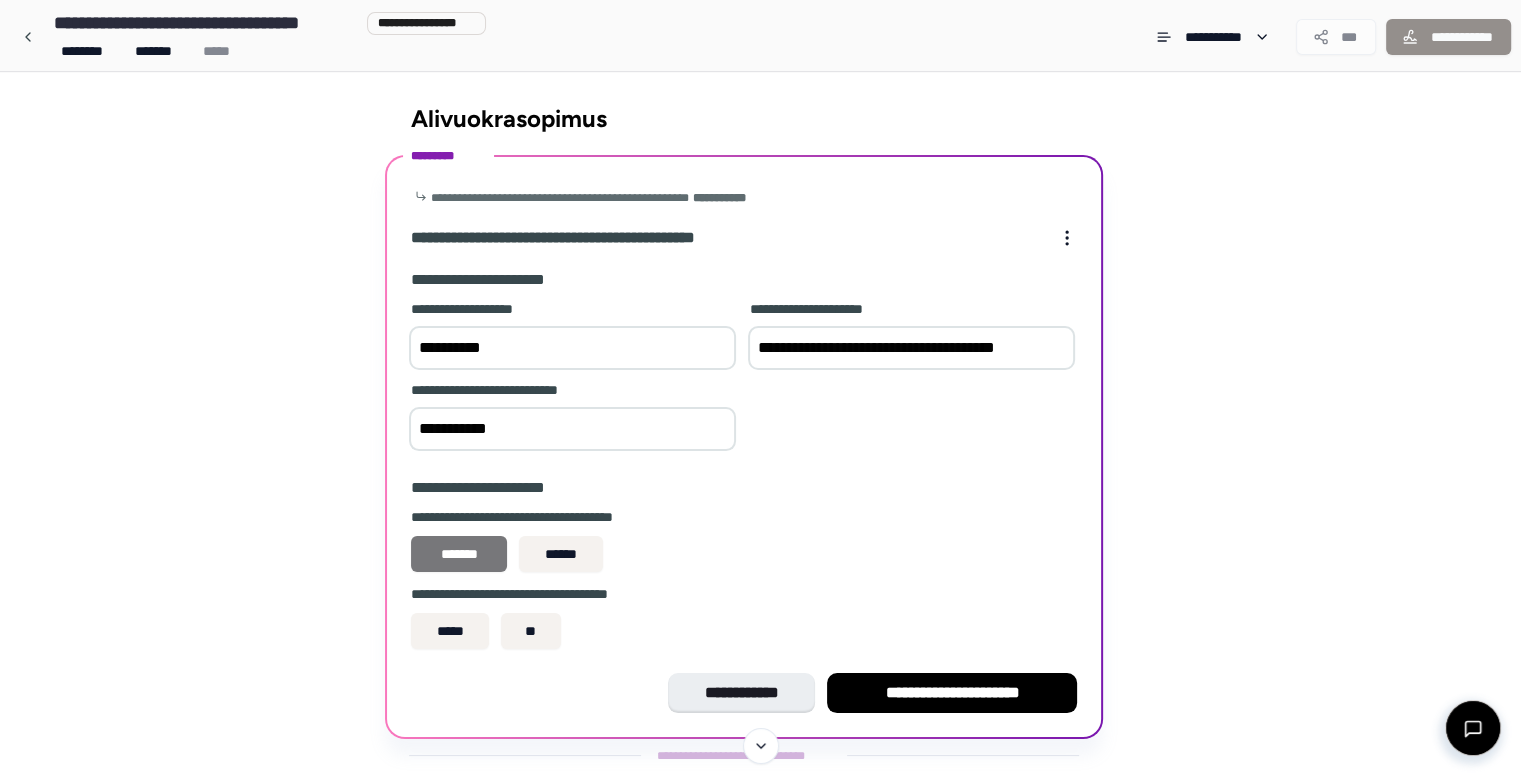 type on "**********" 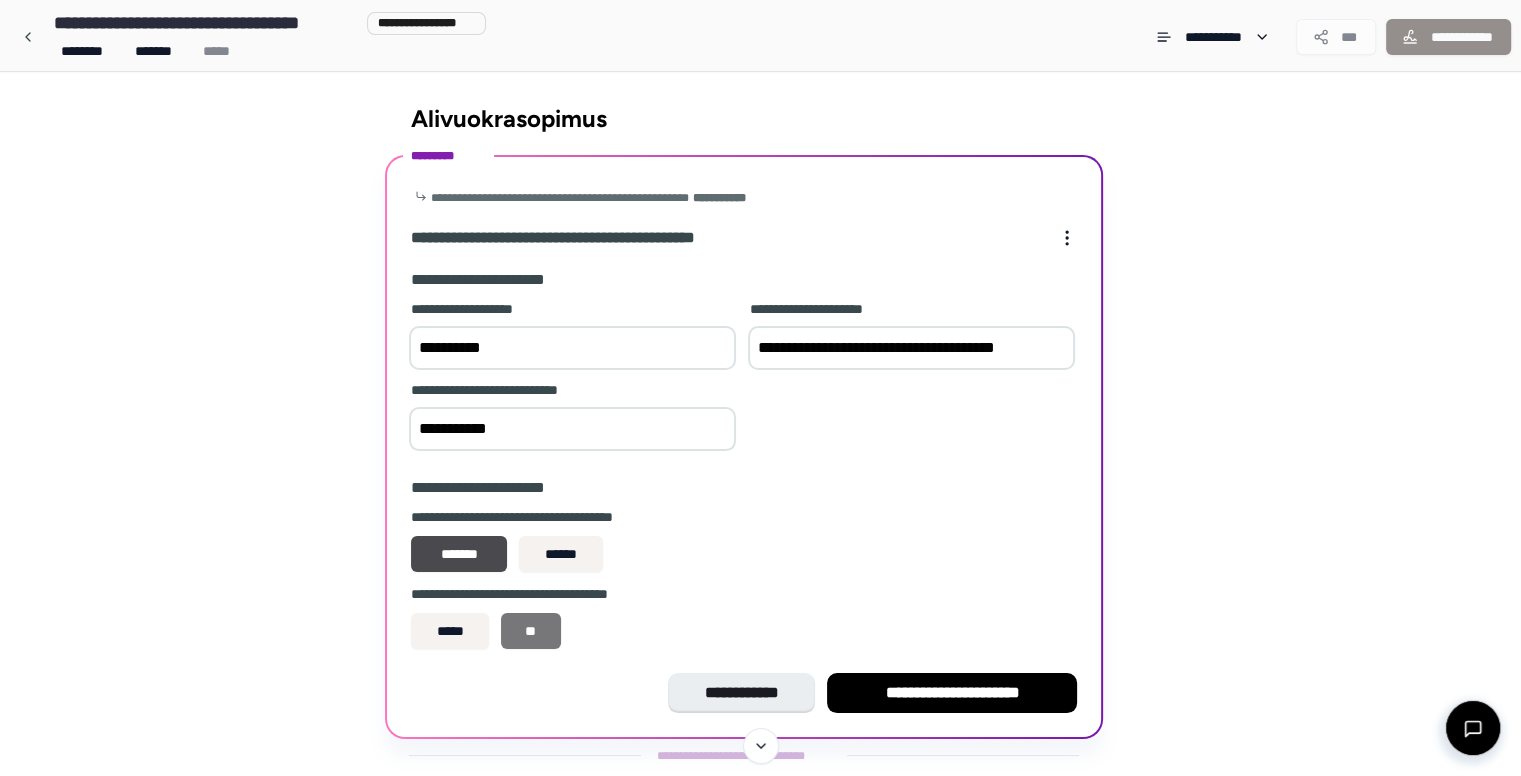 click on "**" at bounding box center (531, 631) 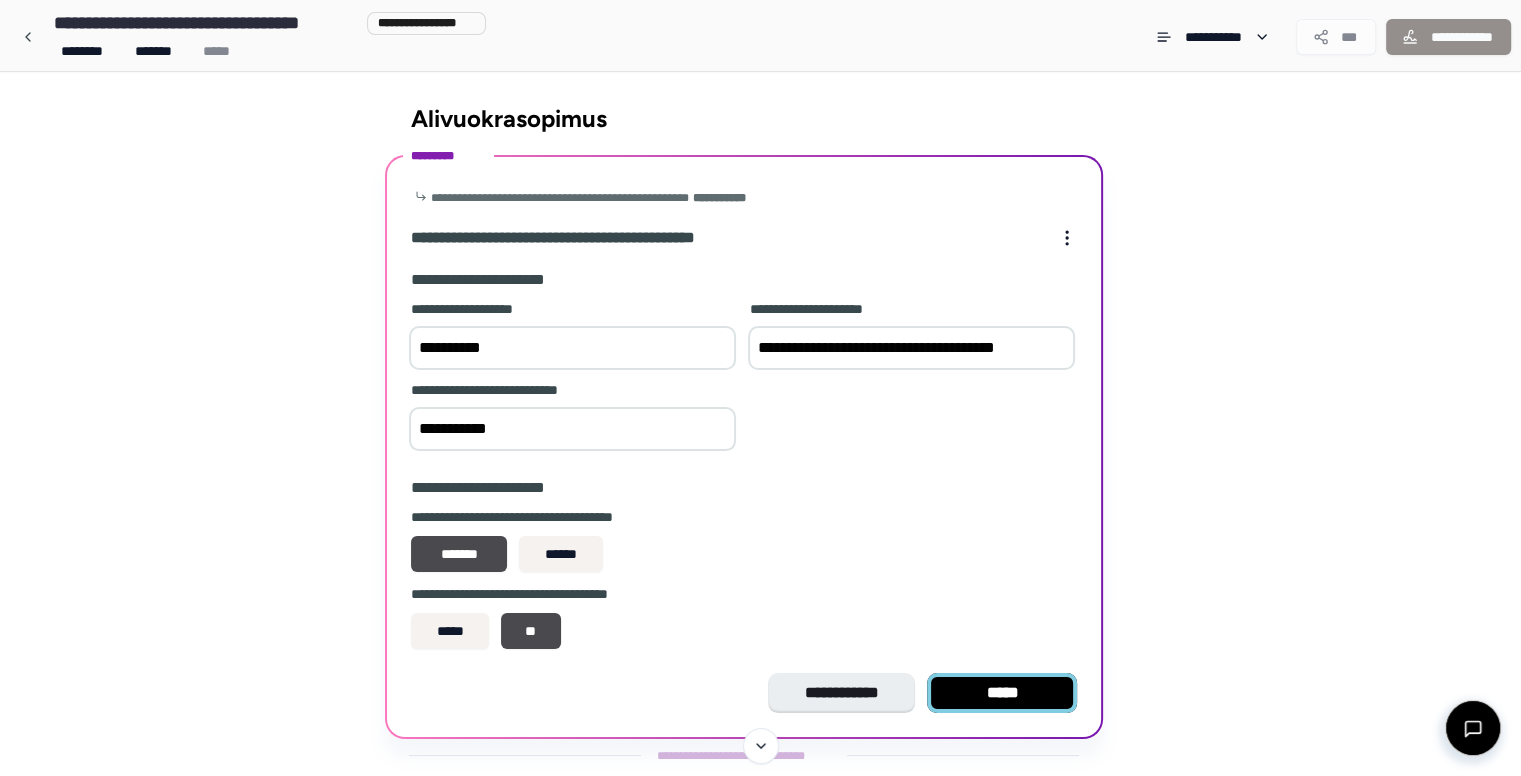 click on "*****" at bounding box center [1002, 693] 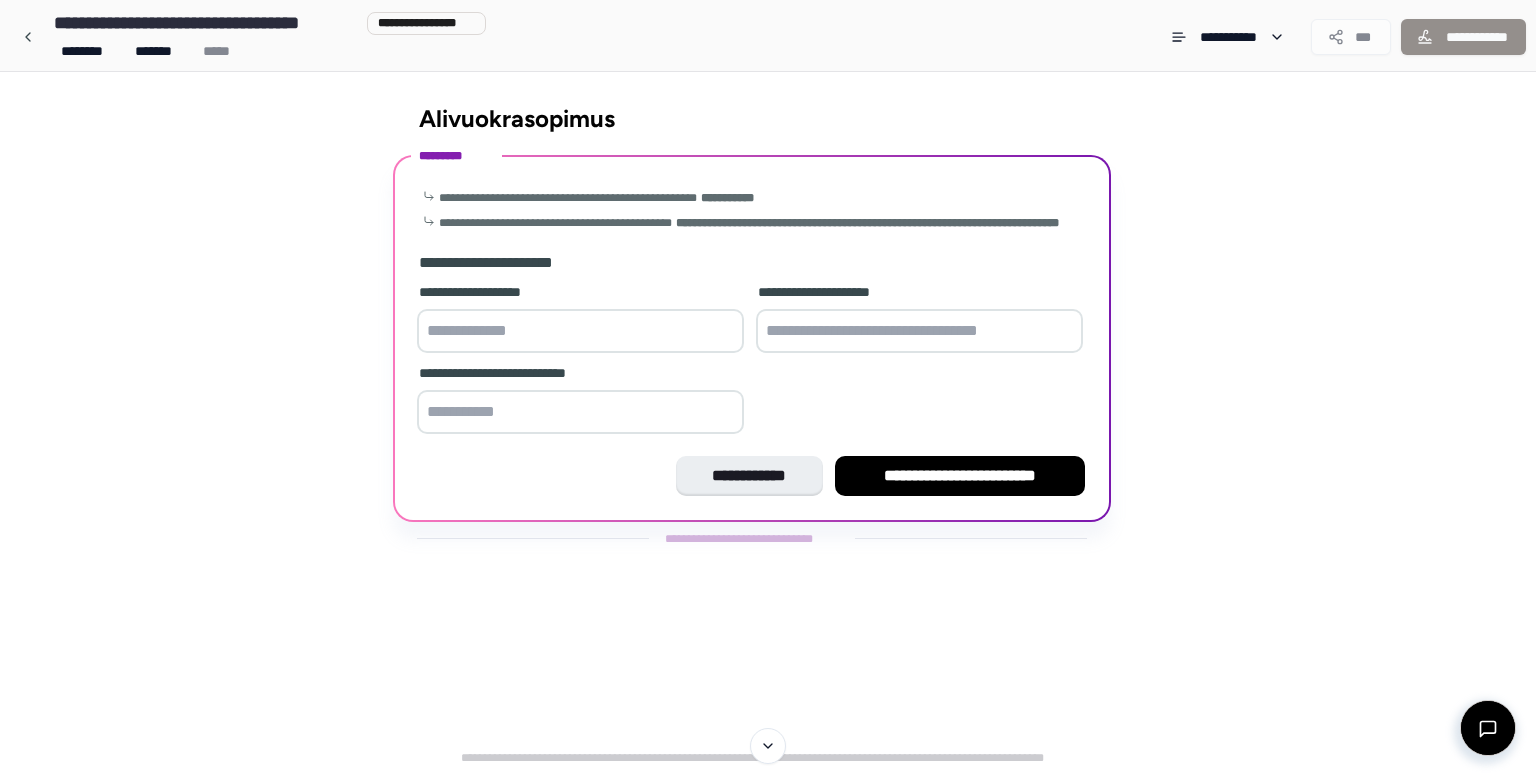 click at bounding box center [580, 331] 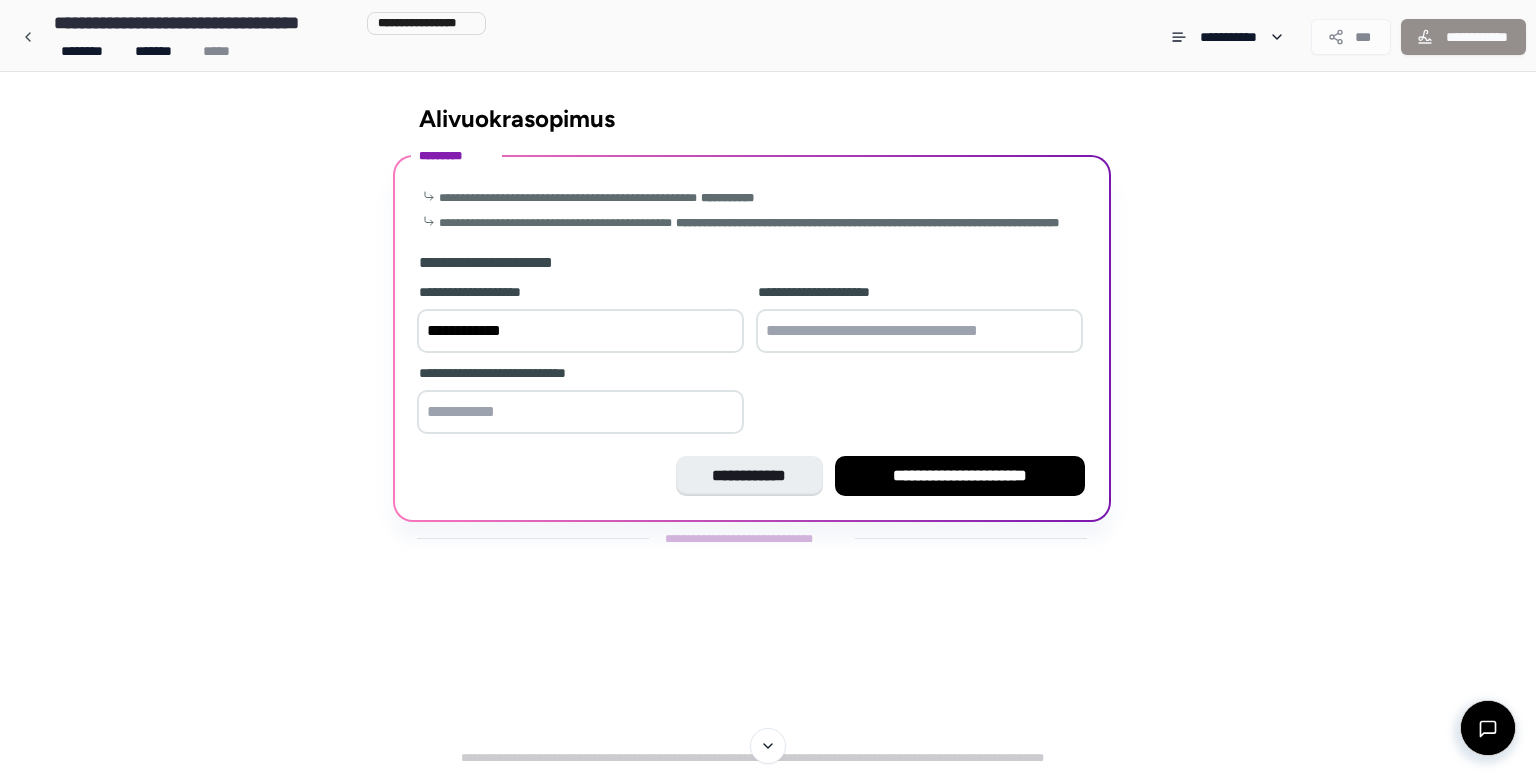 type on "**********" 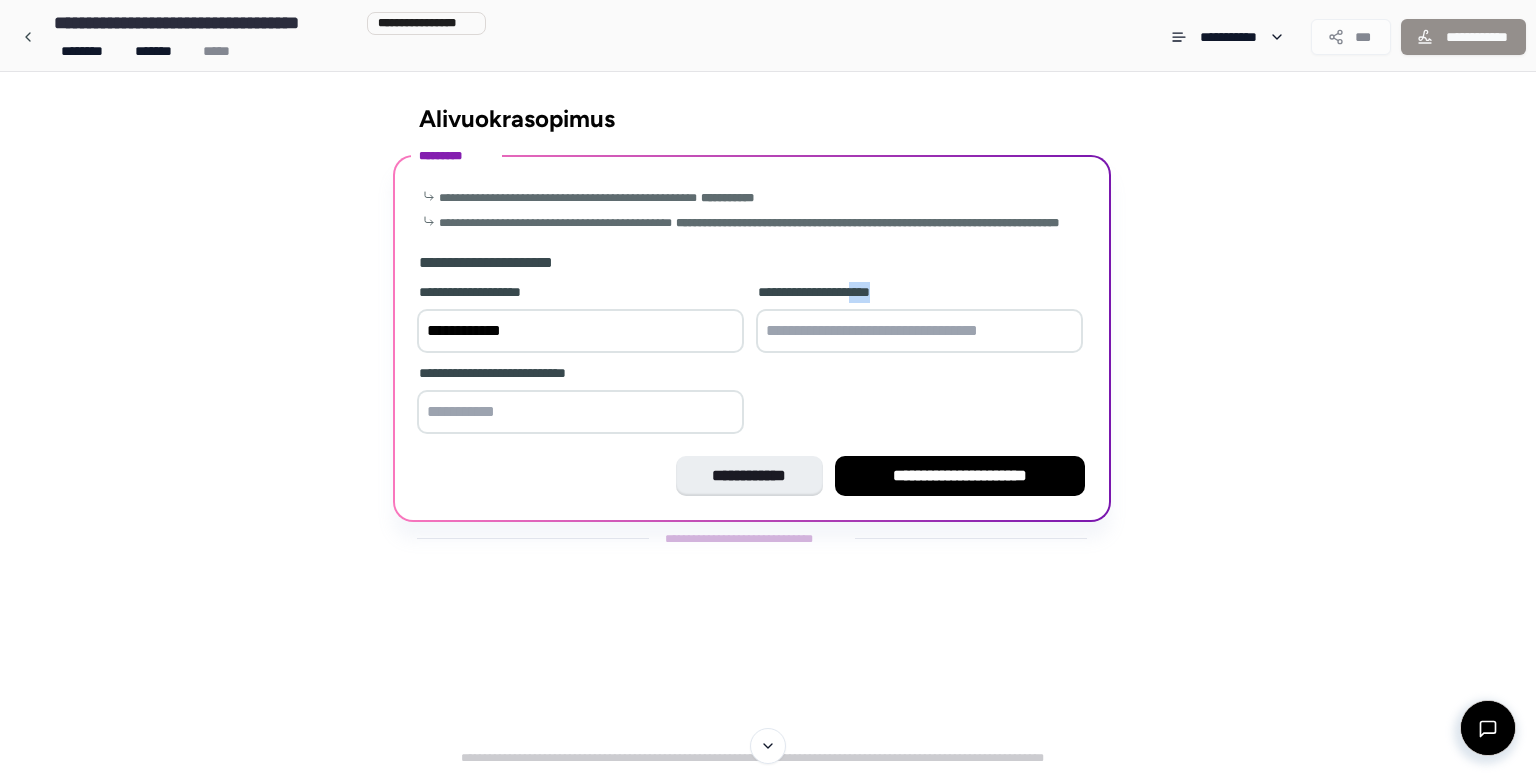 drag, startPoint x: 872, startPoint y: 317, endPoint x: 883, endPoint y: 347, distance: 31.95309 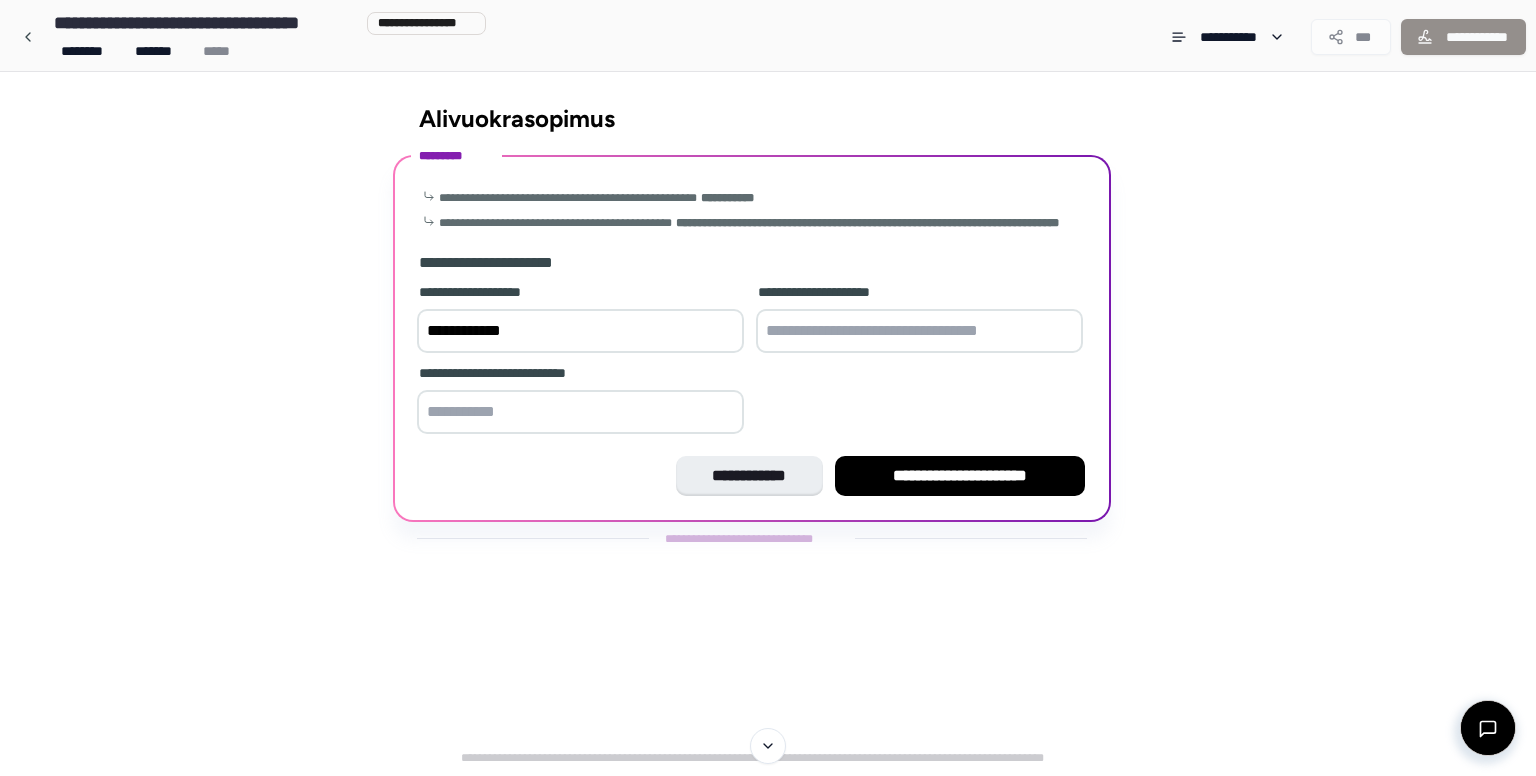 click at bounding box center (919, 331) 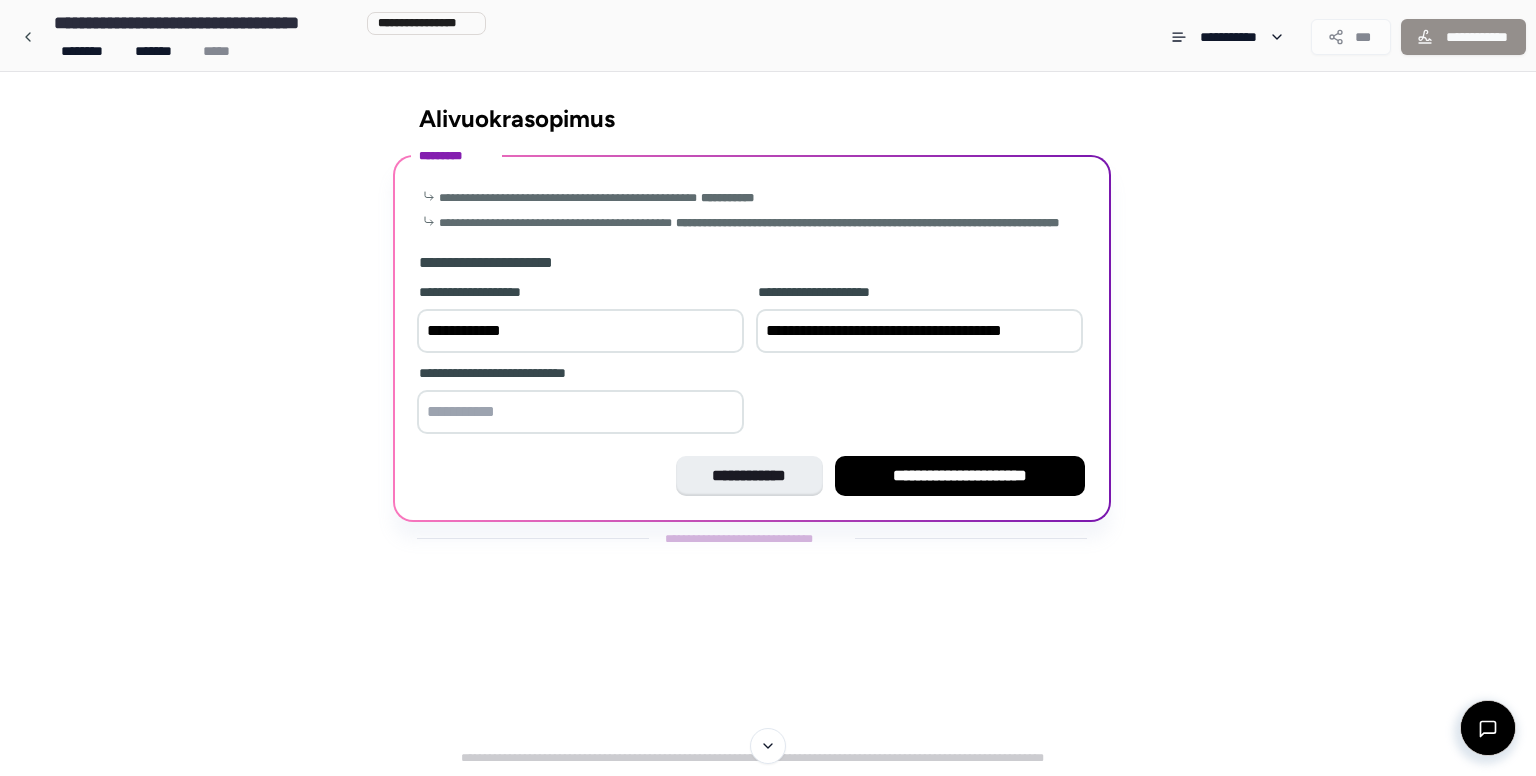 type on "**********" 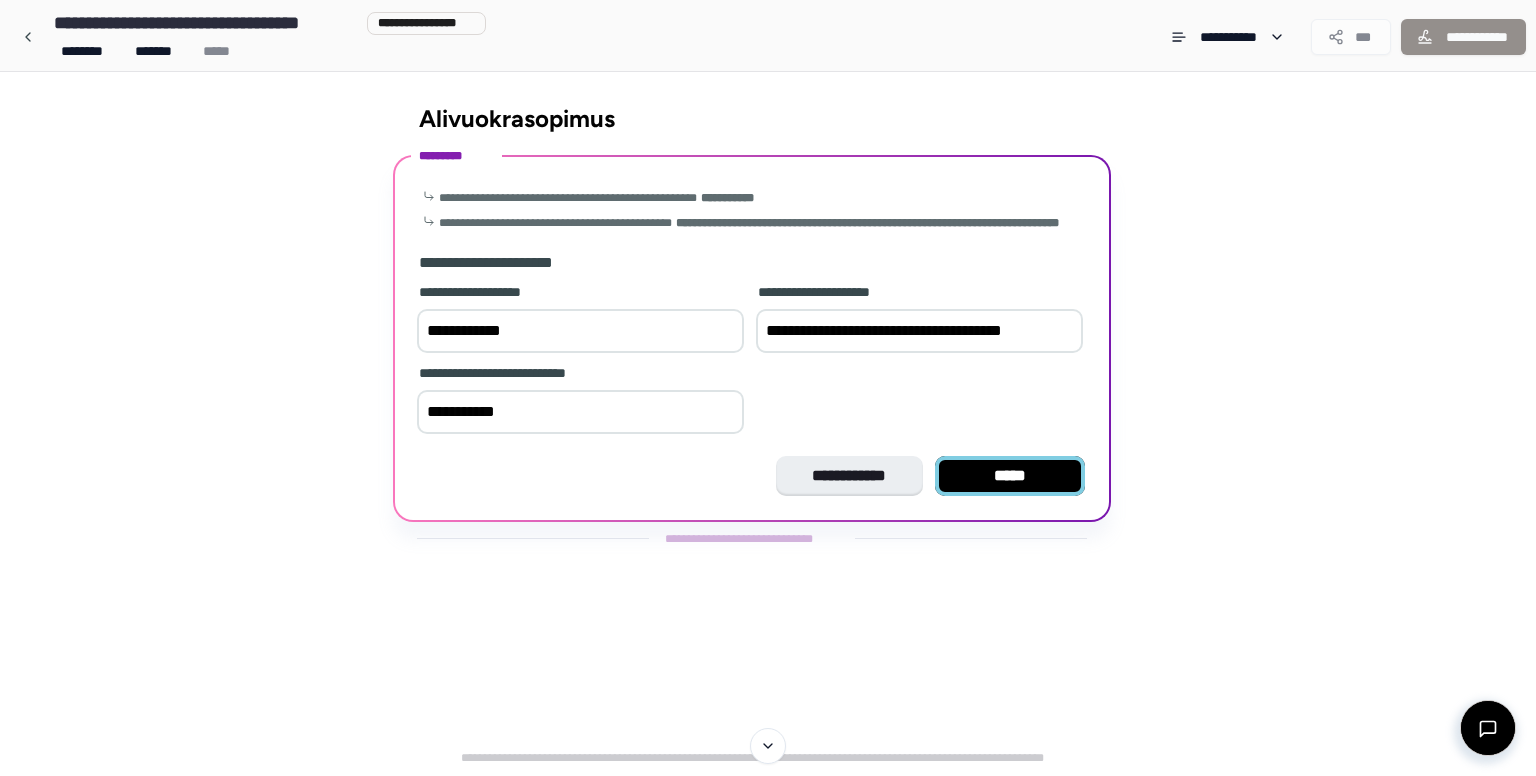 type on "**********" 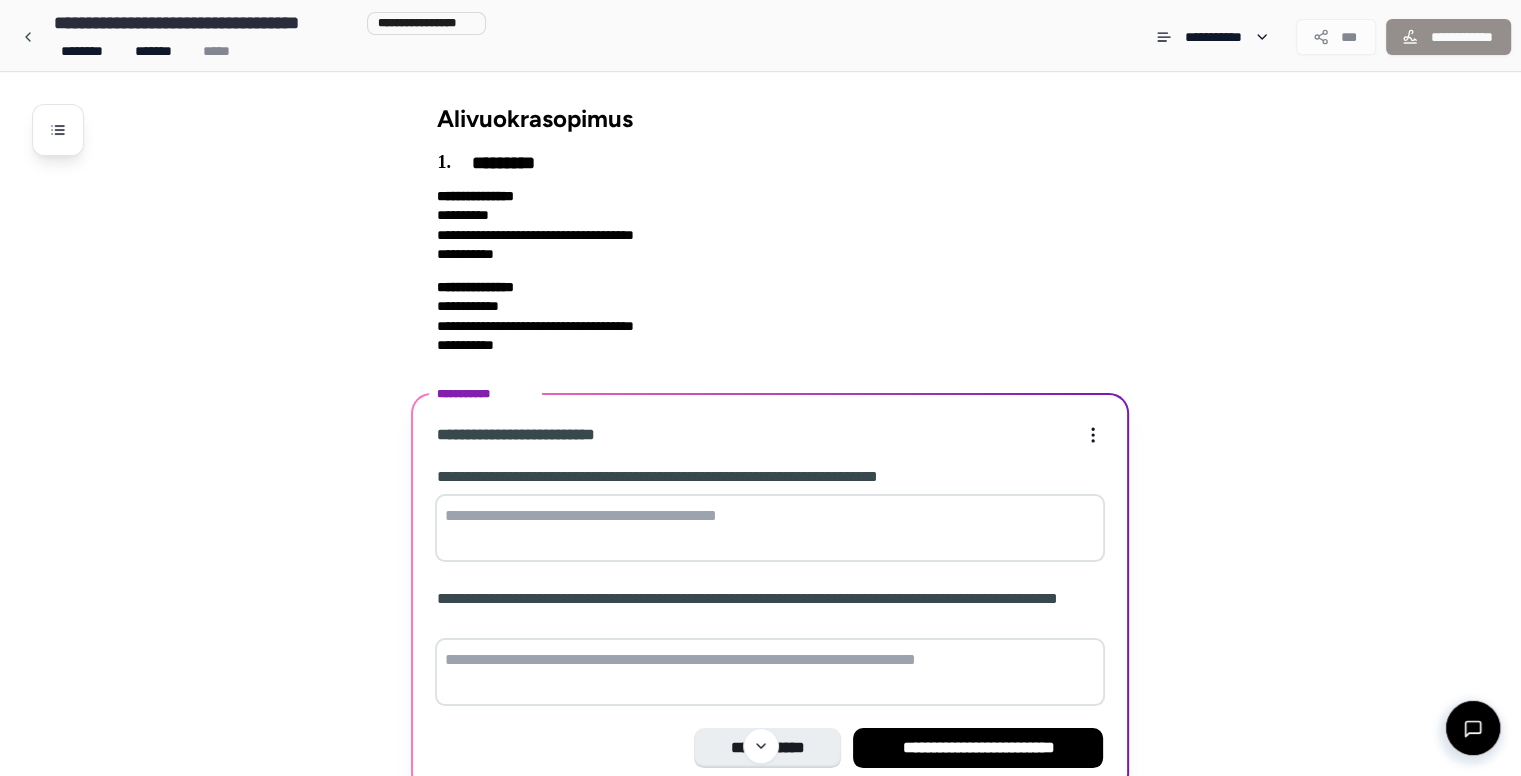 scroll, scrollTop: 94, scrollLeft: 0, axis: vertical 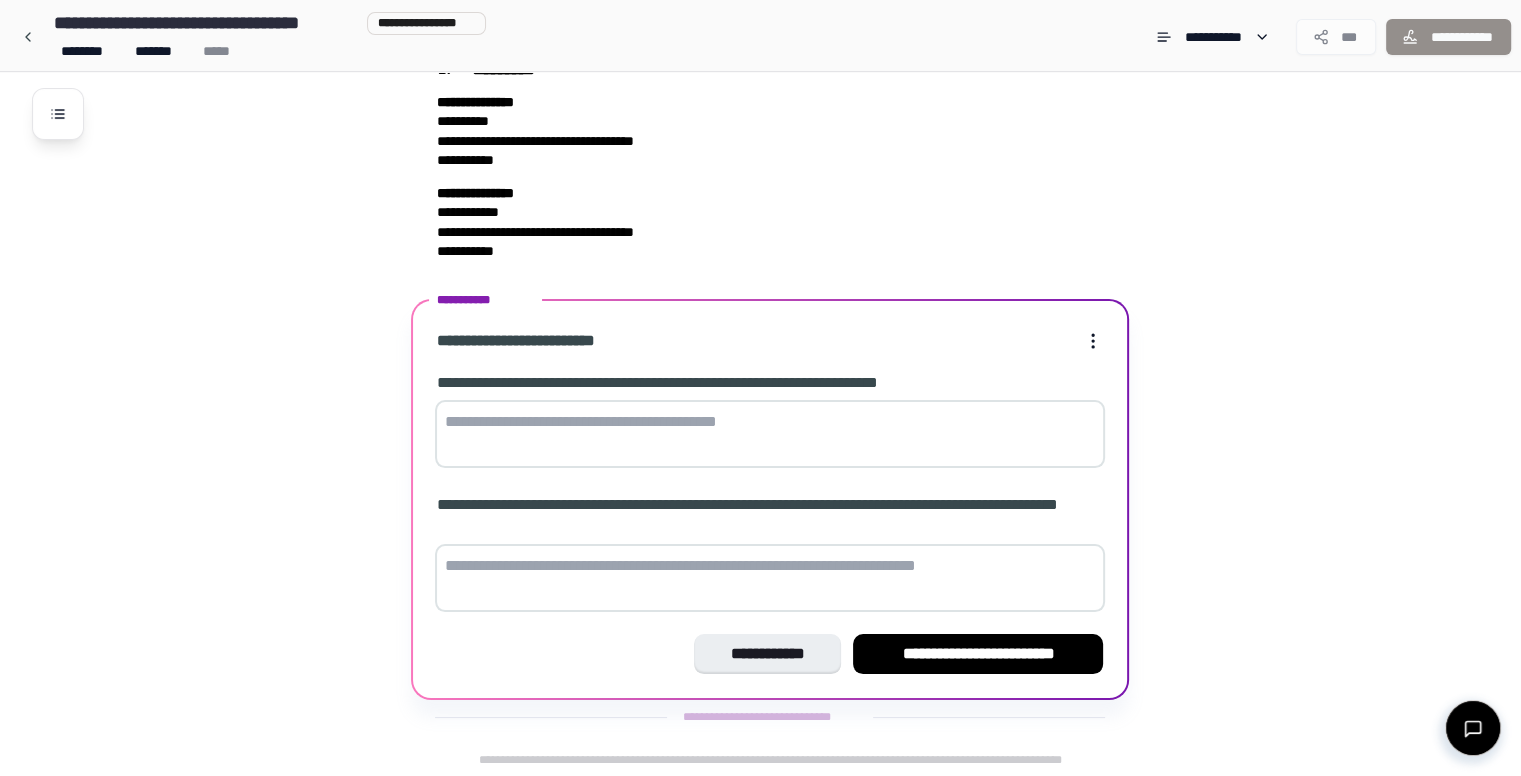 click at bounding box center (770, 434) 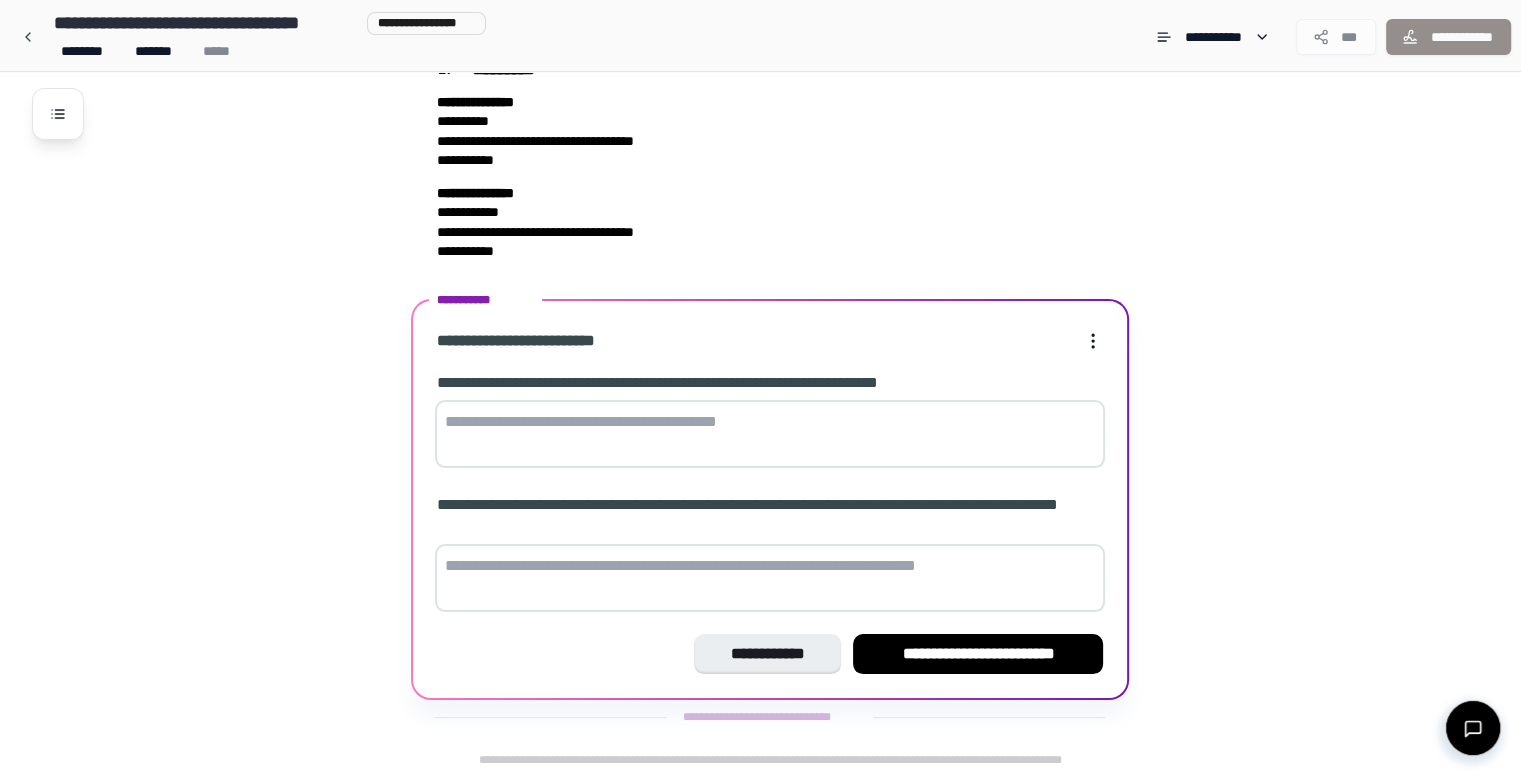 paste on "**********" 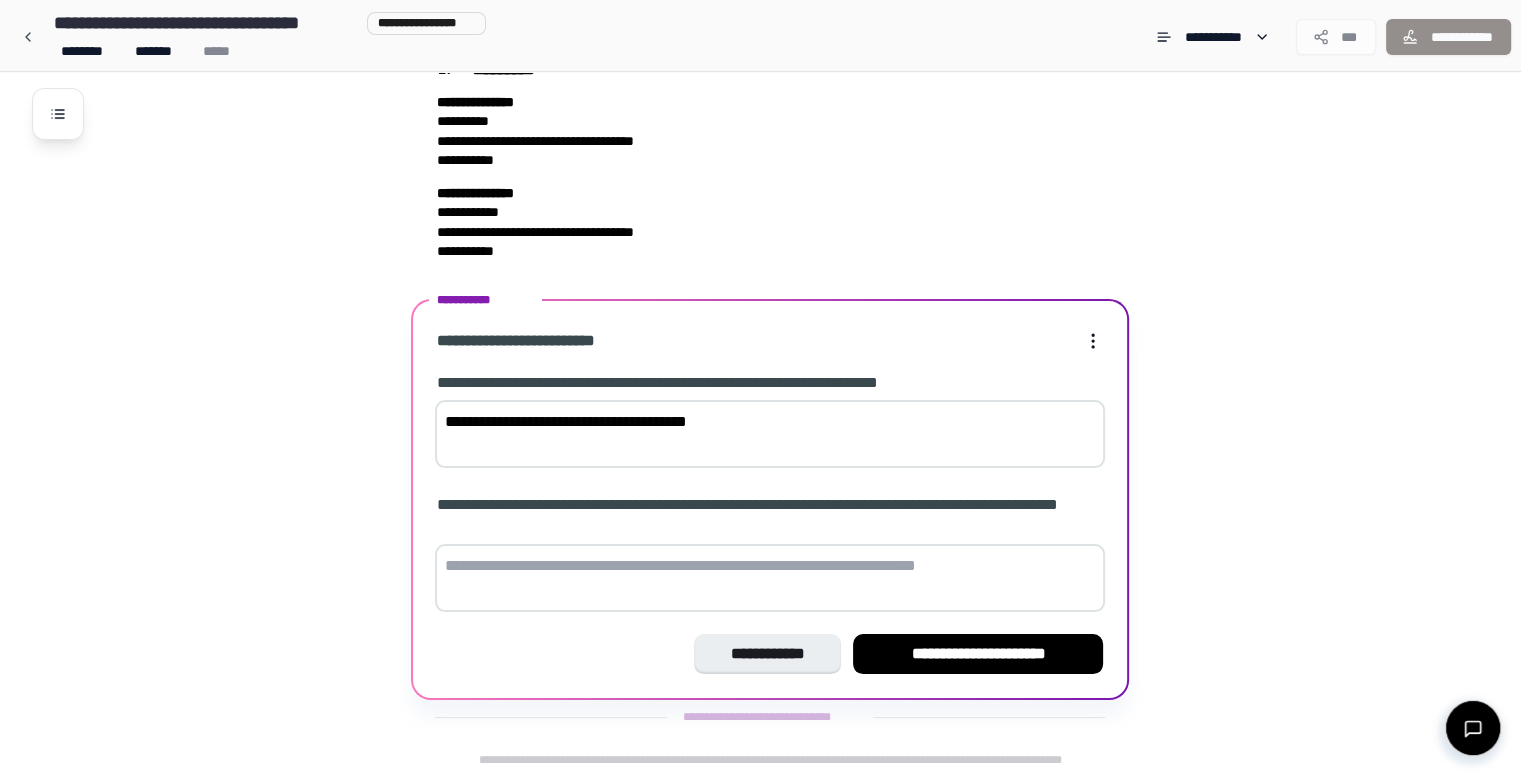 type on "**********" 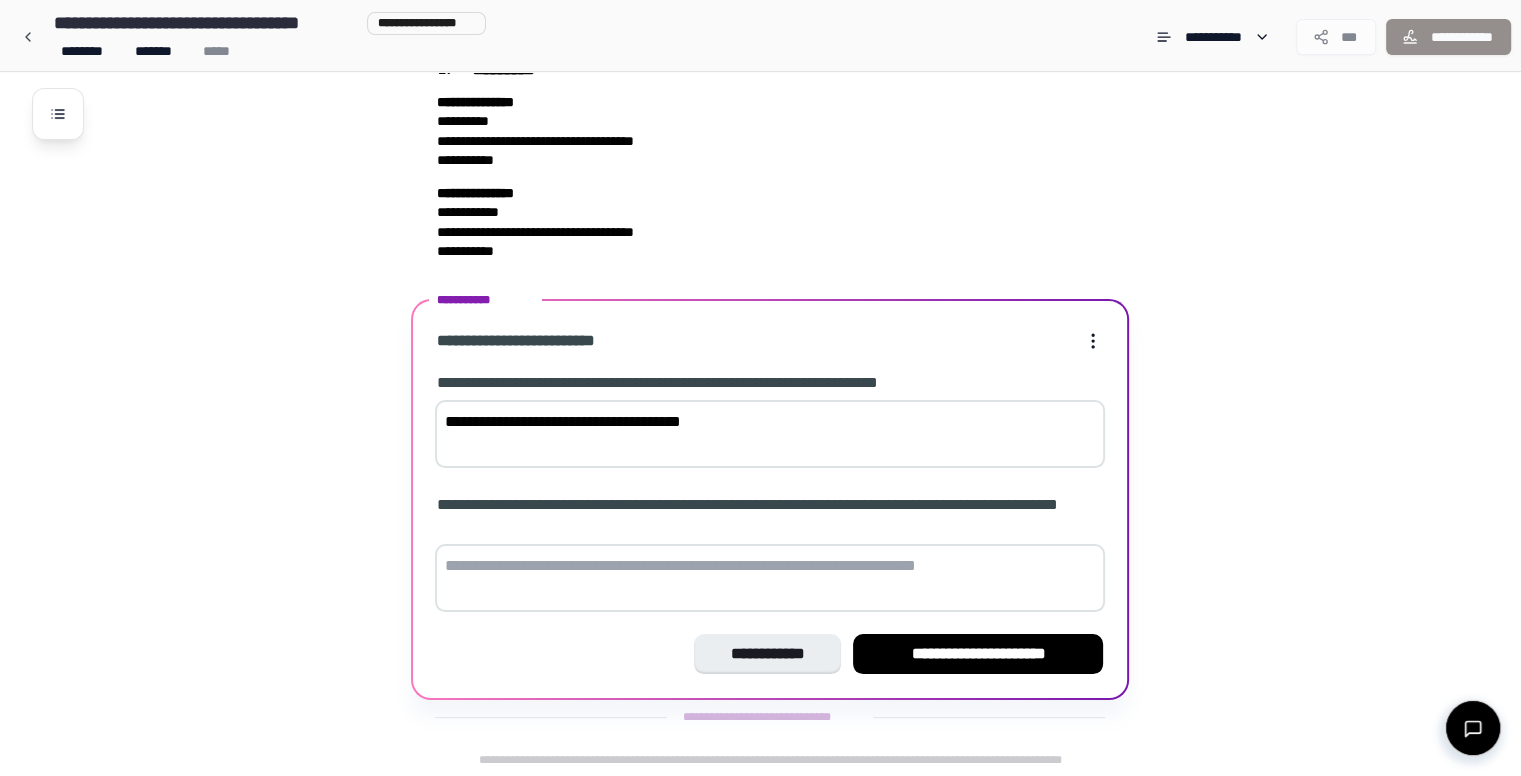 click at bounding box center [770, 578] 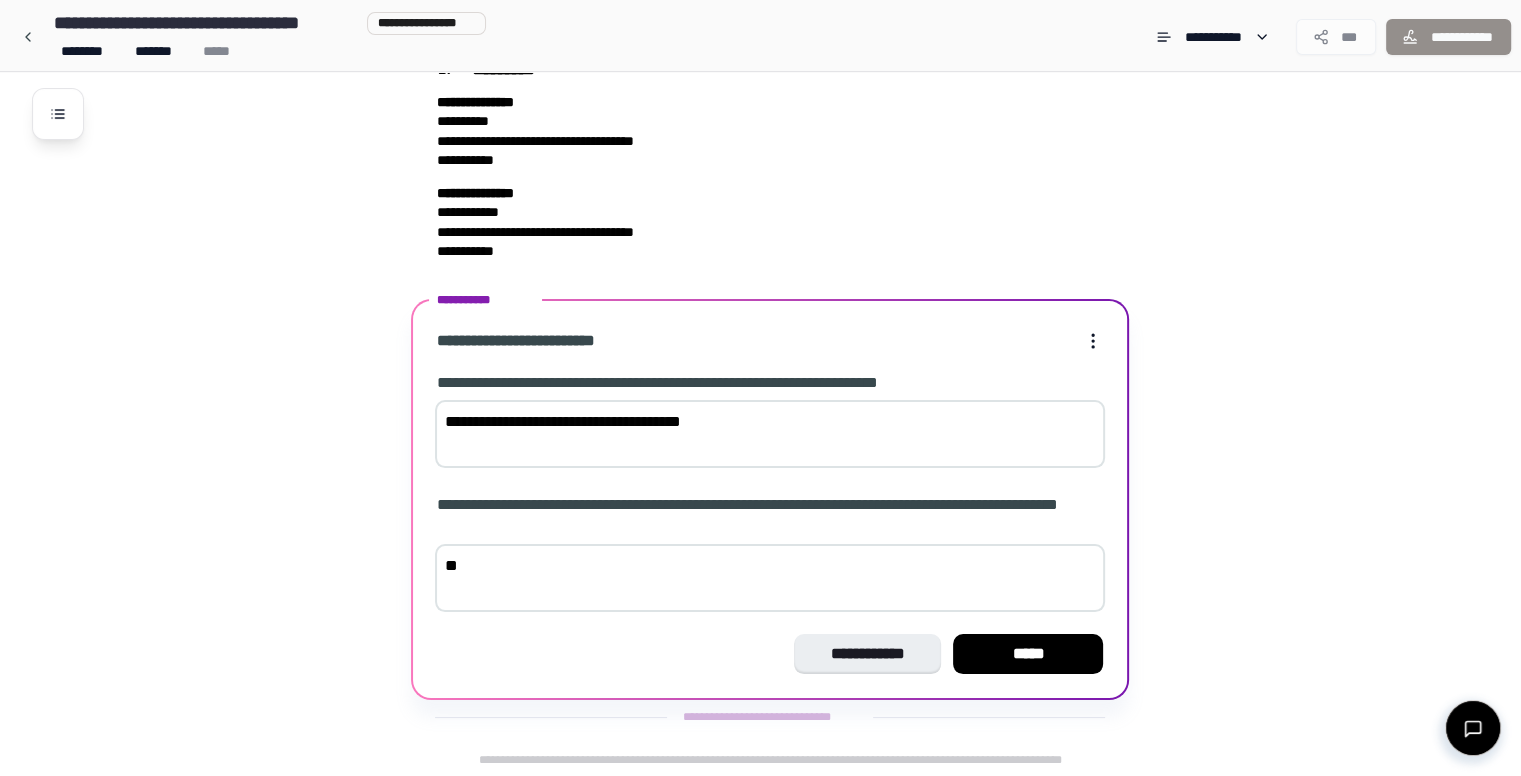 type on "*" 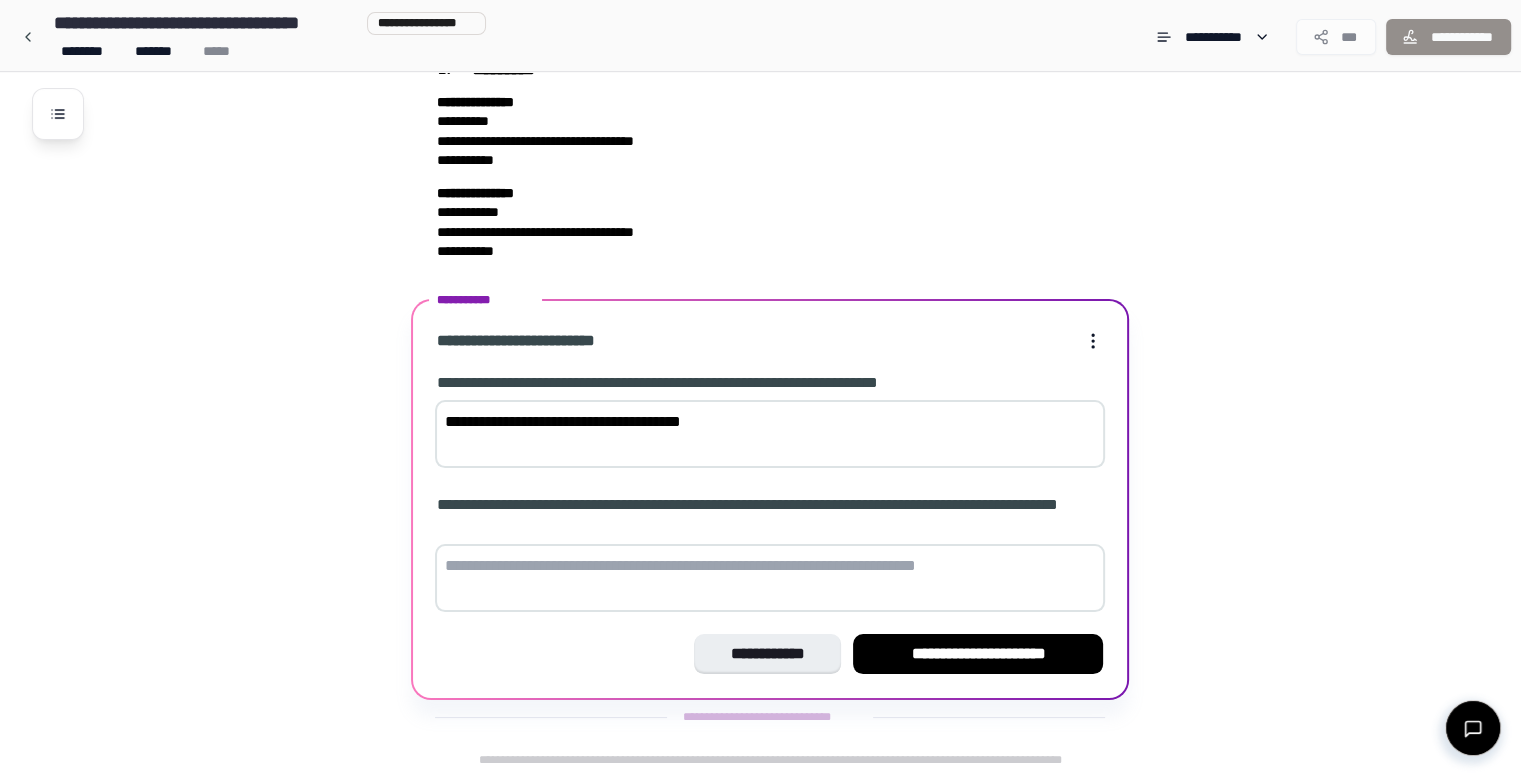 type on "*" 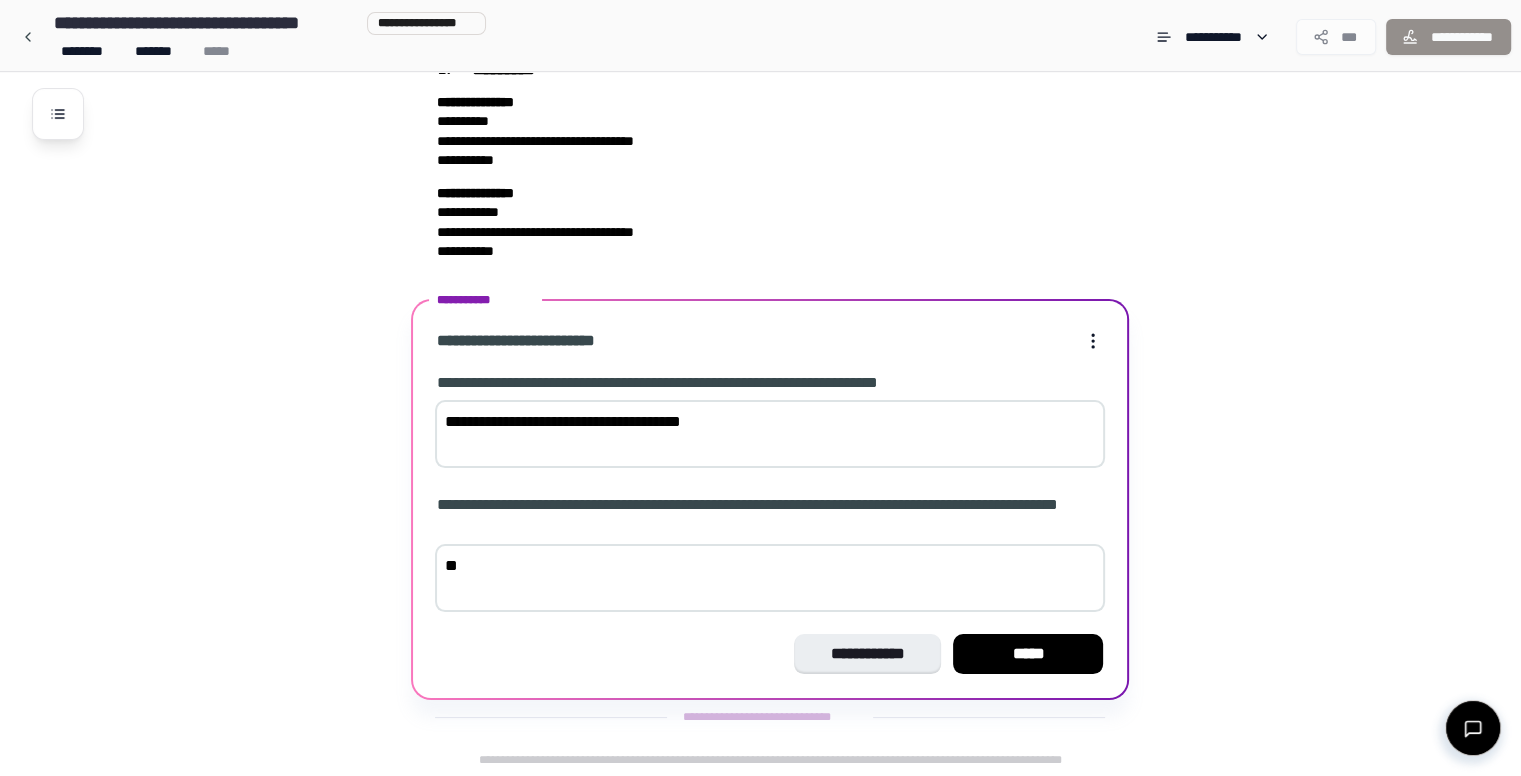 type on "*" 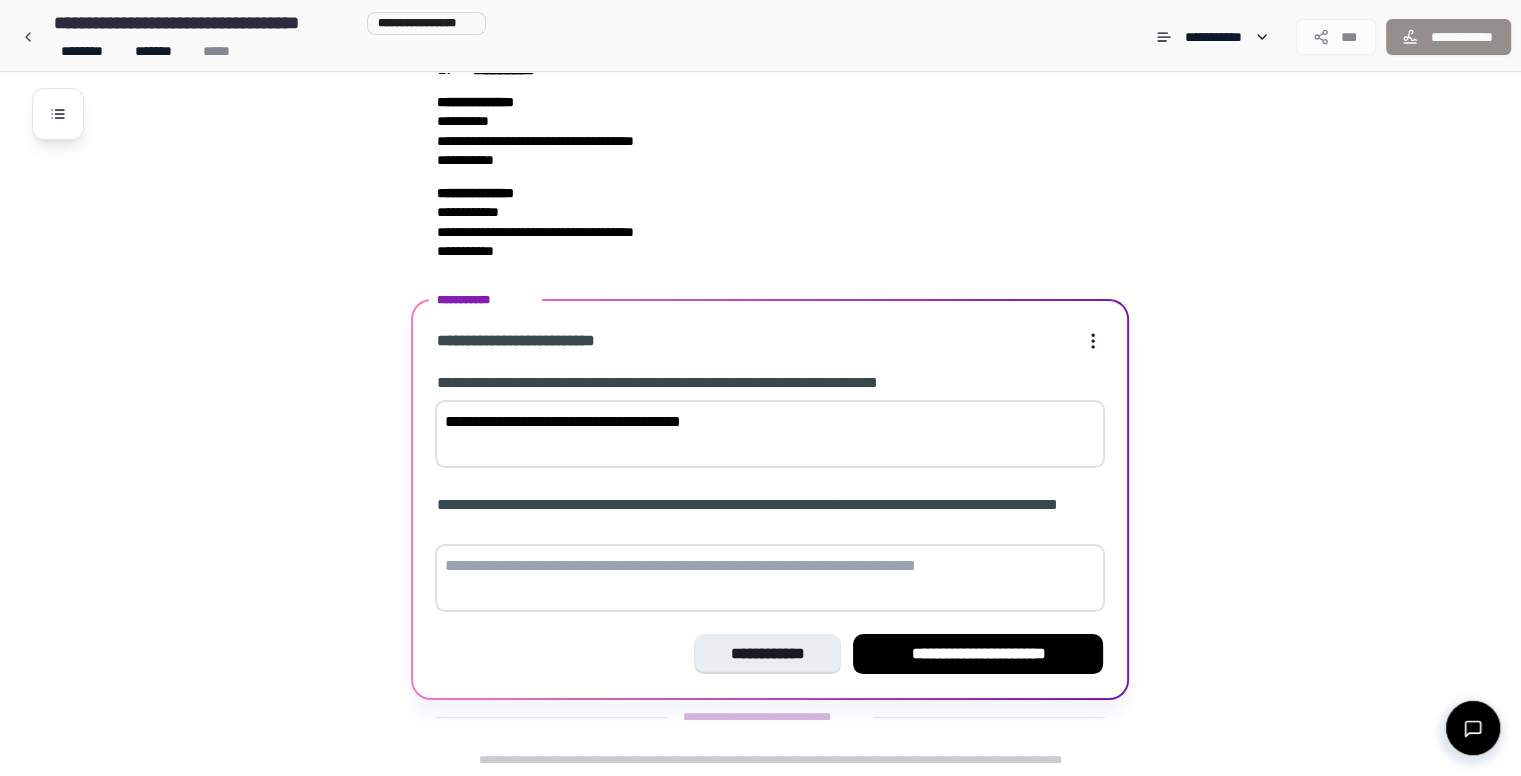 type on "*" 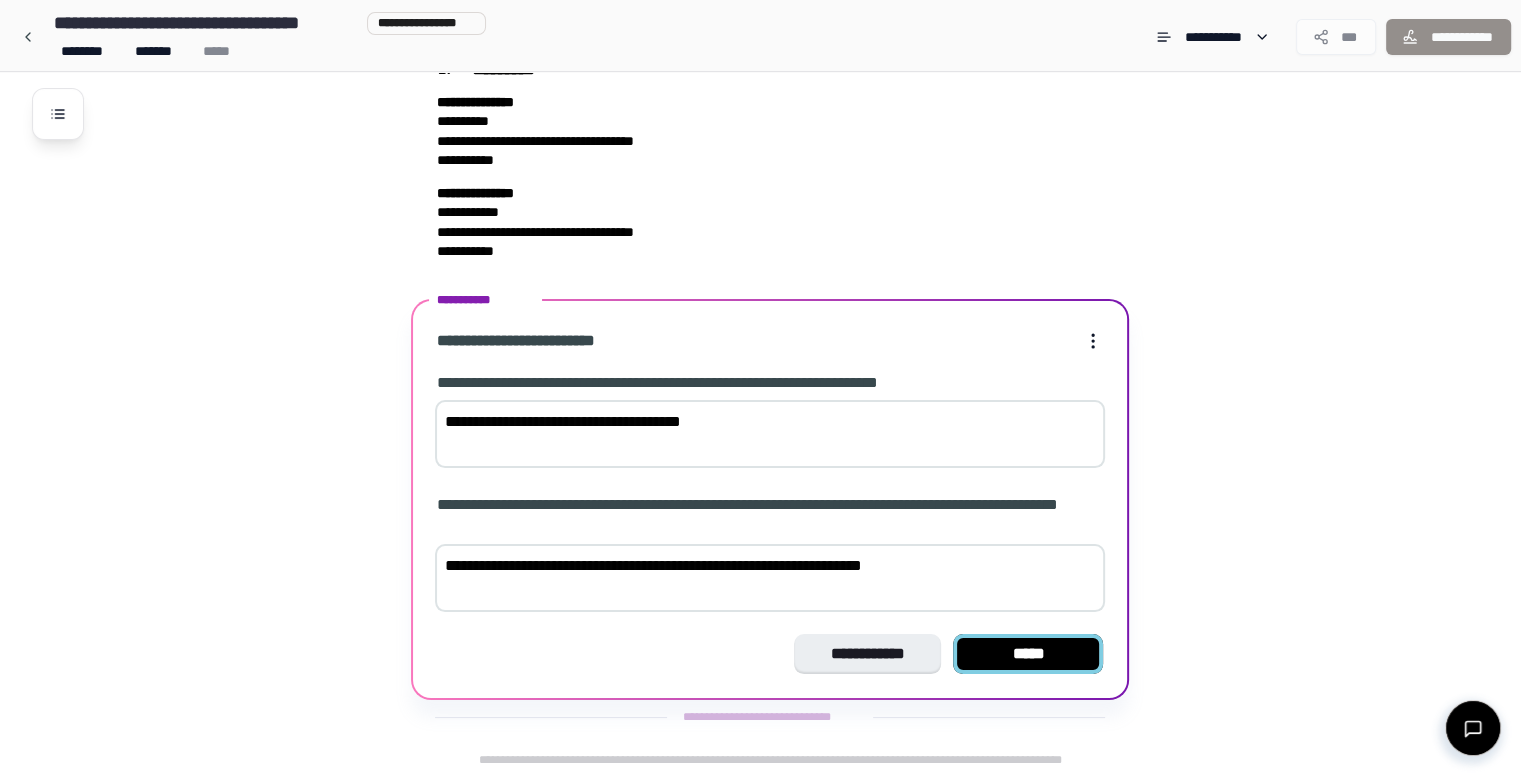type on "**********" 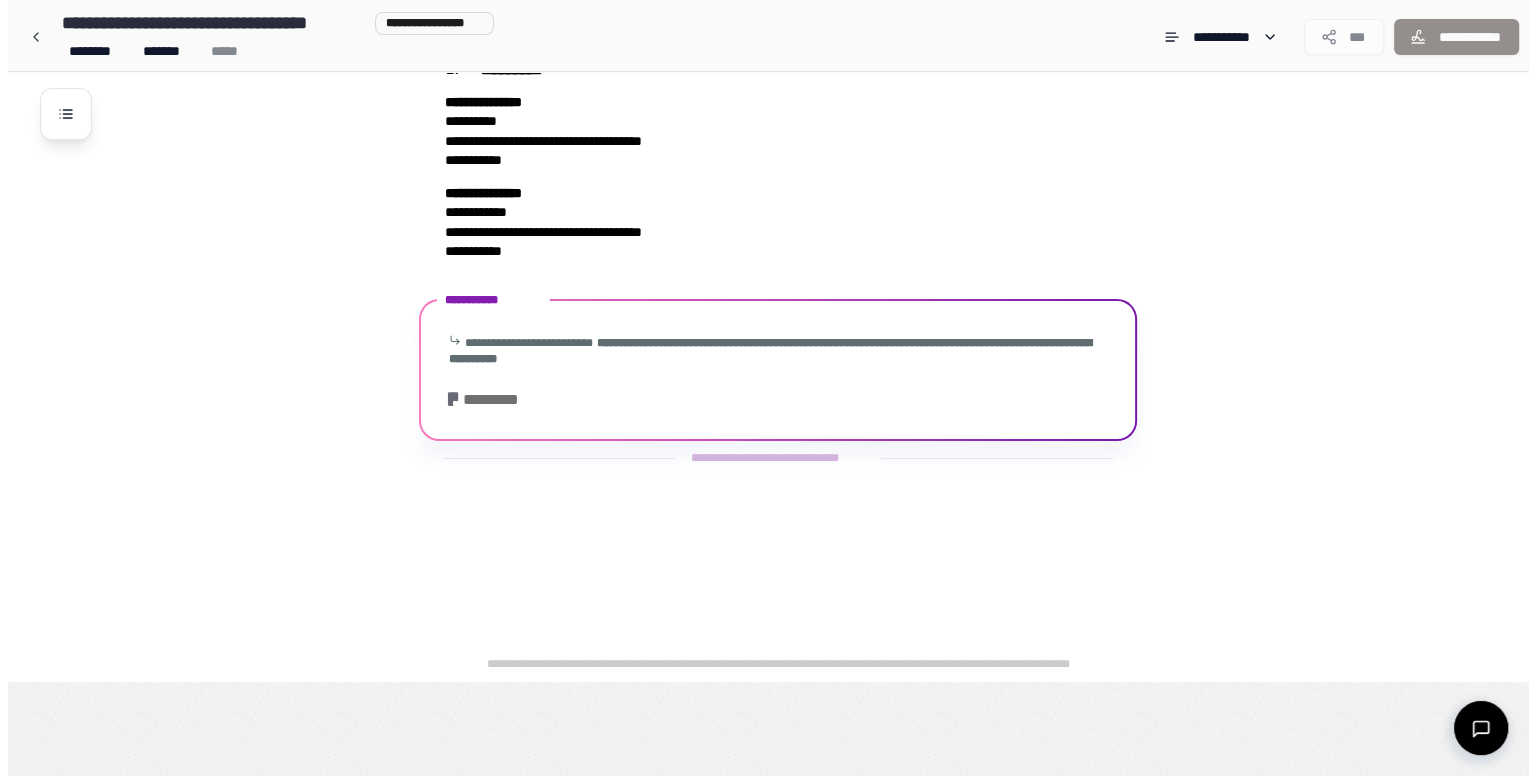 scroll, scrollTop: 0, scrollLeft: 0, axis: both 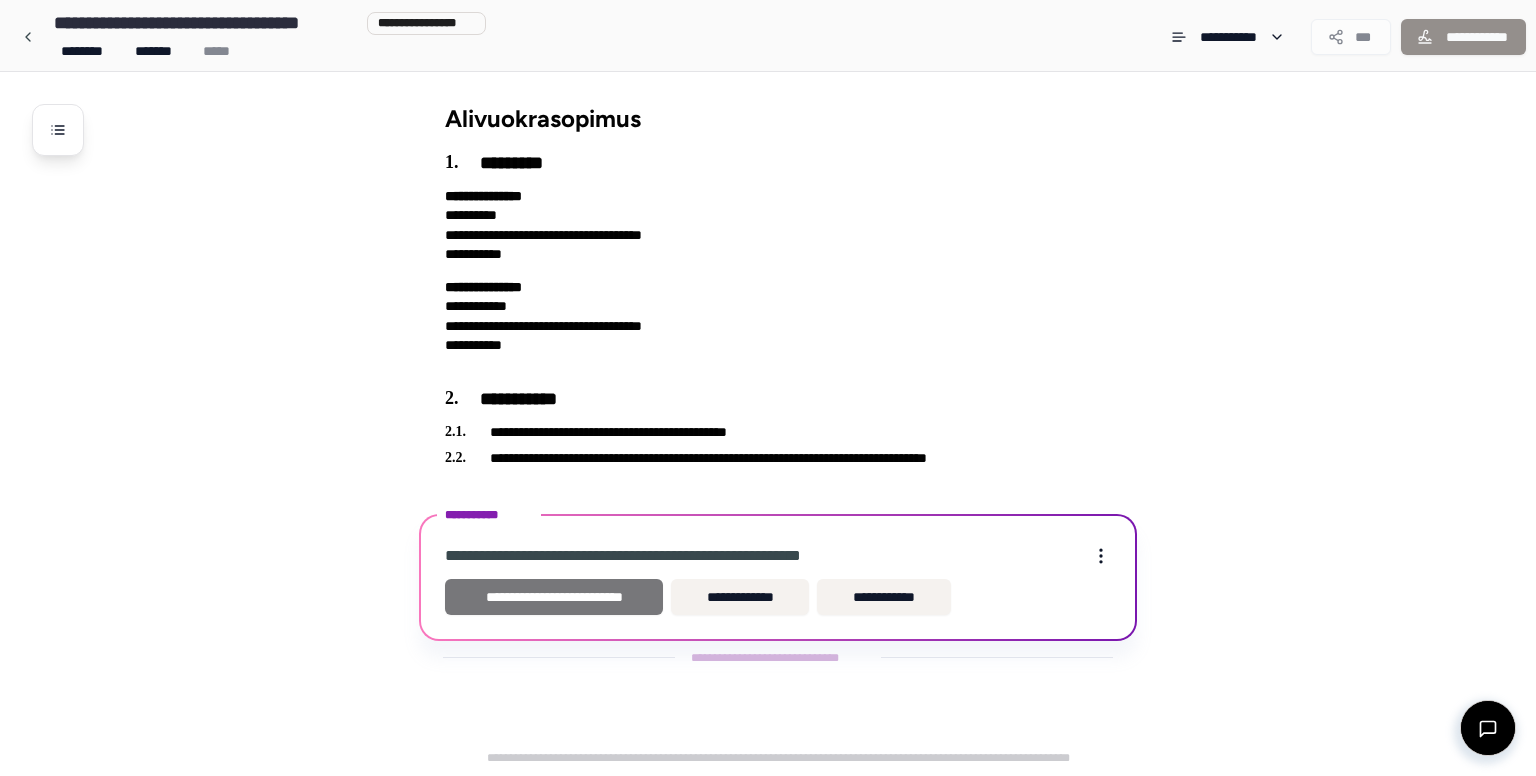 click on "**********" at bounding box center (554, 597) 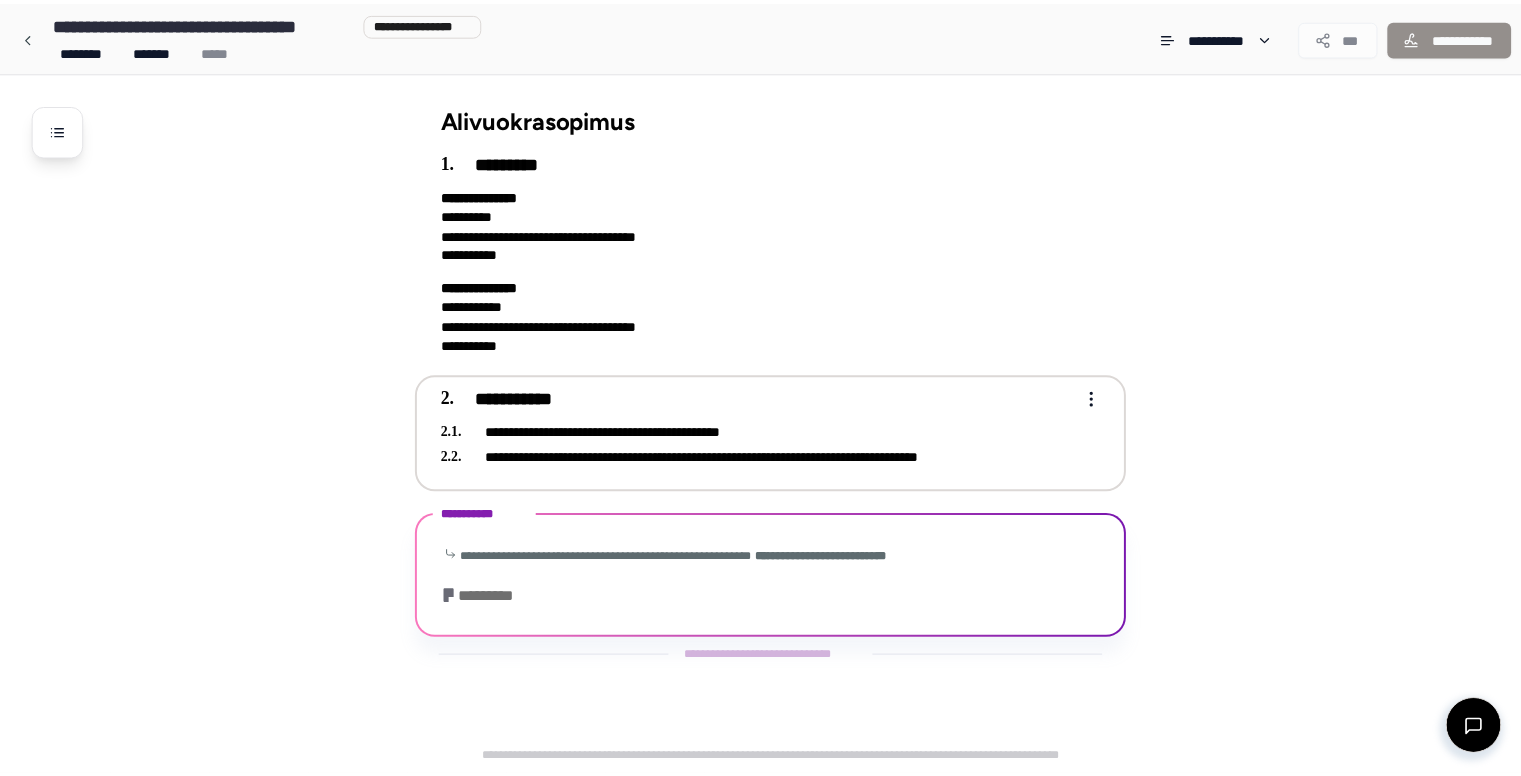 scroll, scrollTop: 157, scrollLeft: 0, axis: vertical 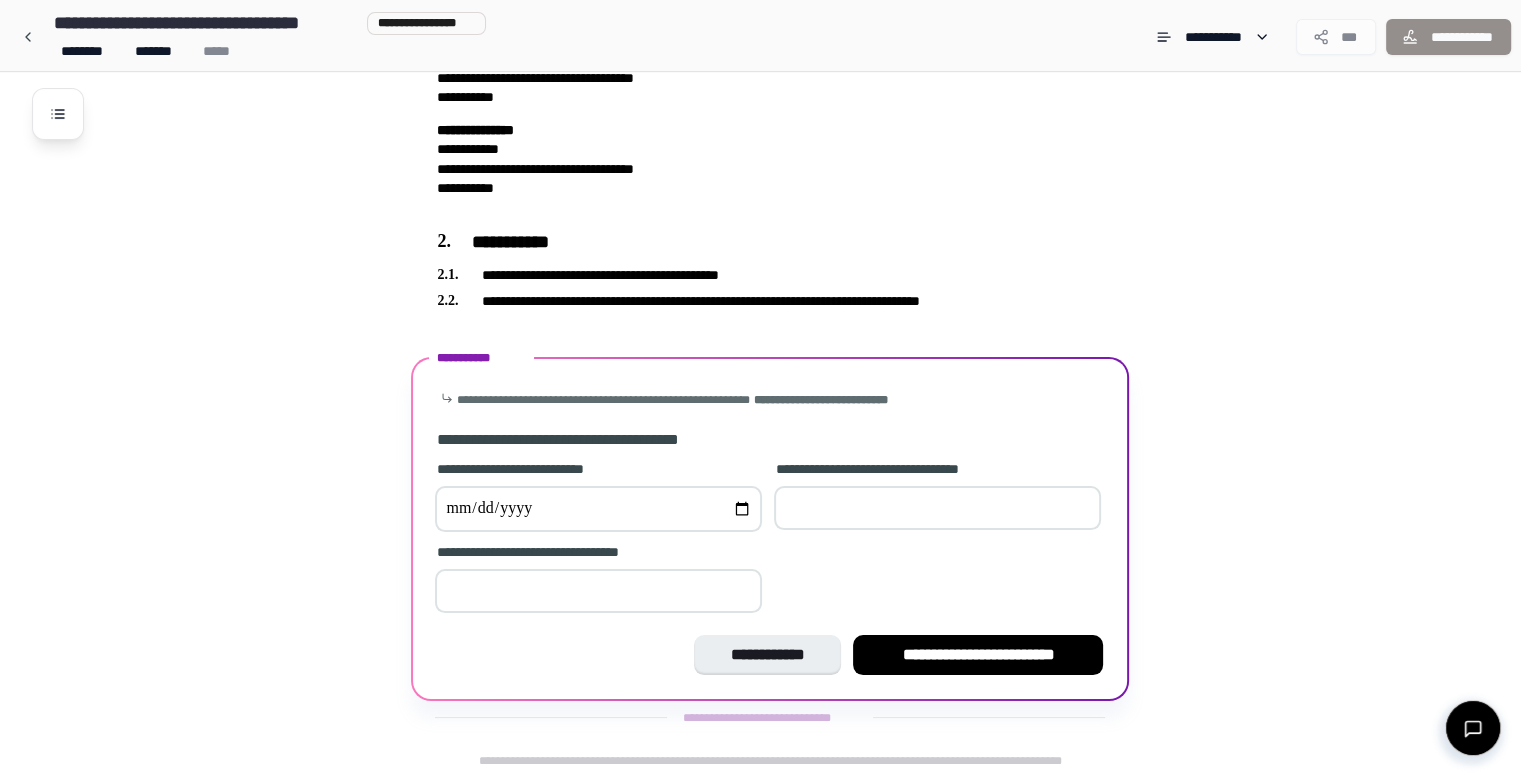 click at bounding box center (598, 509) 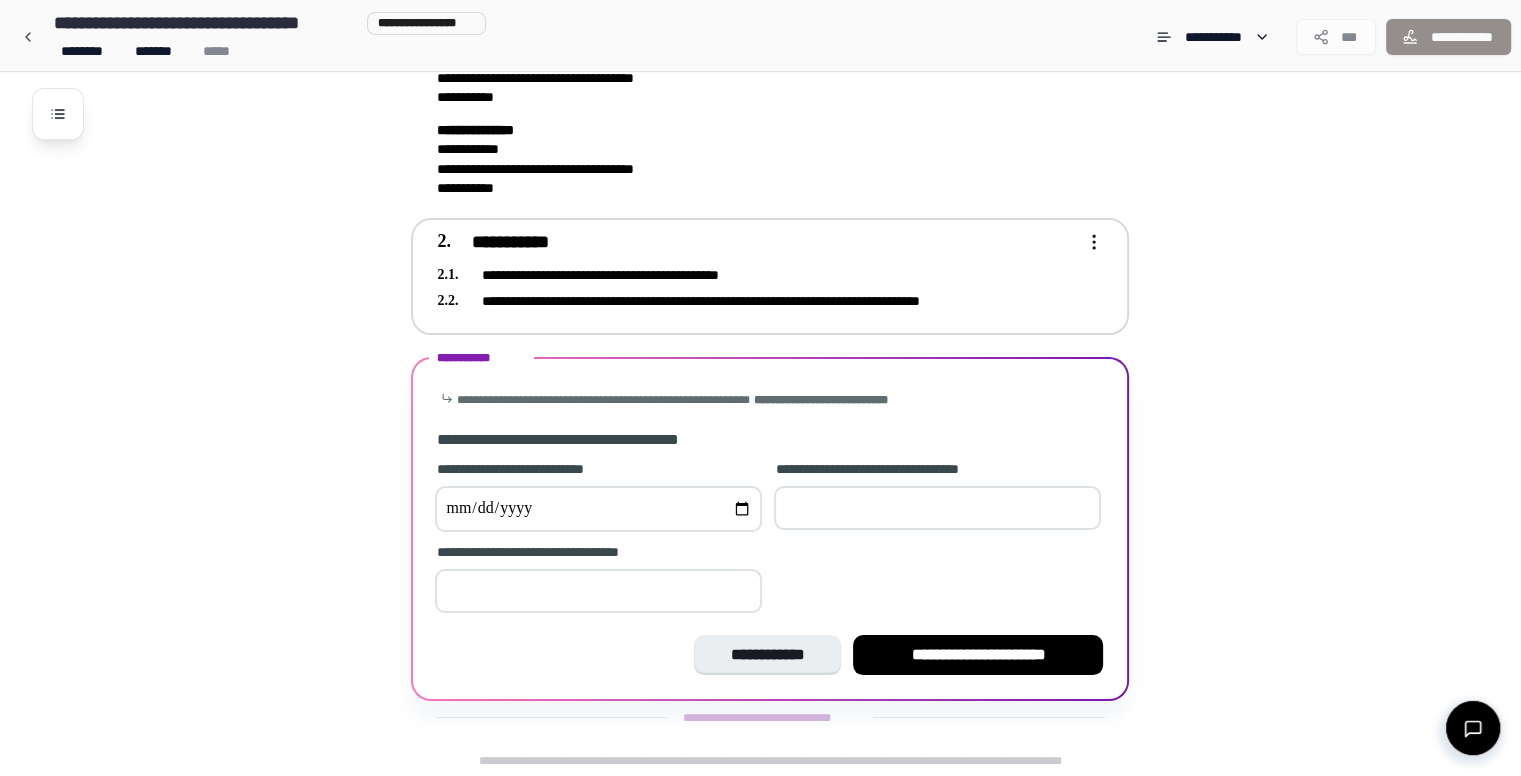 type on "**********" 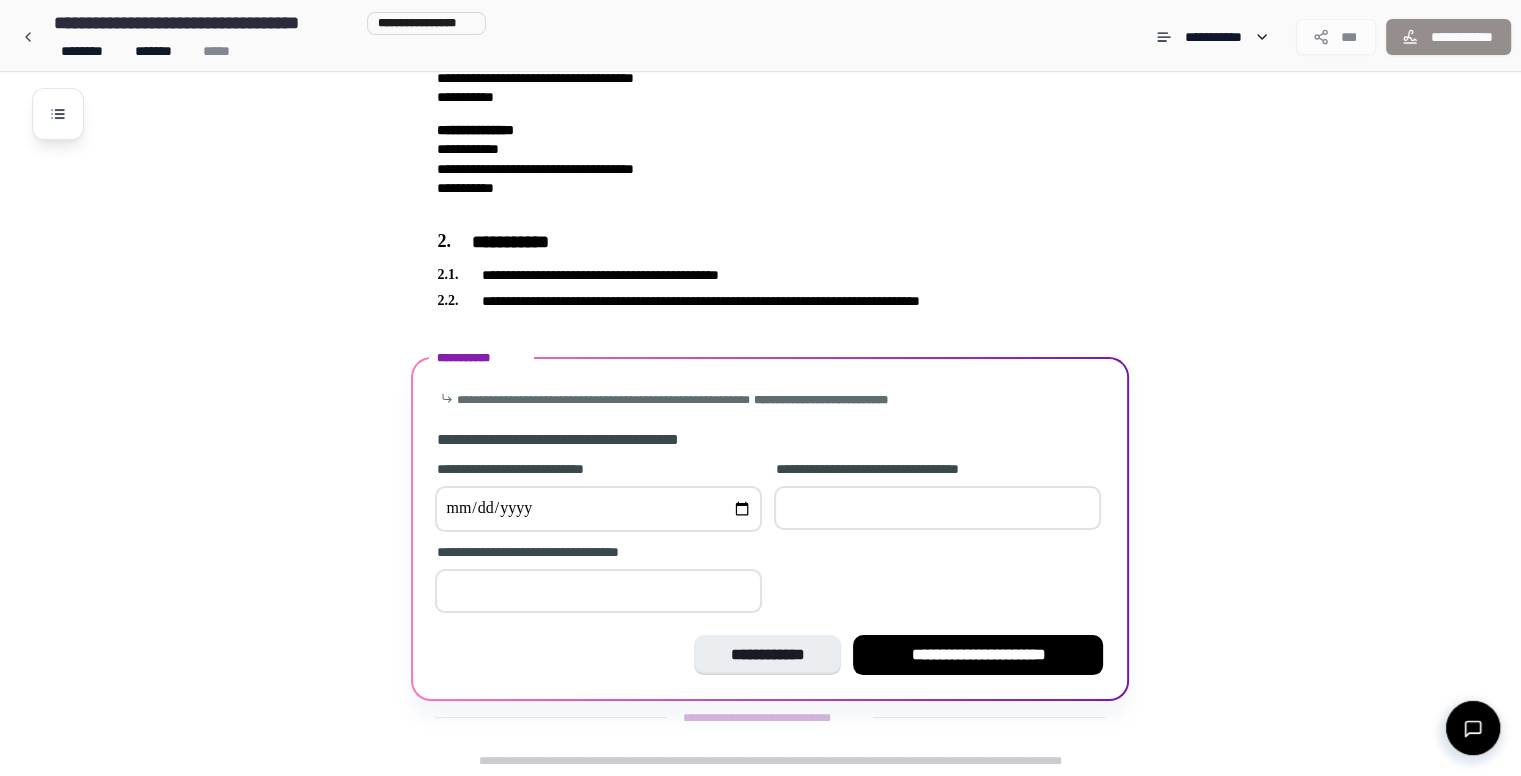 click at bounding box center (937, 508) 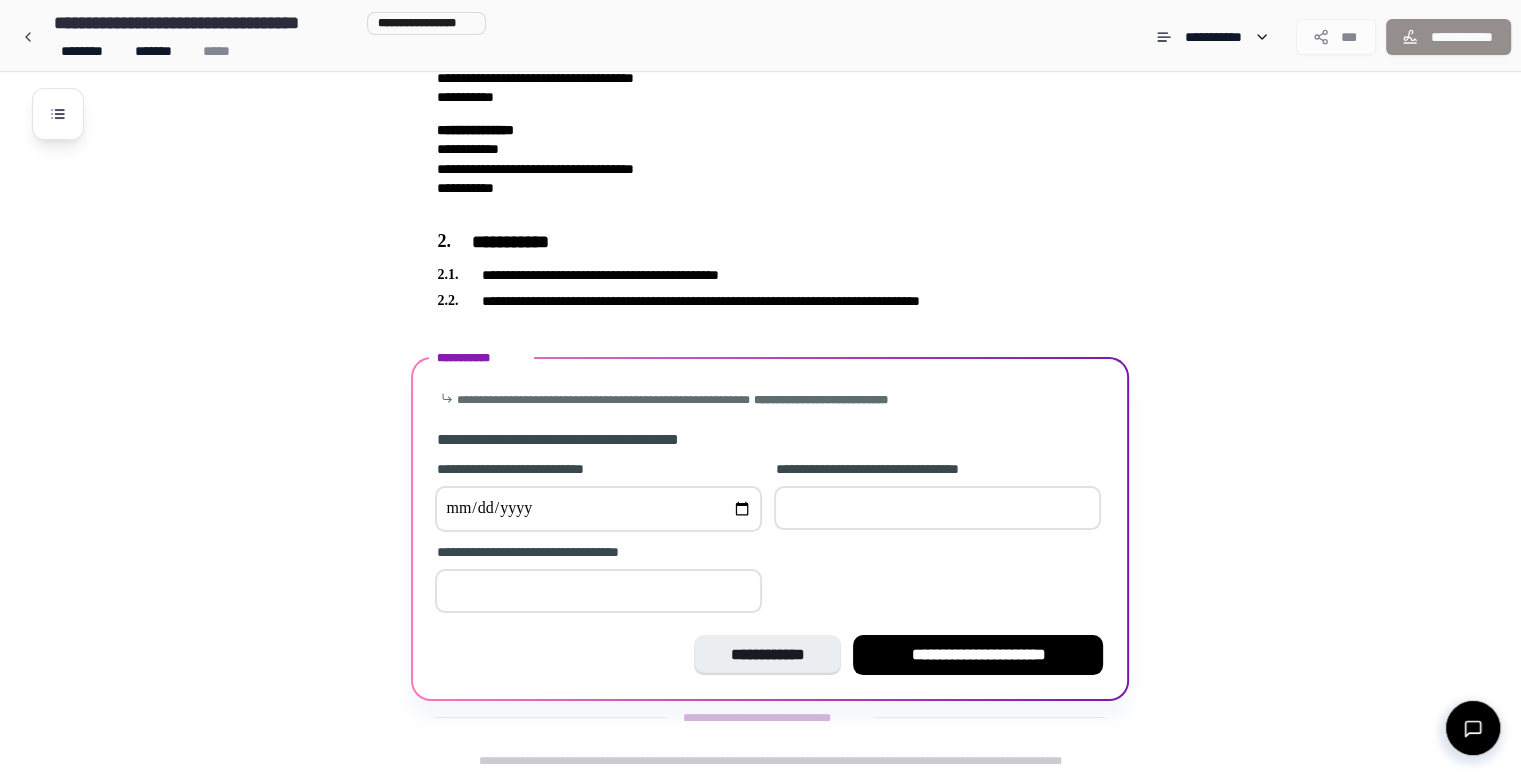click on "*" at bounding box center [937, 508] 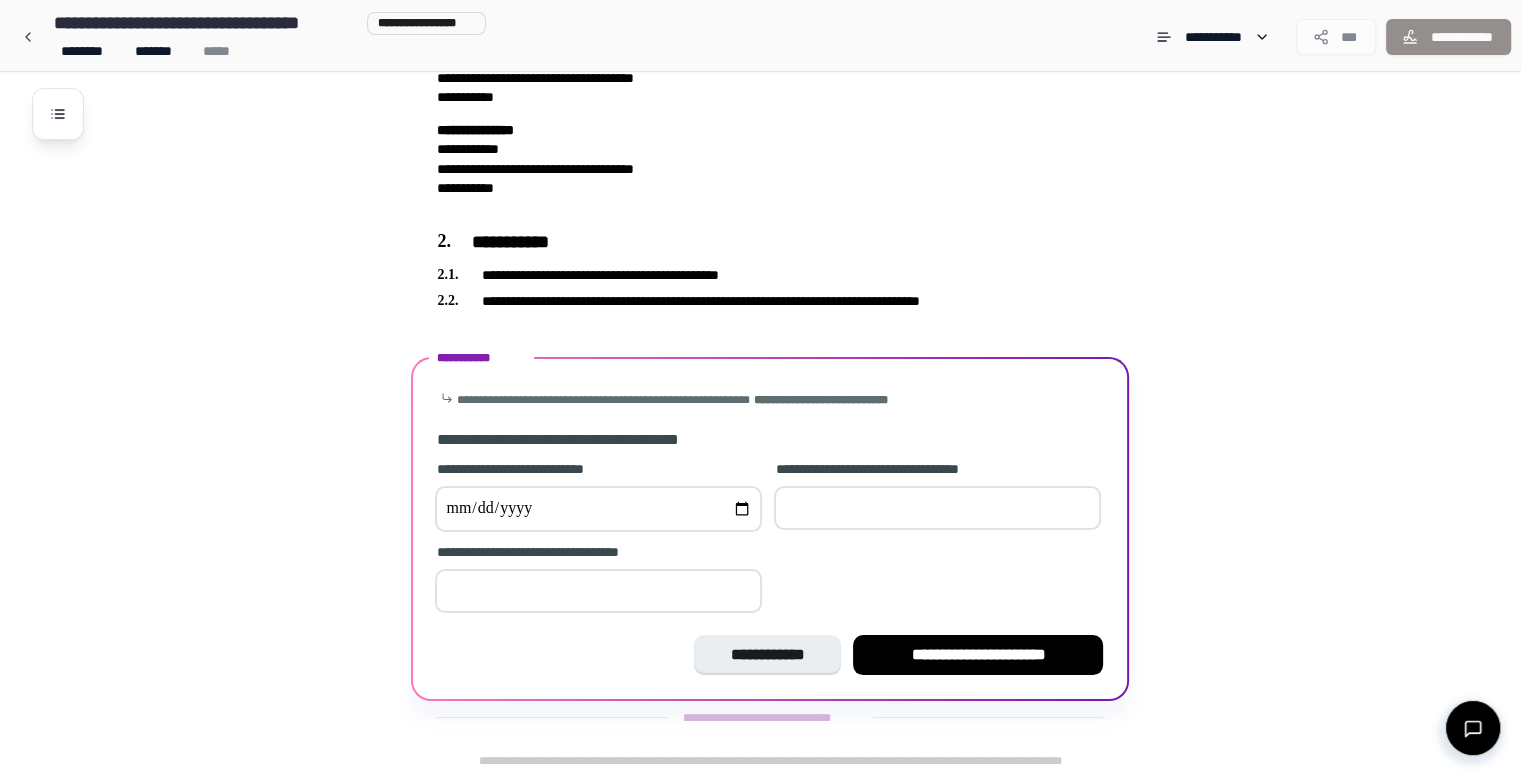 click on "**********" at bounding box center (937, 469) 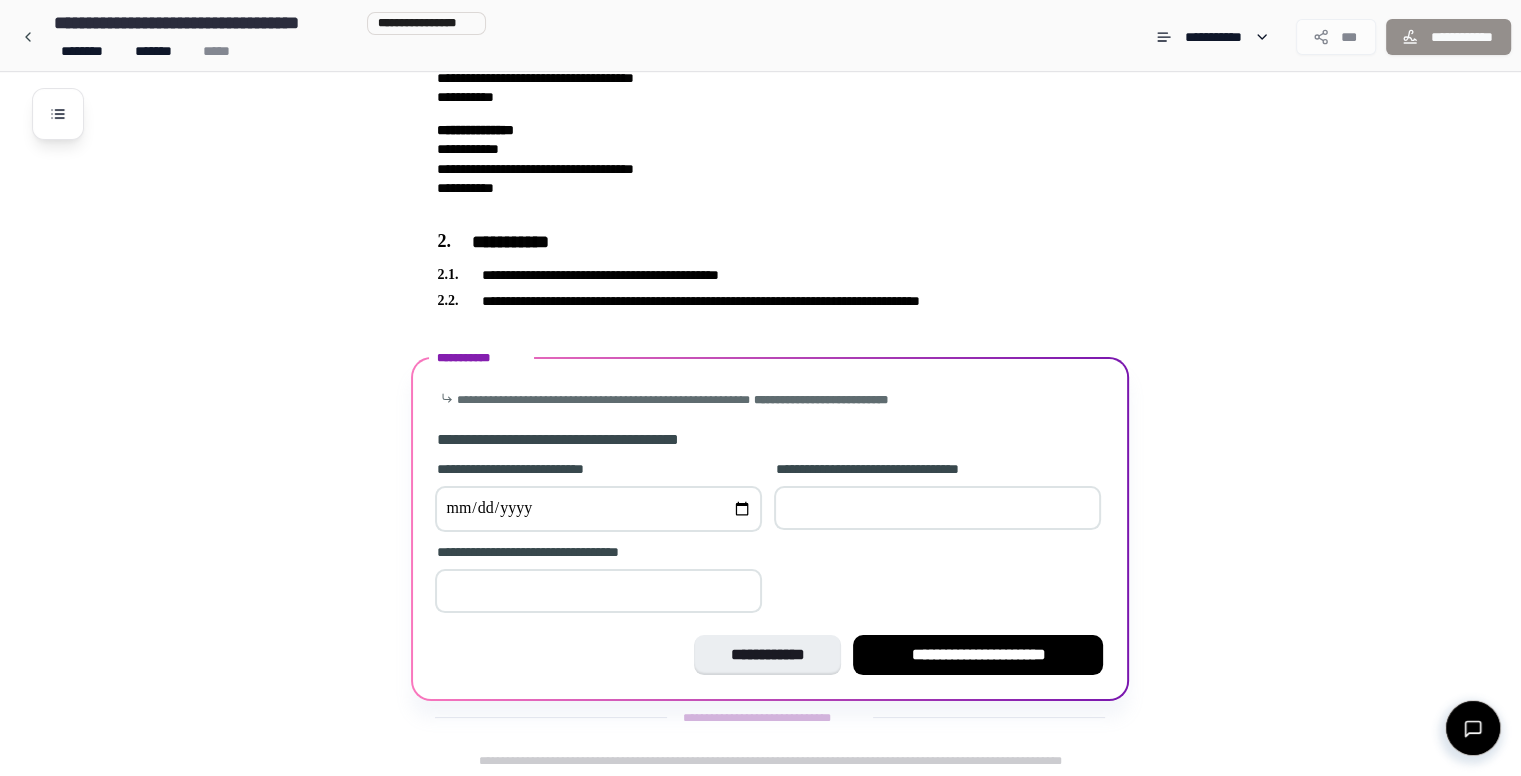 type on "*" 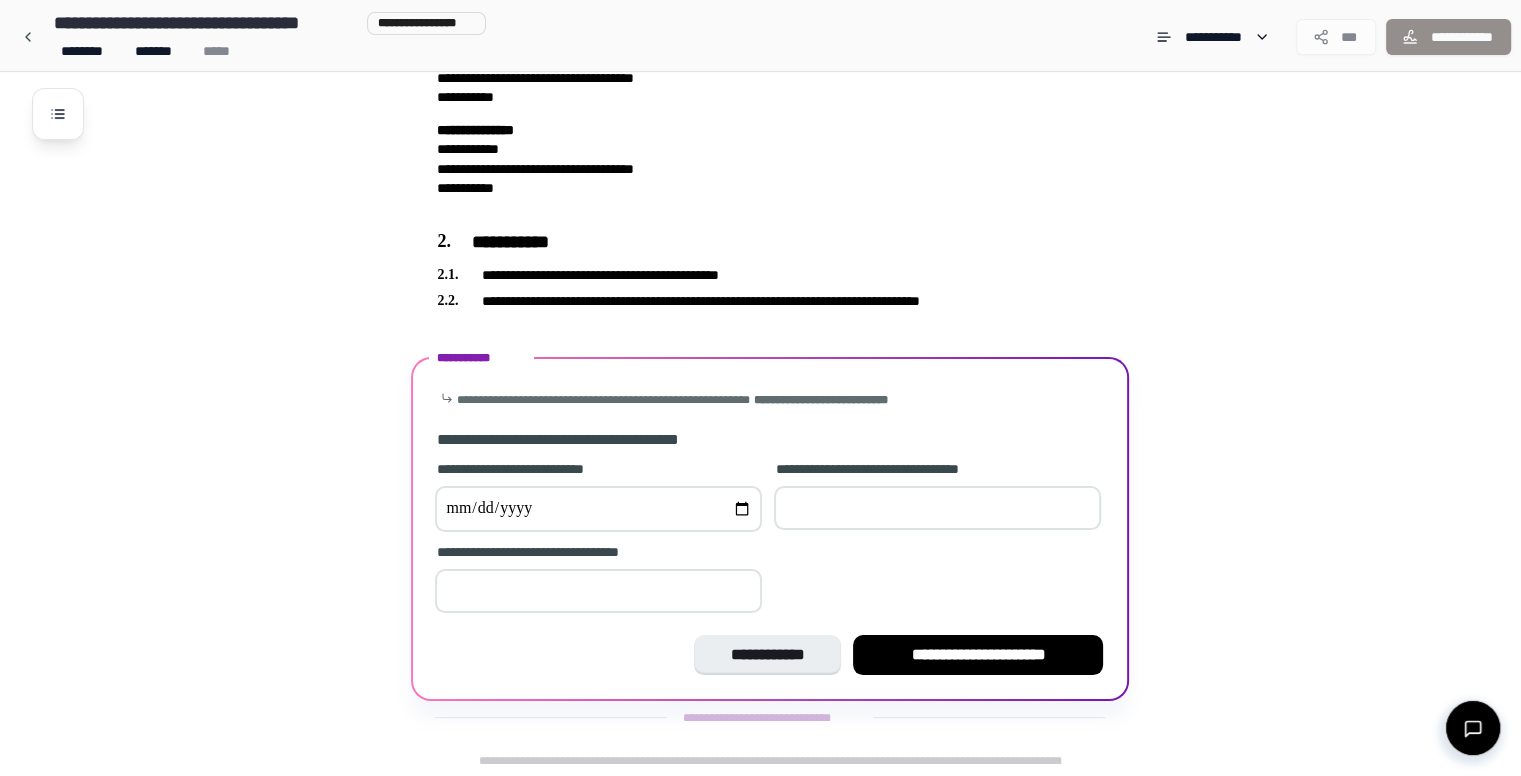 click at bounding box center [598, 591] 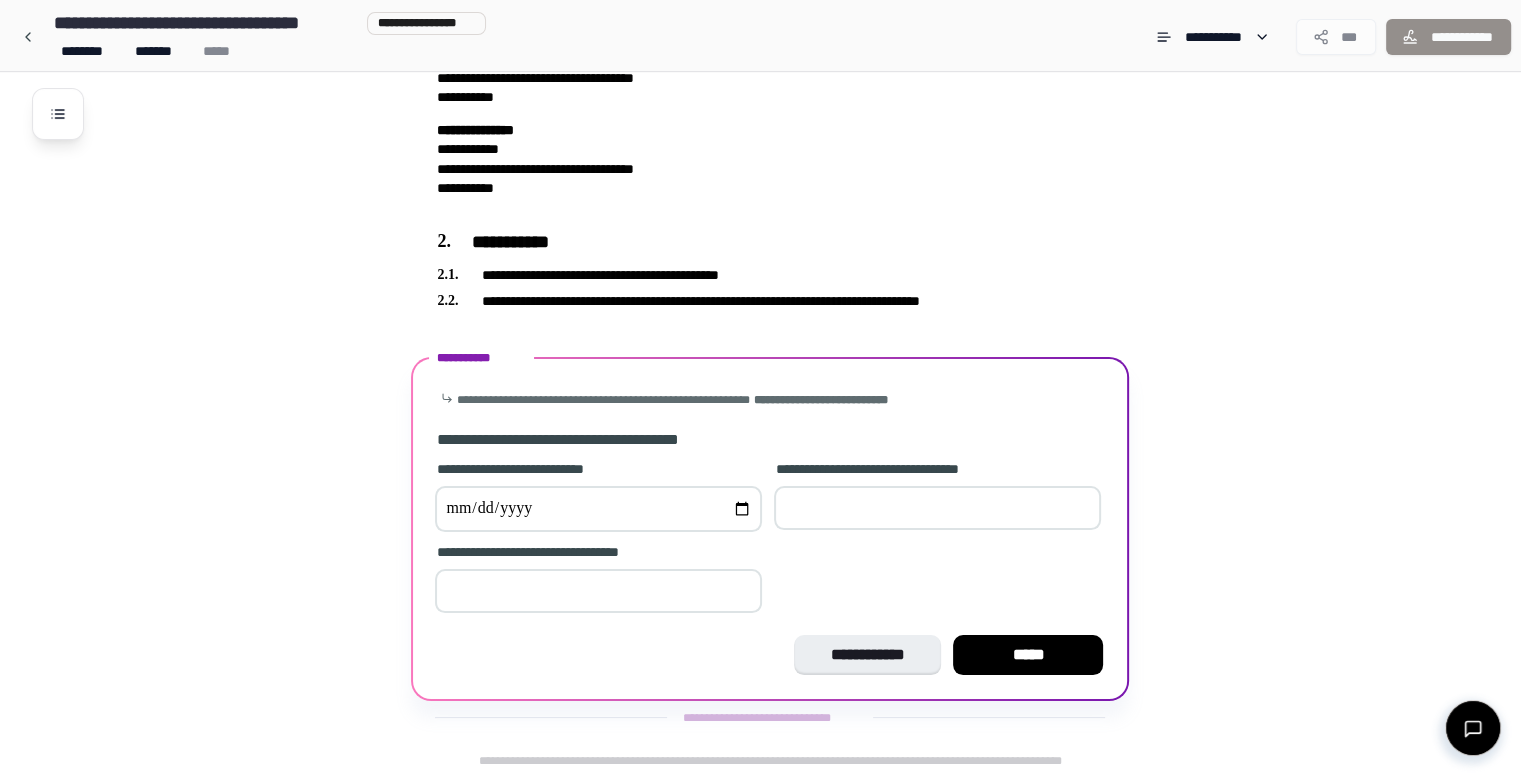 click on "**" at bounding box center (598, 591) 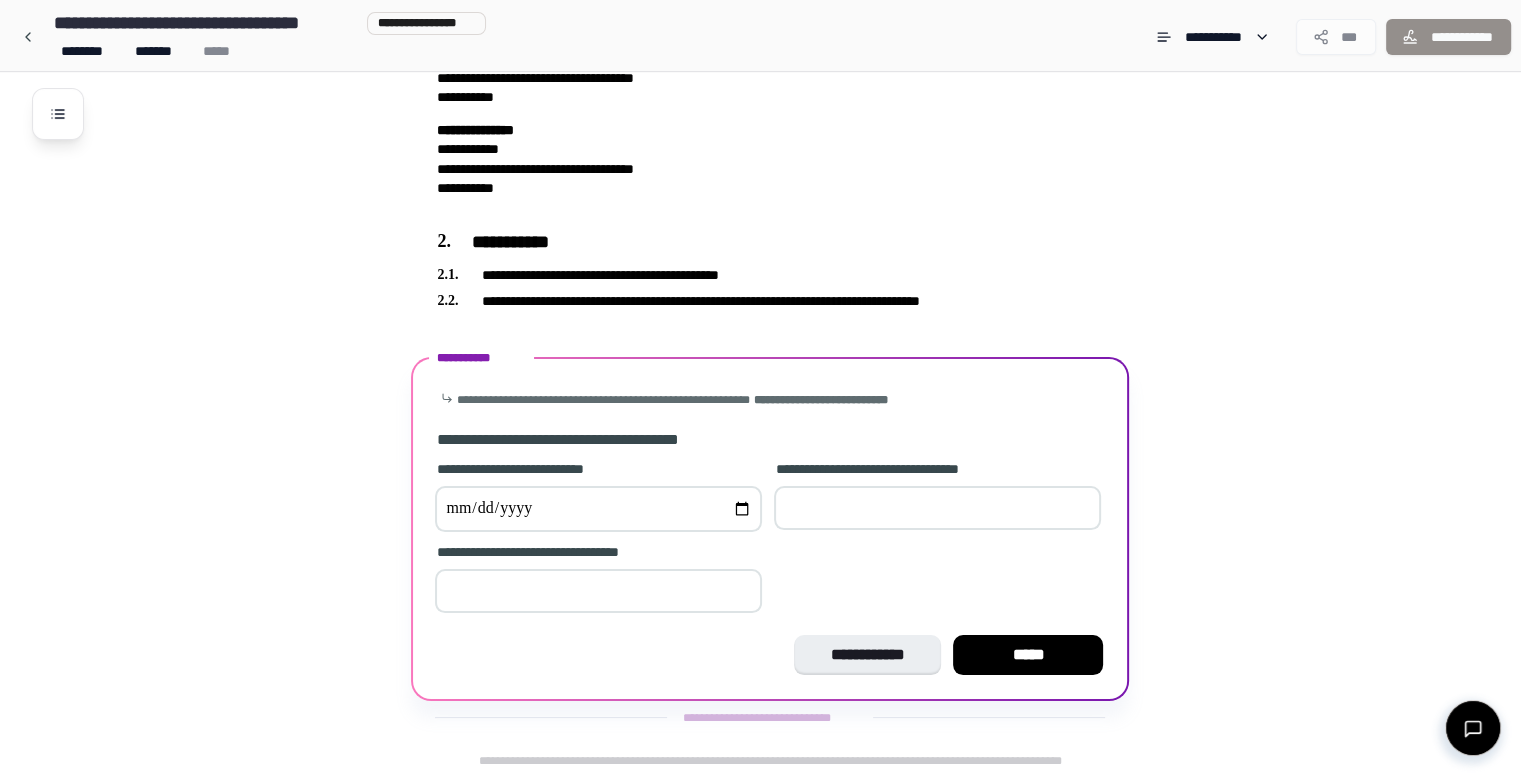click on "**********" at bounding box center [770, 539] 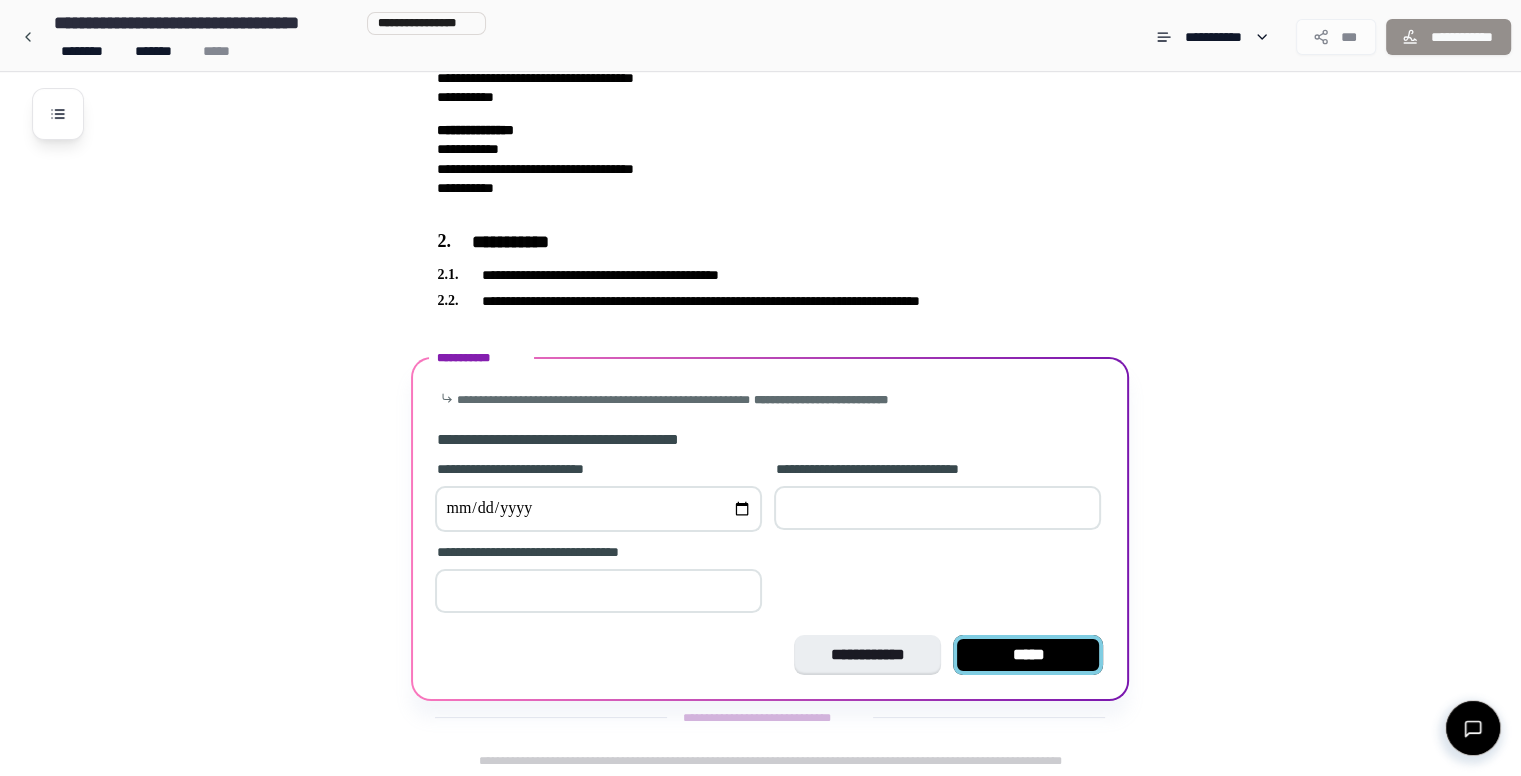 click on "**********" at bounding box center [770, 552] 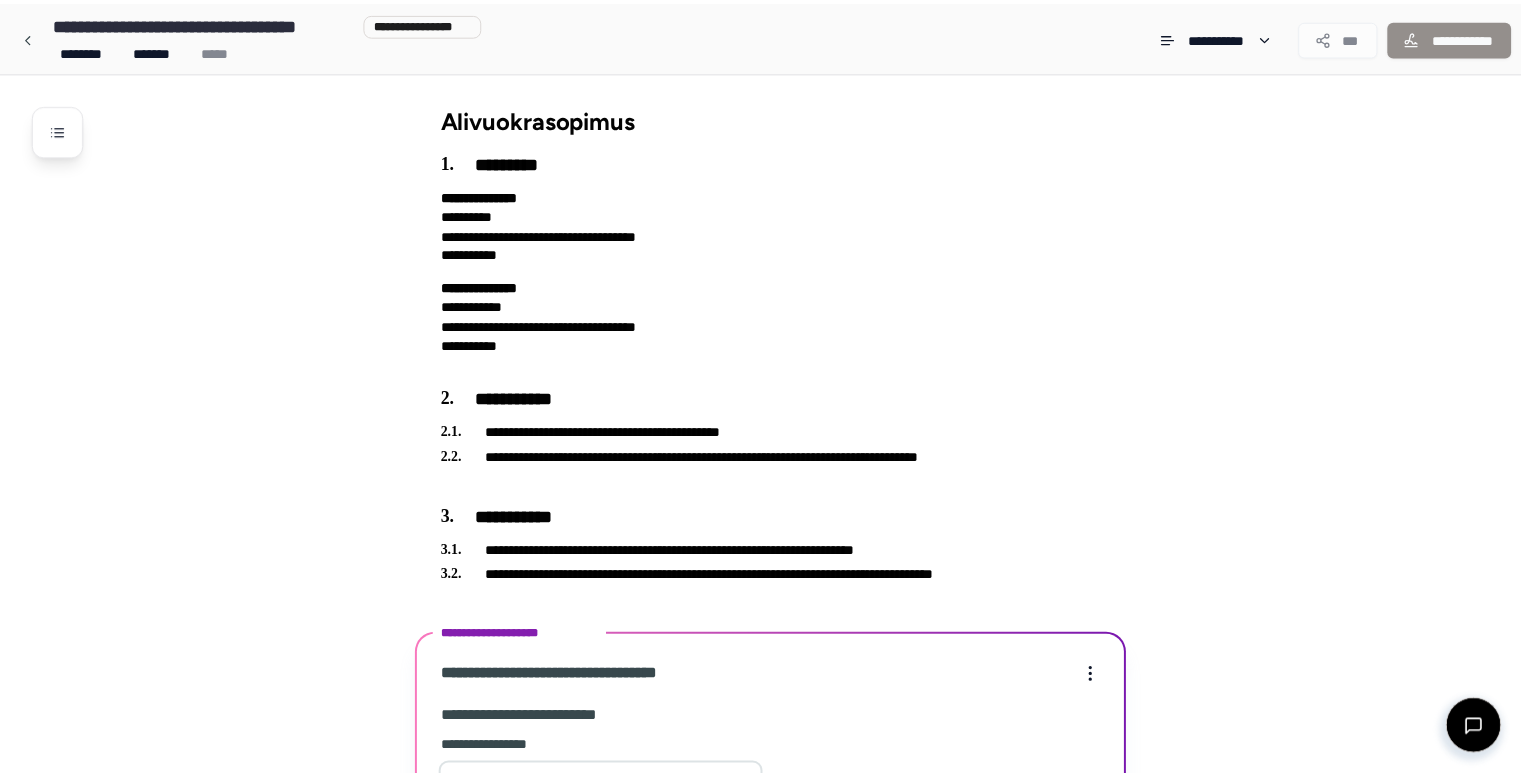 scroll, scrollTop: 570, scrollLeft: 0, axis: vertical 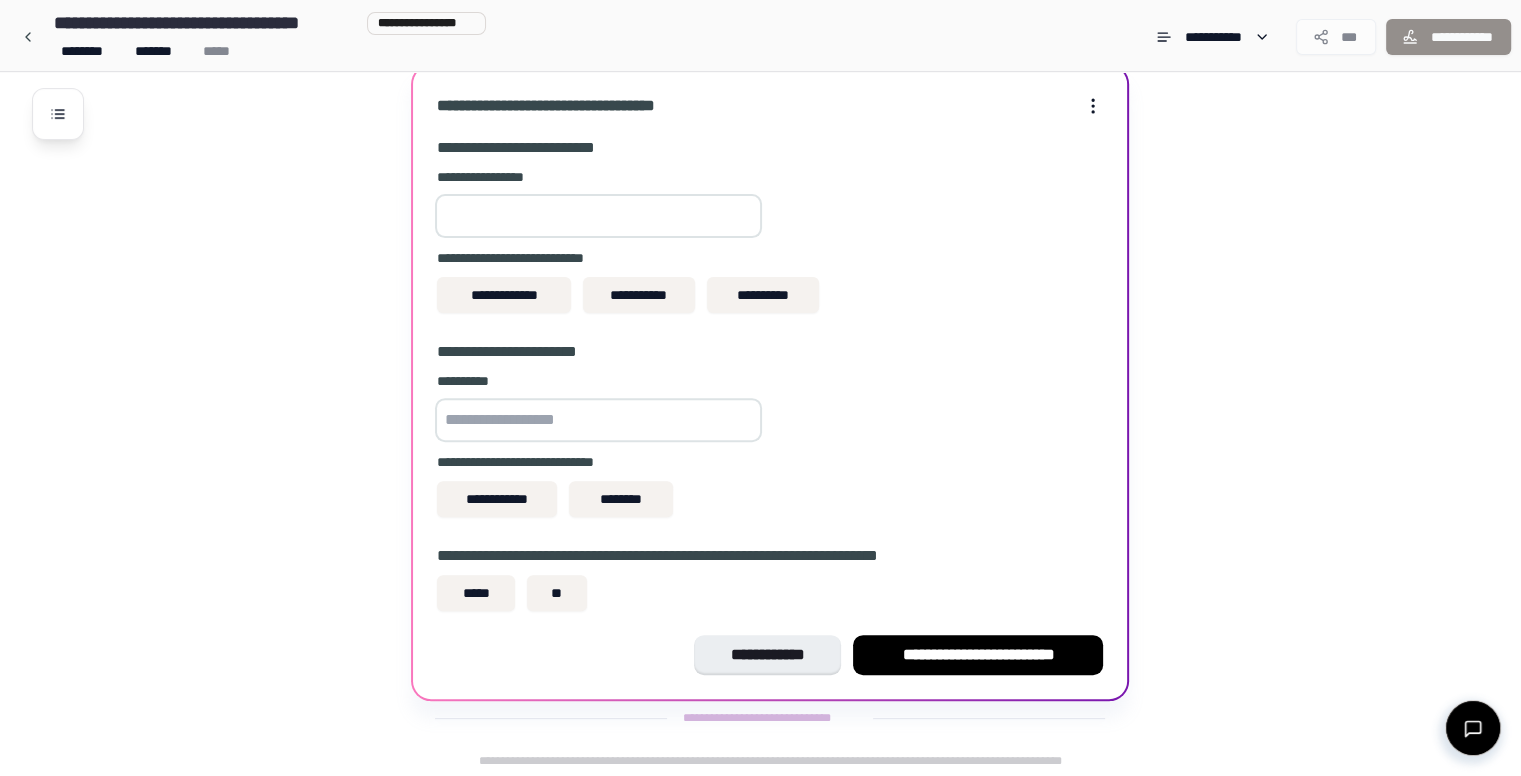 click on "**********" at bounding box center (786, 140) 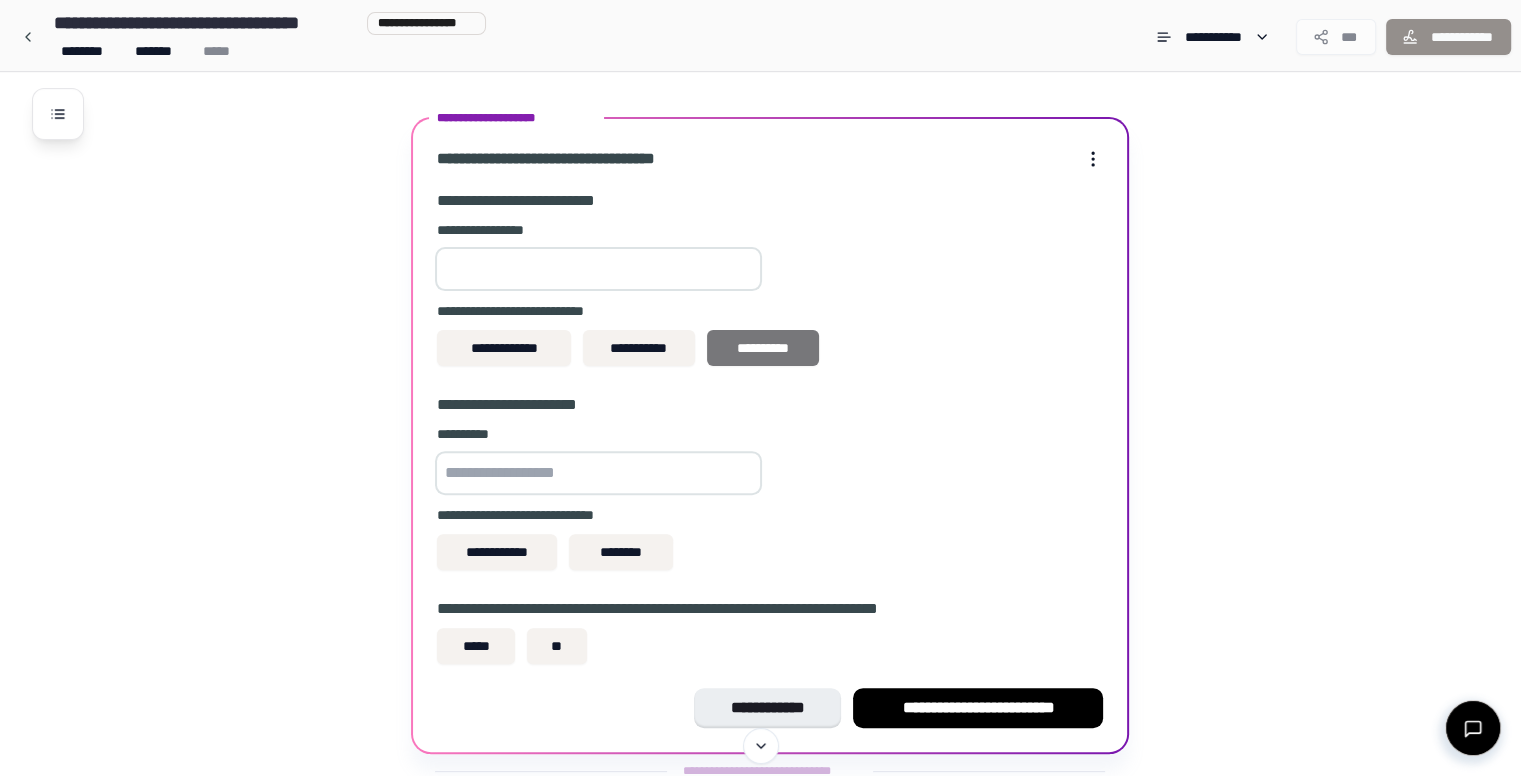 scroll, scrollTop: 470, scrollLeft: 0, axis: vertical 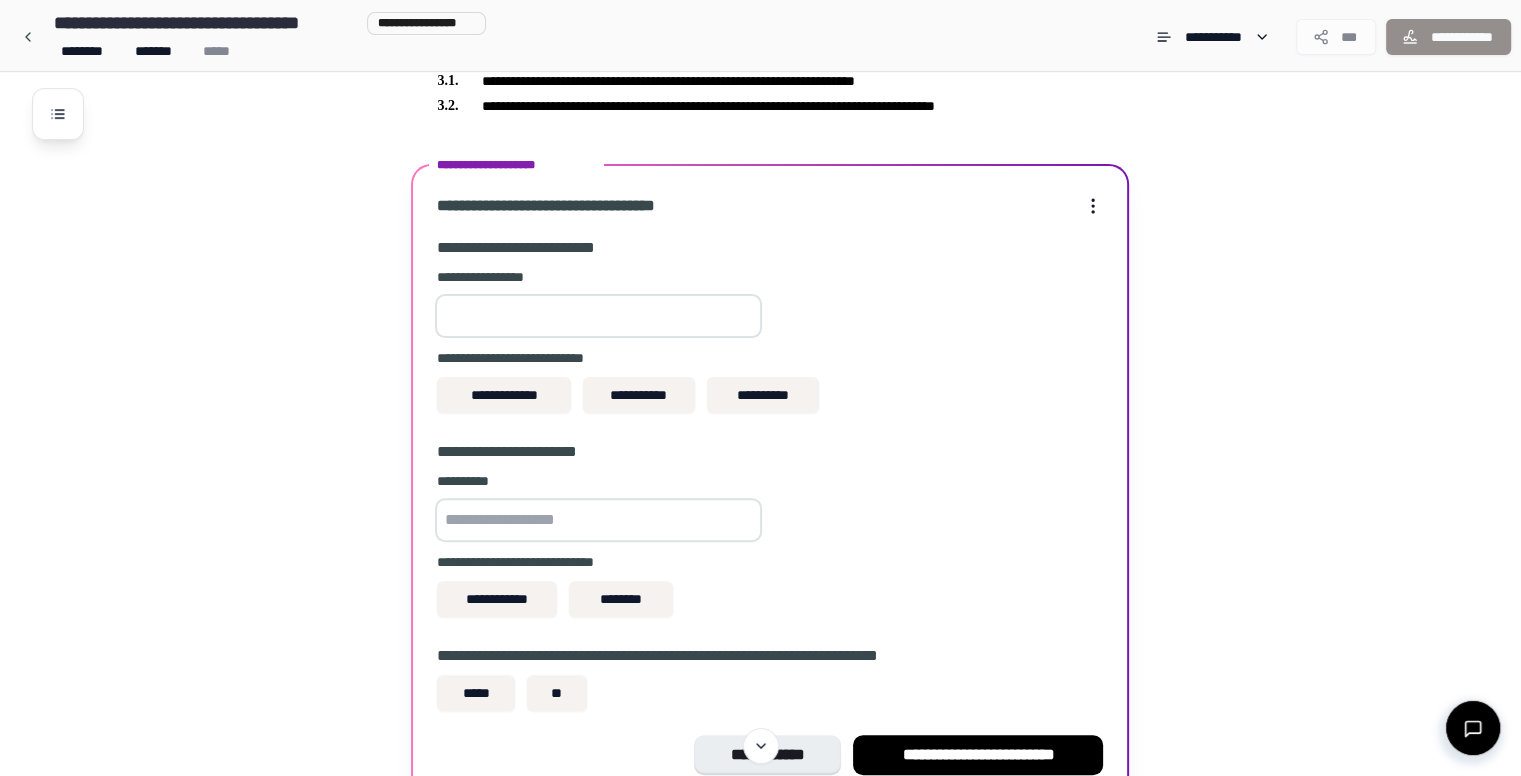 click at bounding box center (598, 316) 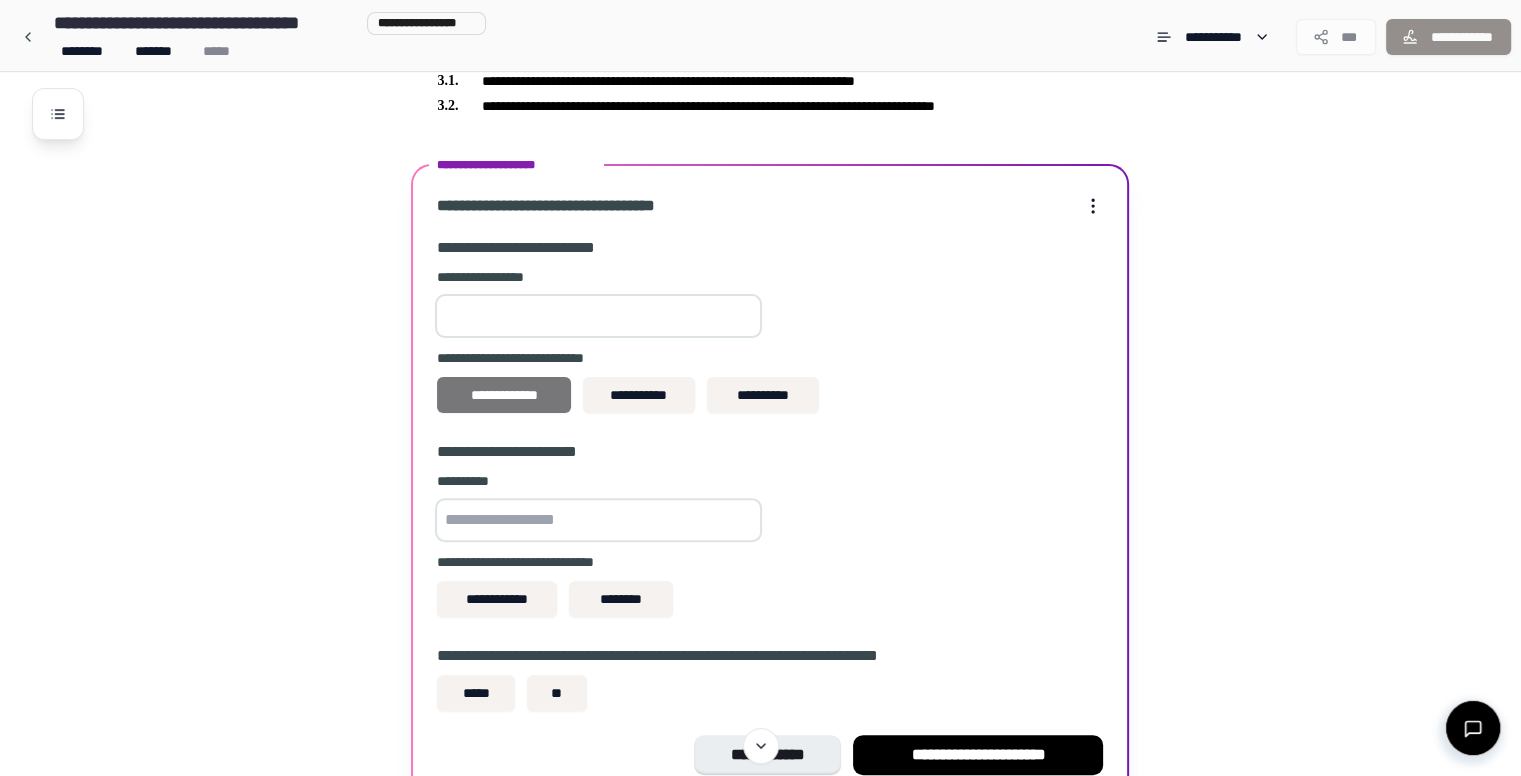 type on "***" 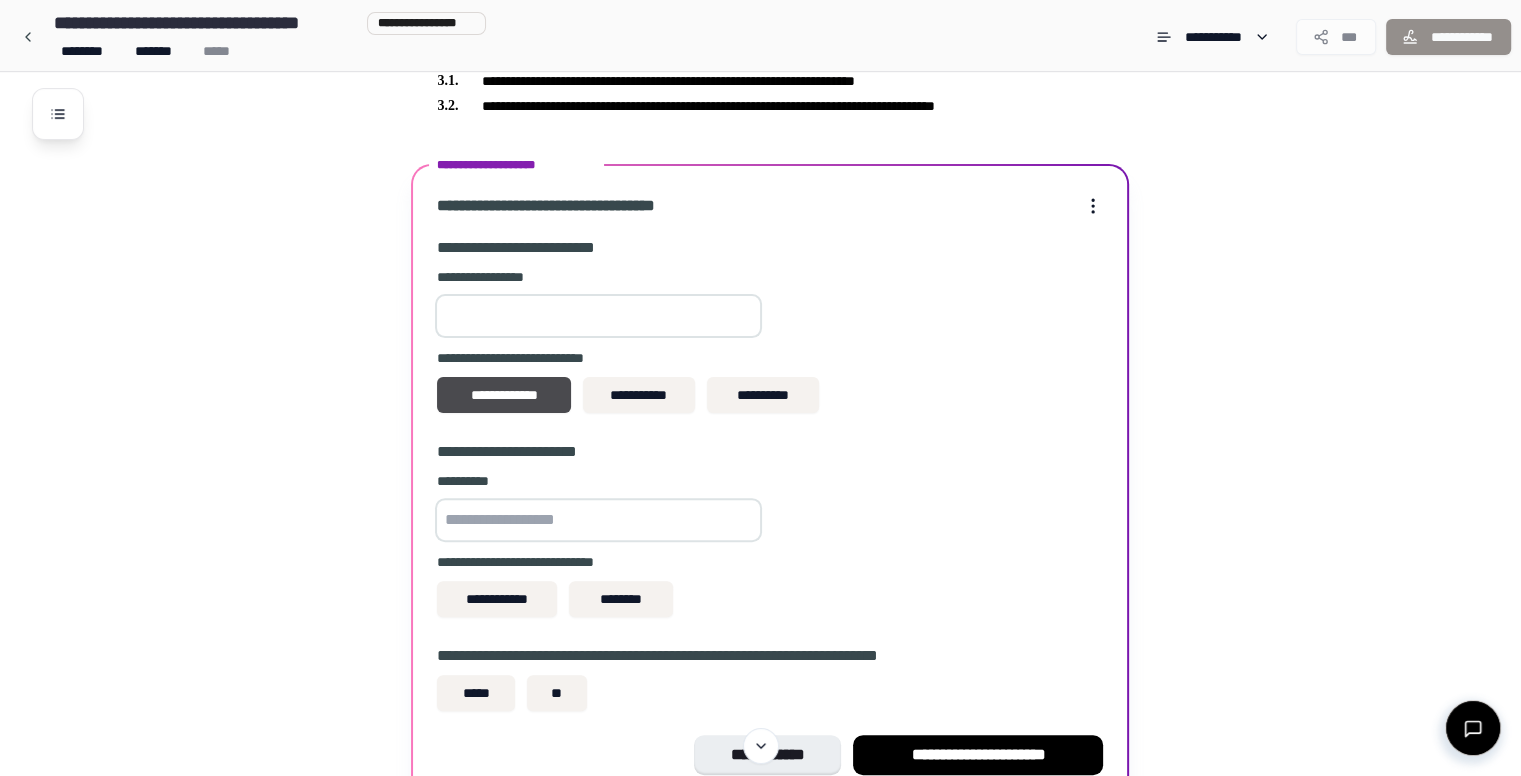 click at bounding box center (598, 520) 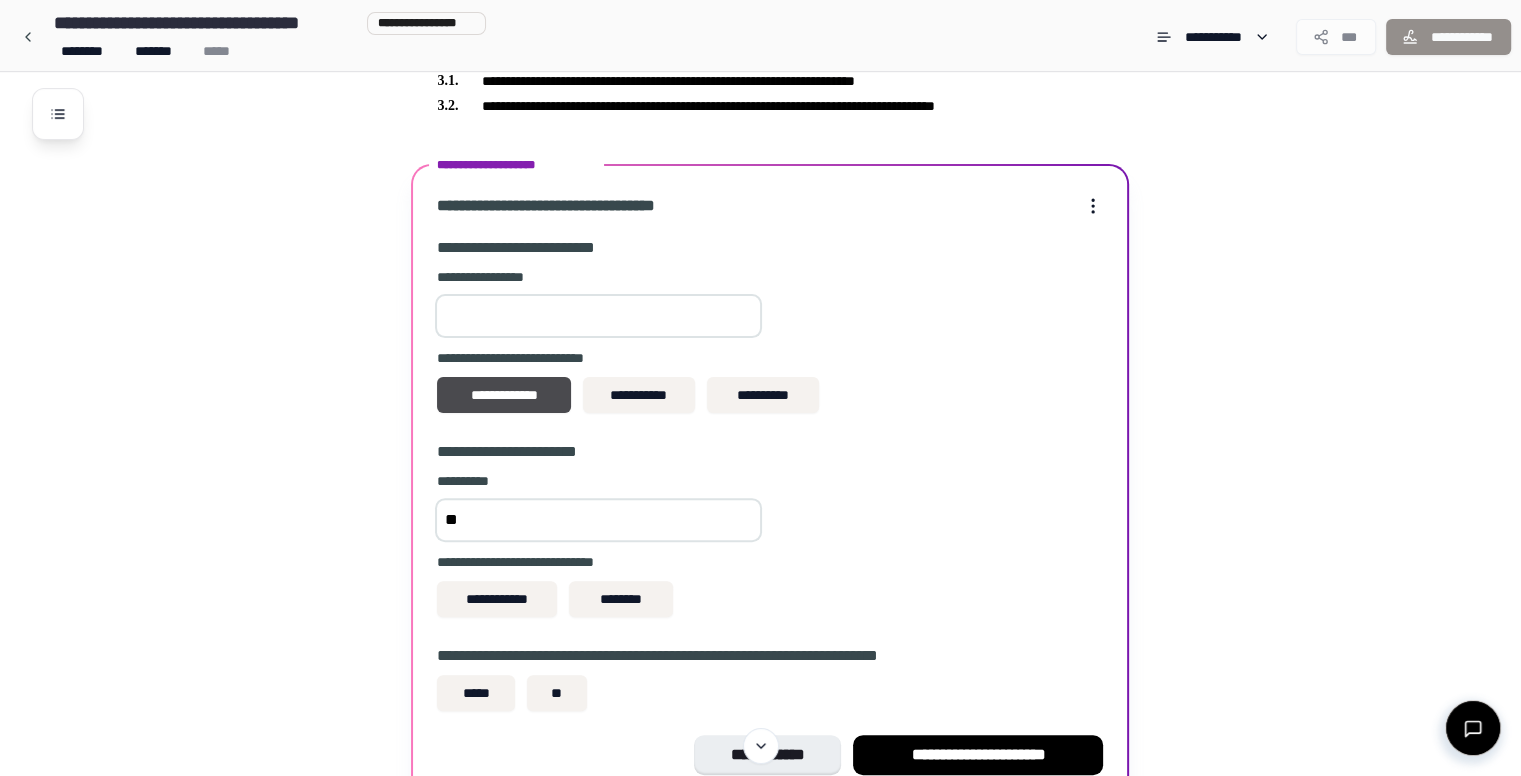 type on "*" 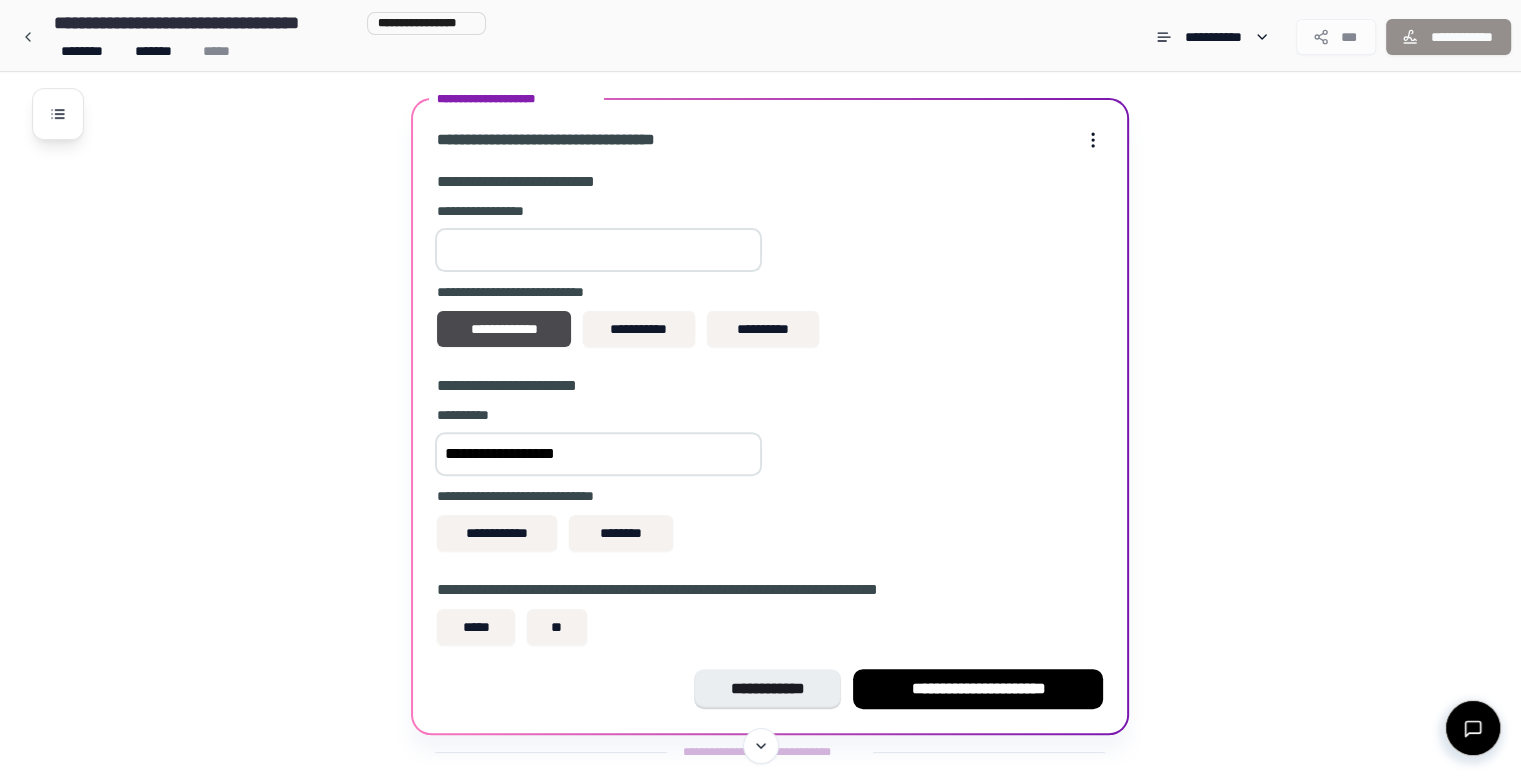 scroll, scrollTop: 570, scrollLeft: 0, axis: vertical 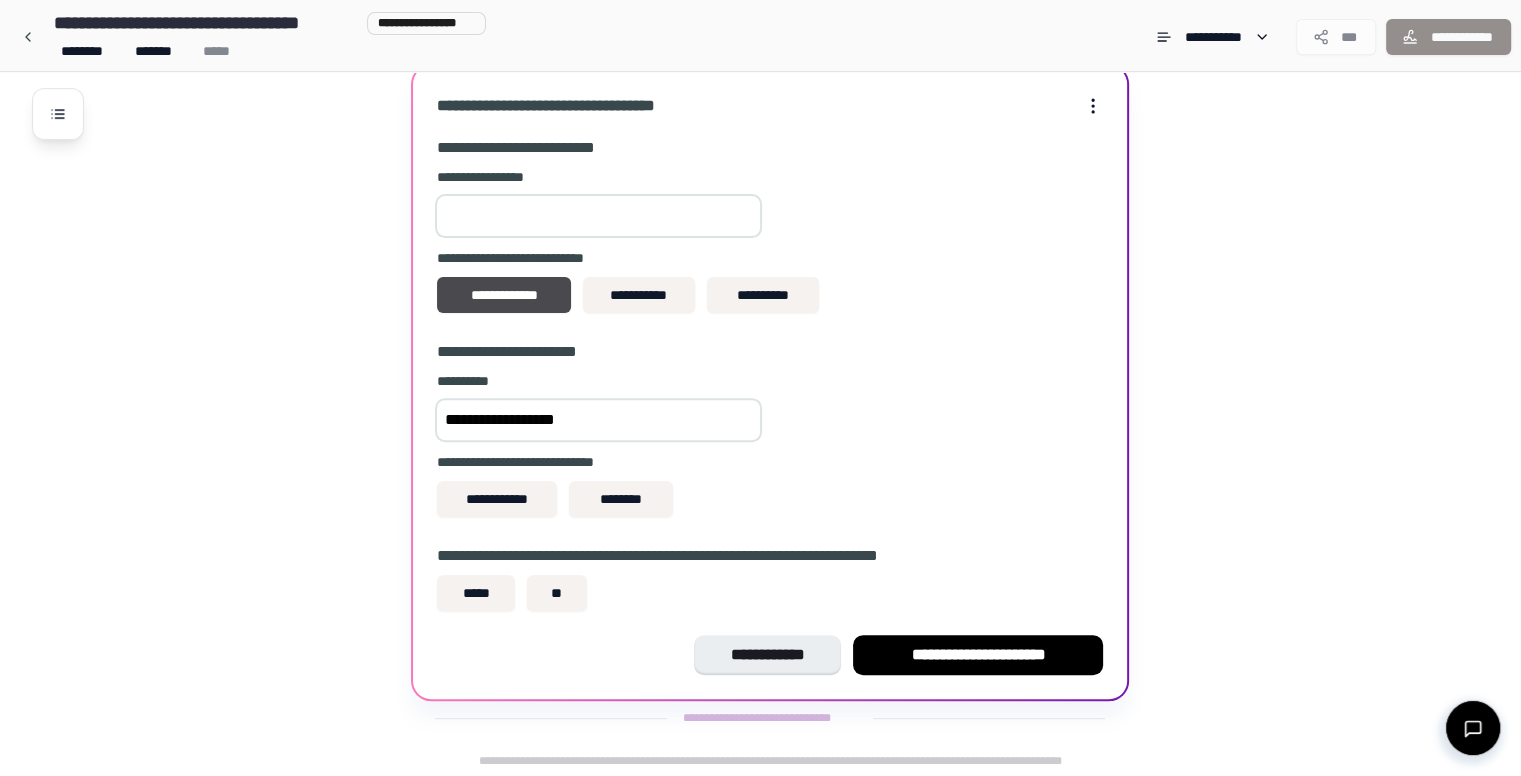 type on "**********" 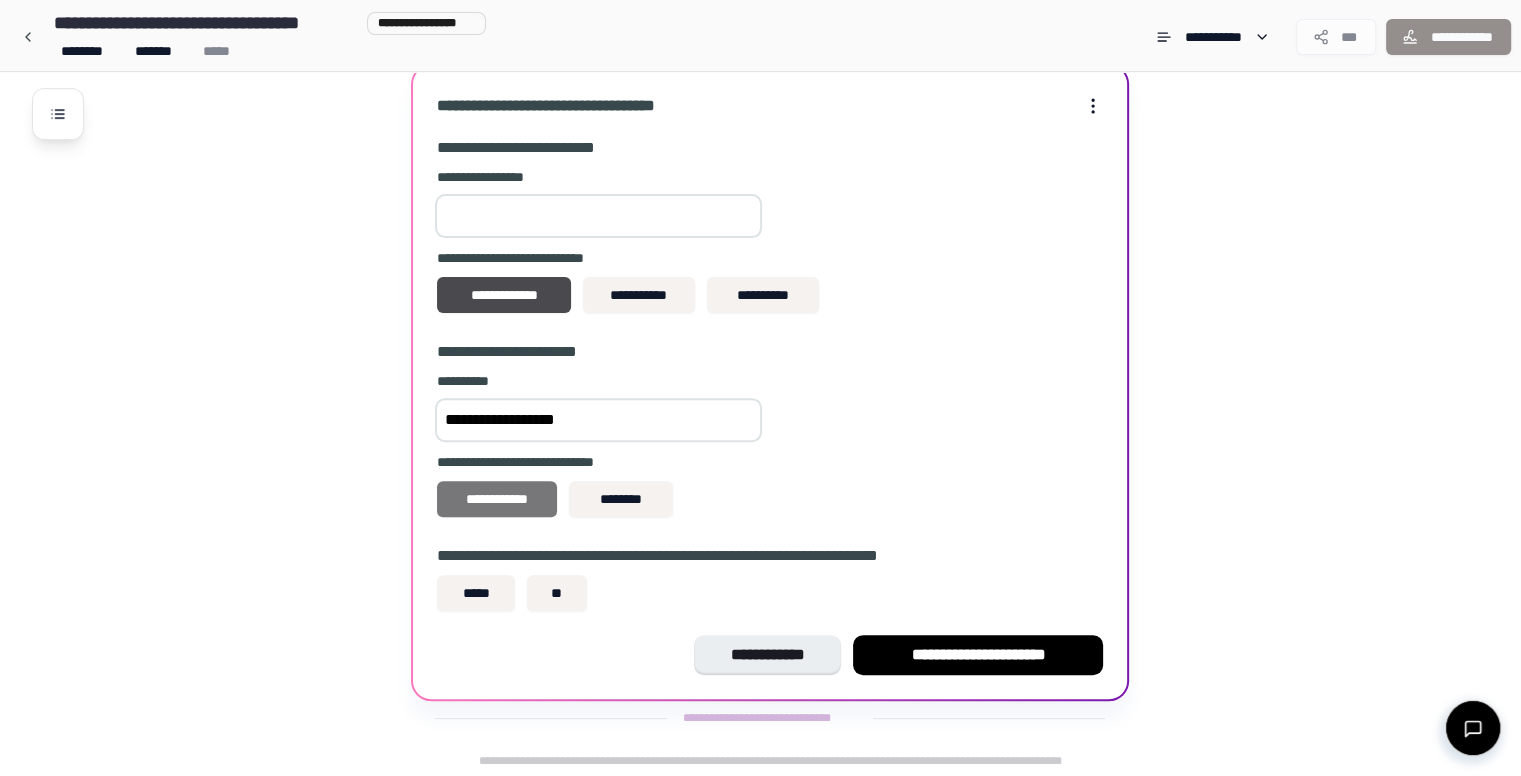 click on "**********" at bounding box center (497, 499) 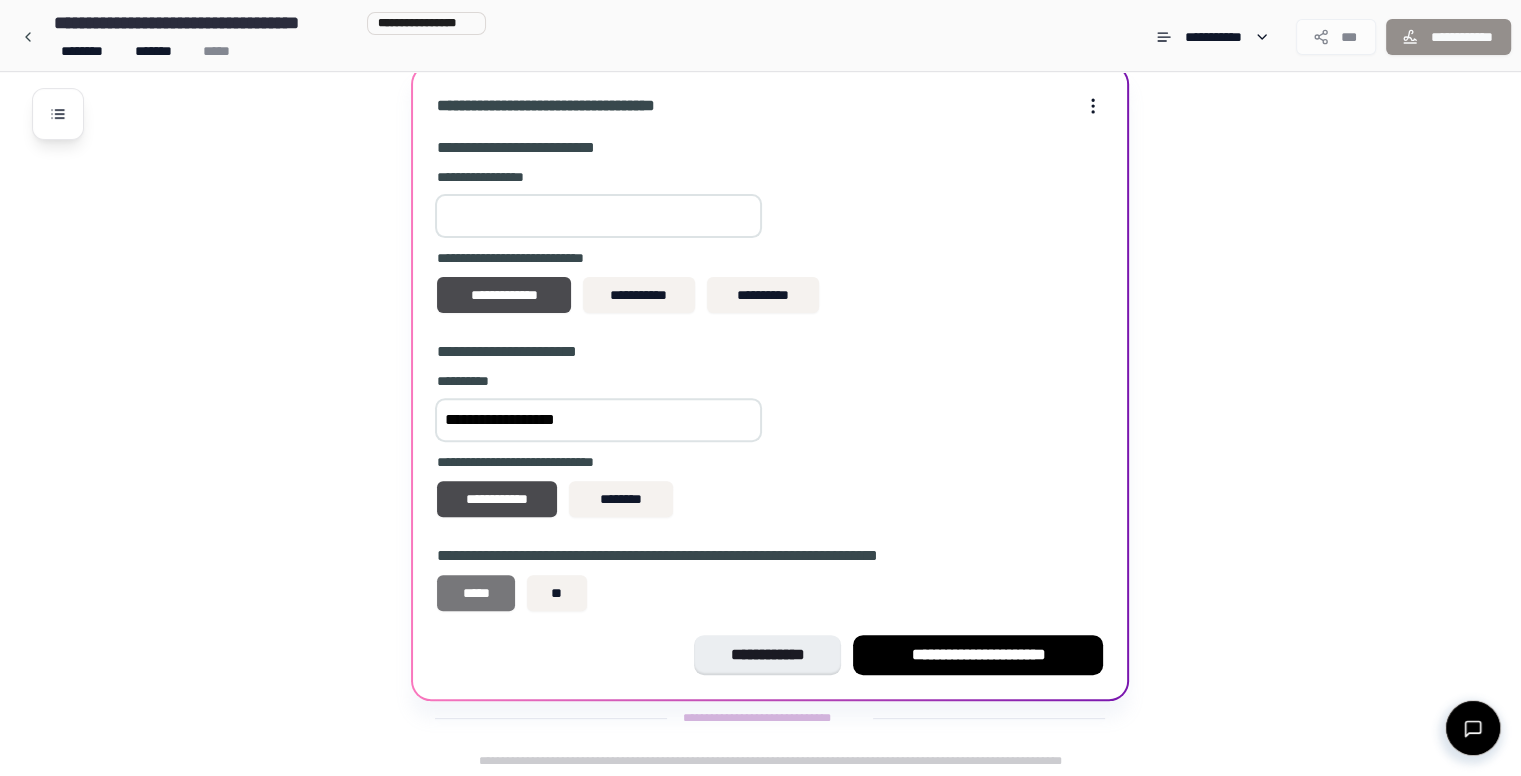 click on "*****" at bounding box center (476, 593) 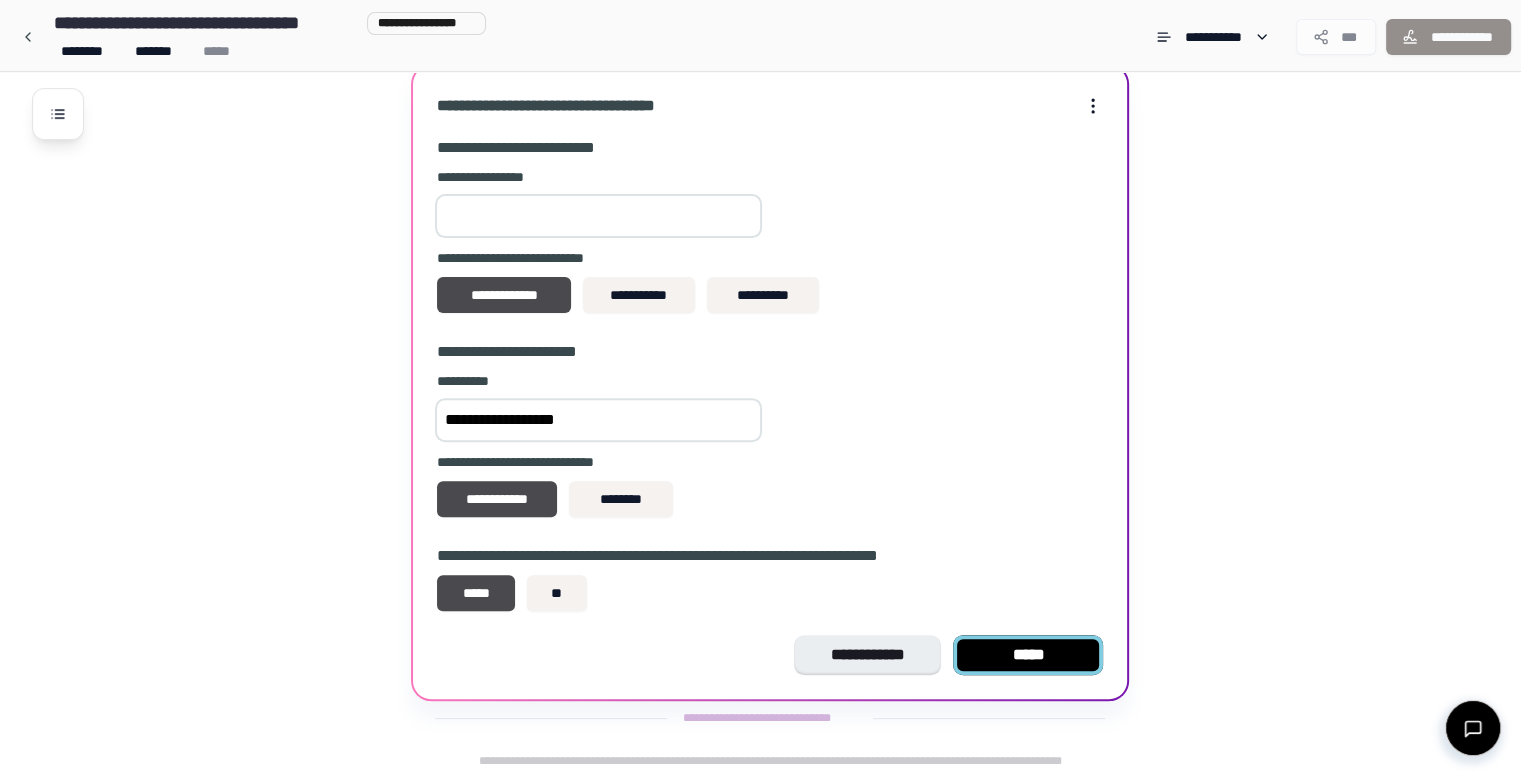 click on "*****" at bounding box center (1028, 655) 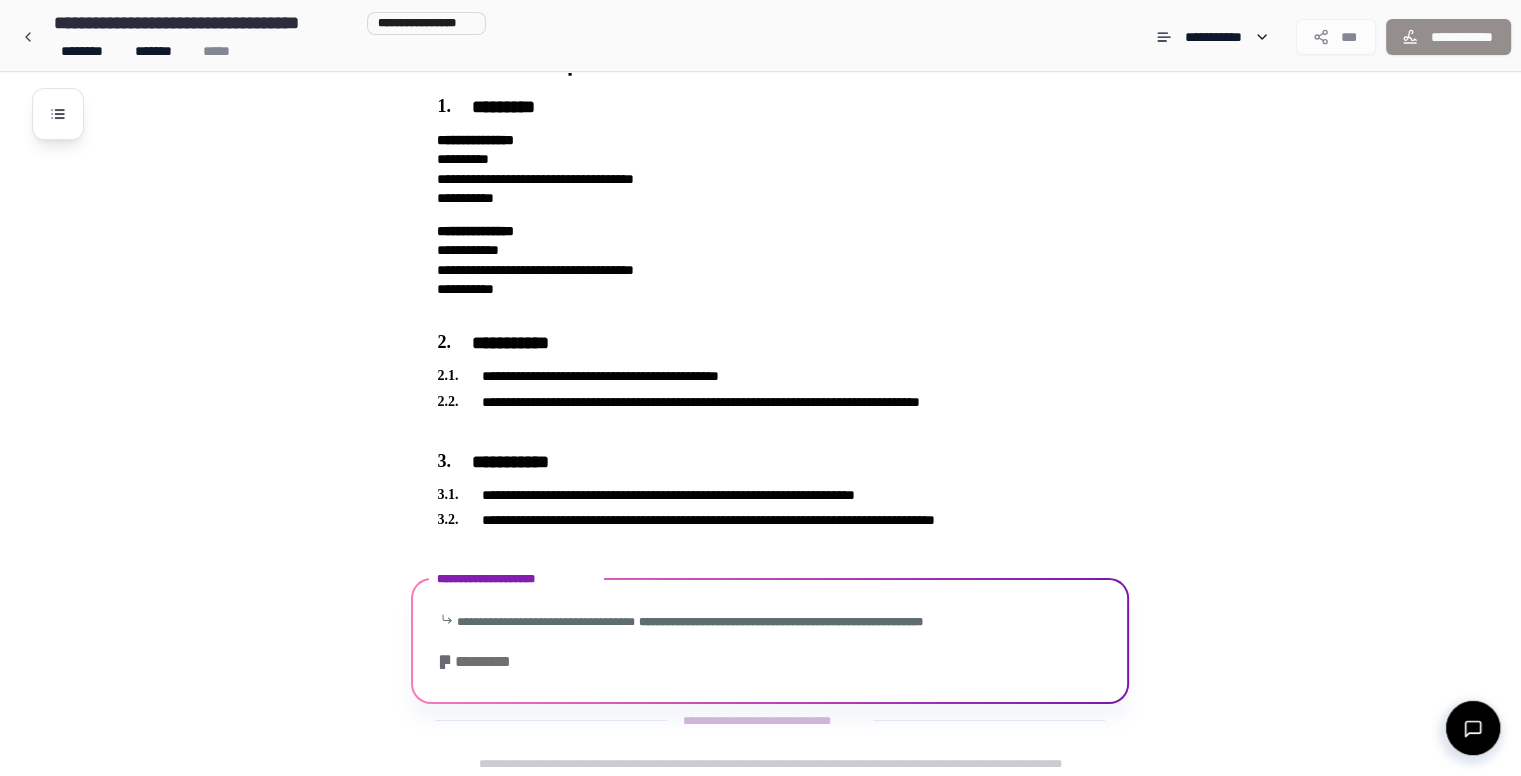 scroll, scrollTop: 194, scrollLeft: 0, axis: vertical 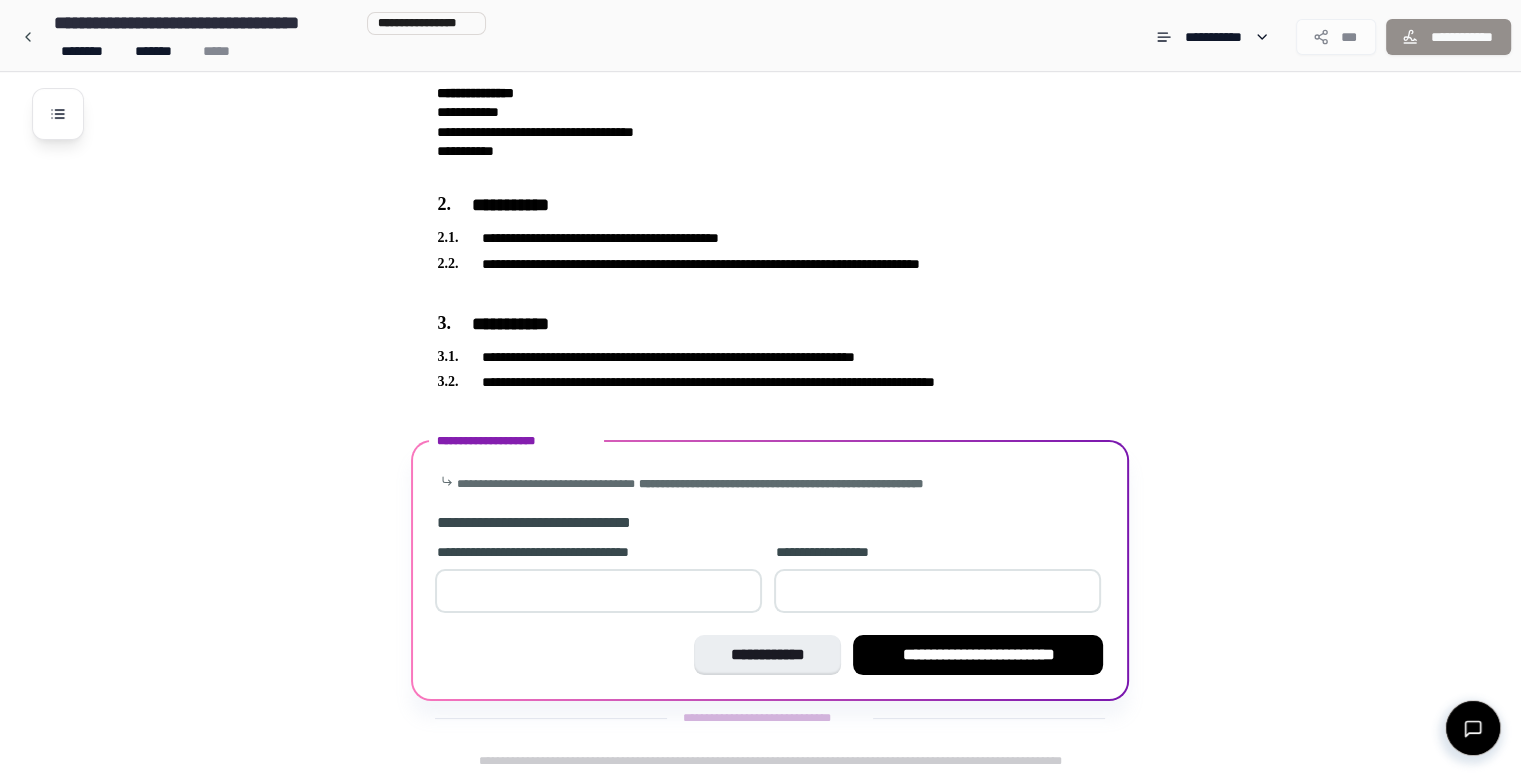 click at bounding box center [598, 591] 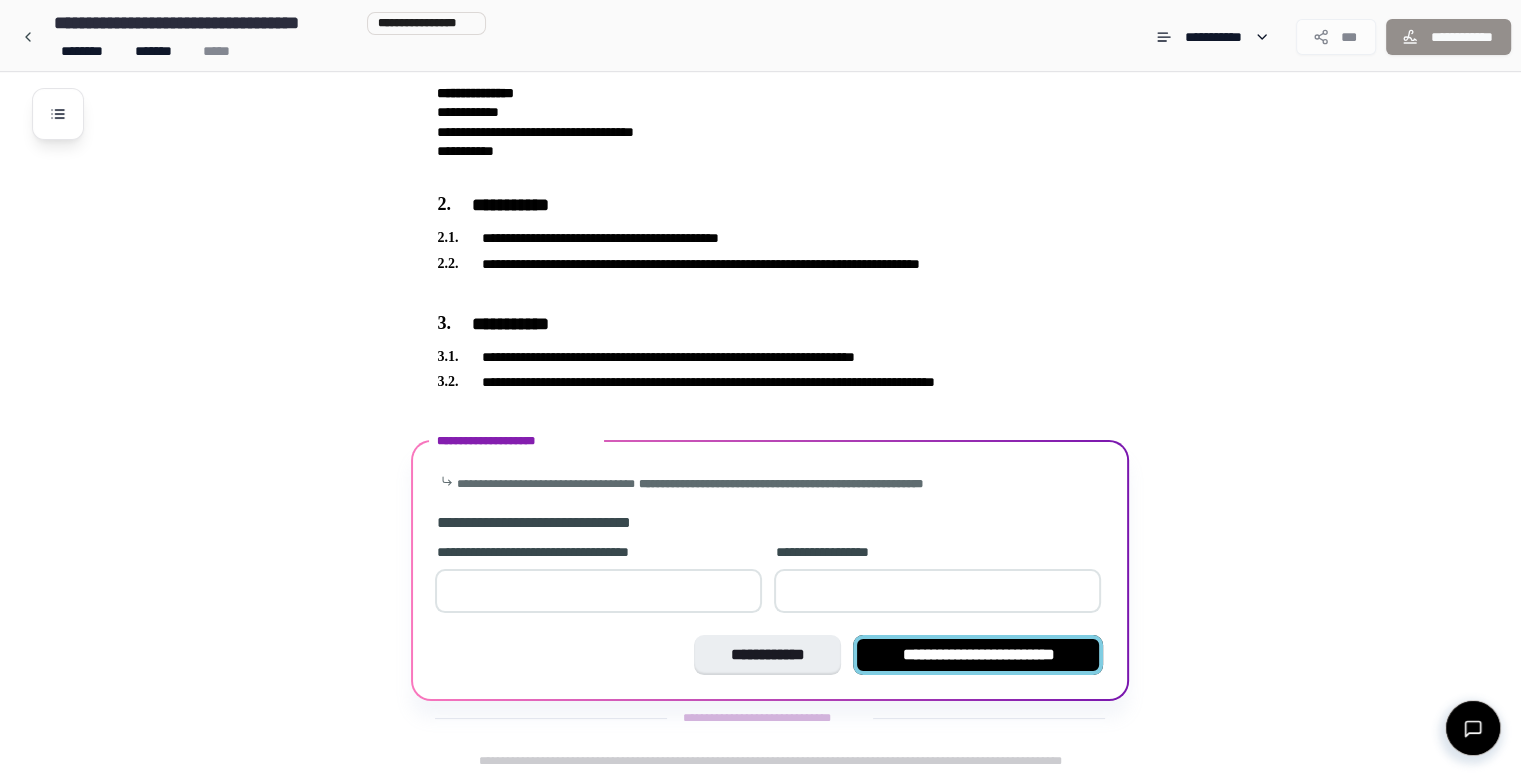 click on "**********" at bounding box center (978, 655) 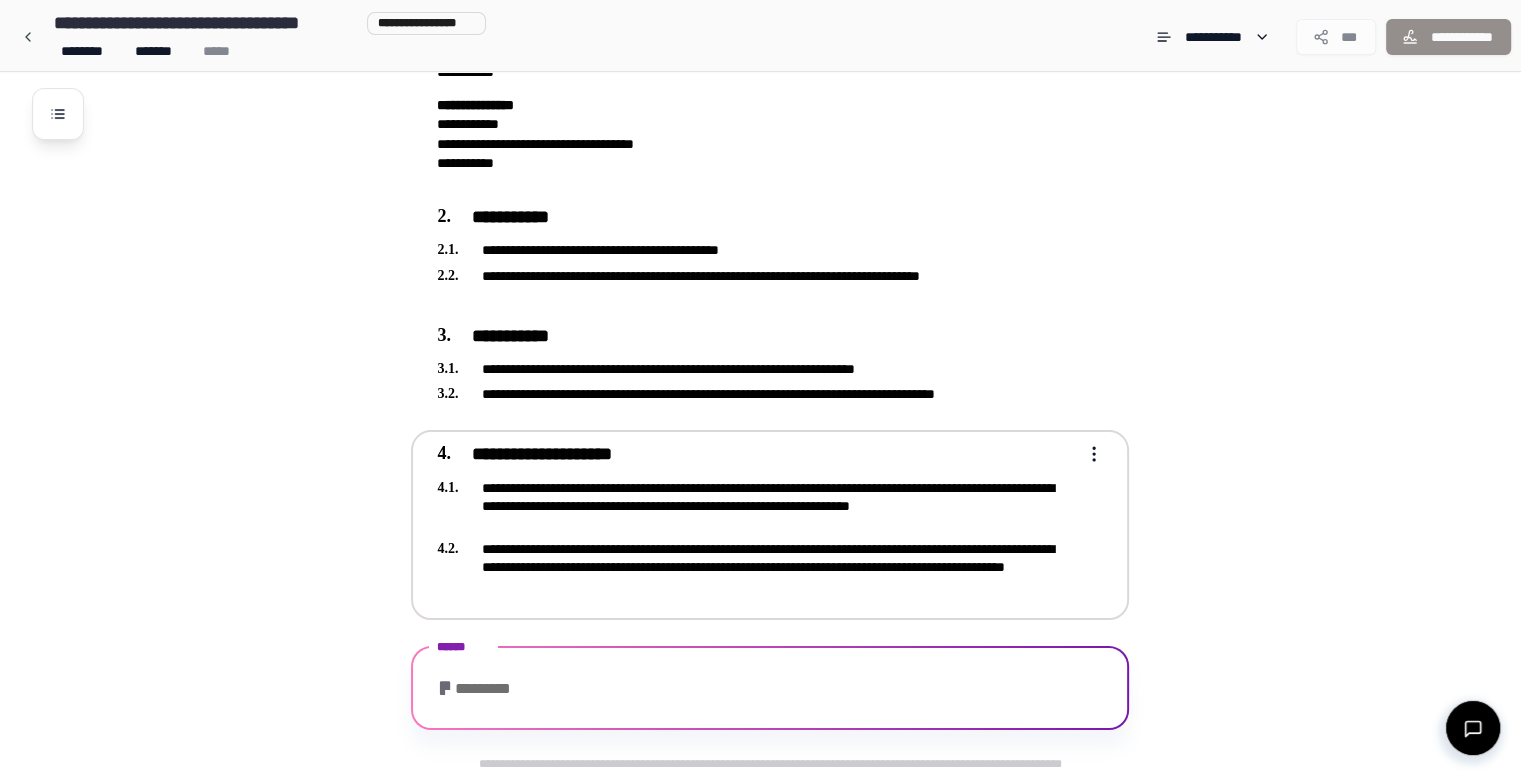 scroll, scrollTop: 280, scrollLeft: 0, axis: vertical 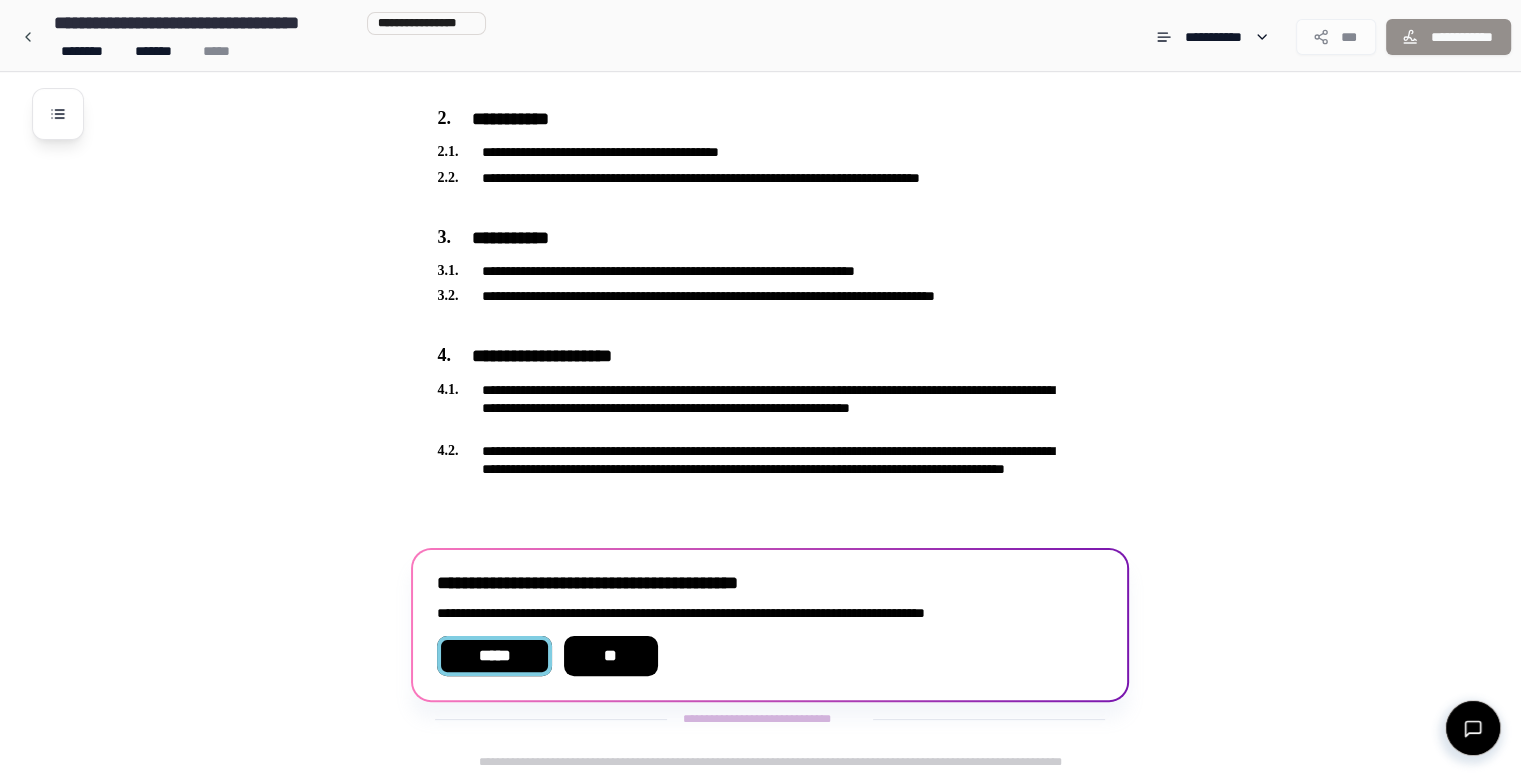 click on "*****" at bounding box center [494, 656] 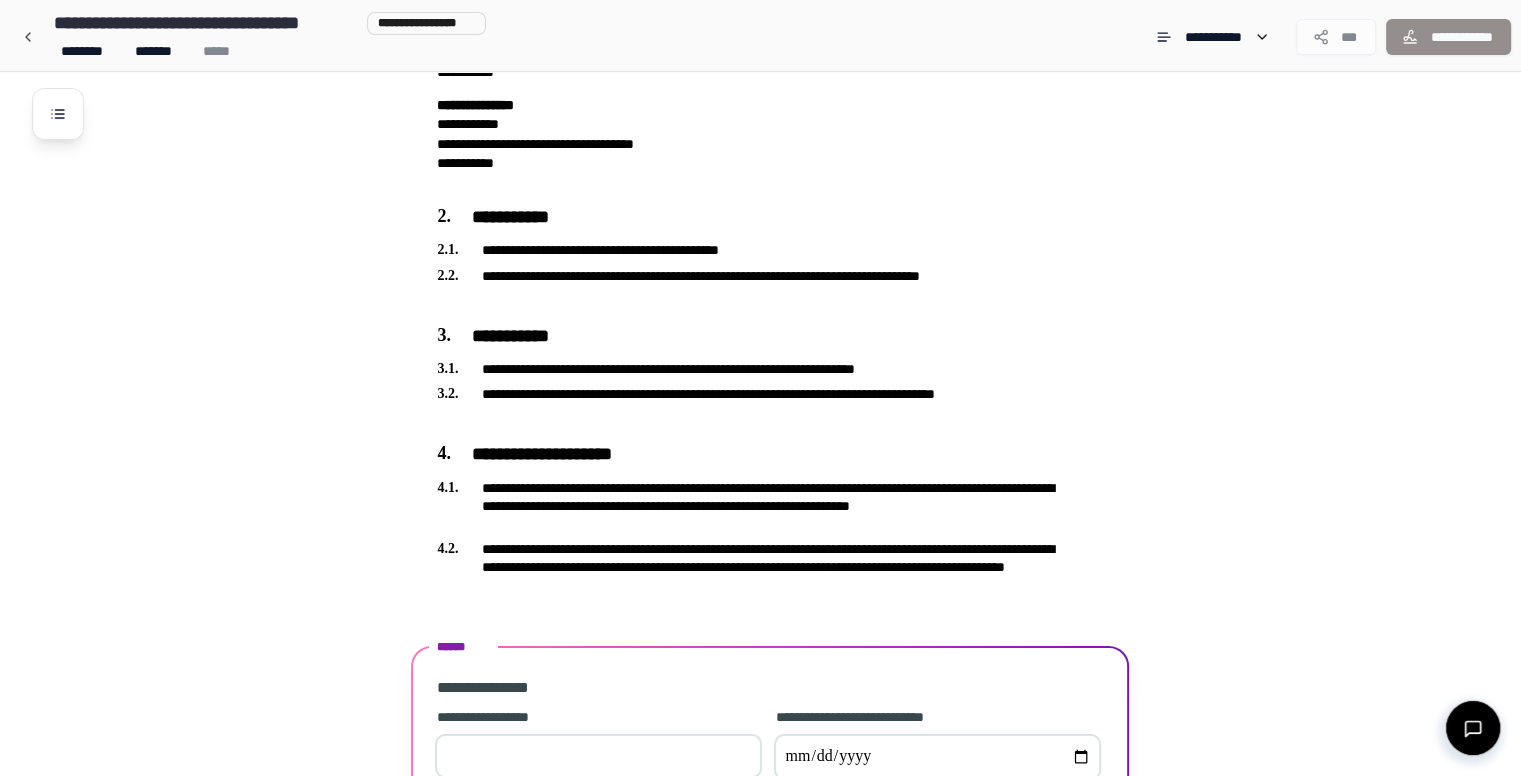 scroll, scrollTop: 348, scrollLeft: 0, axis: vertical 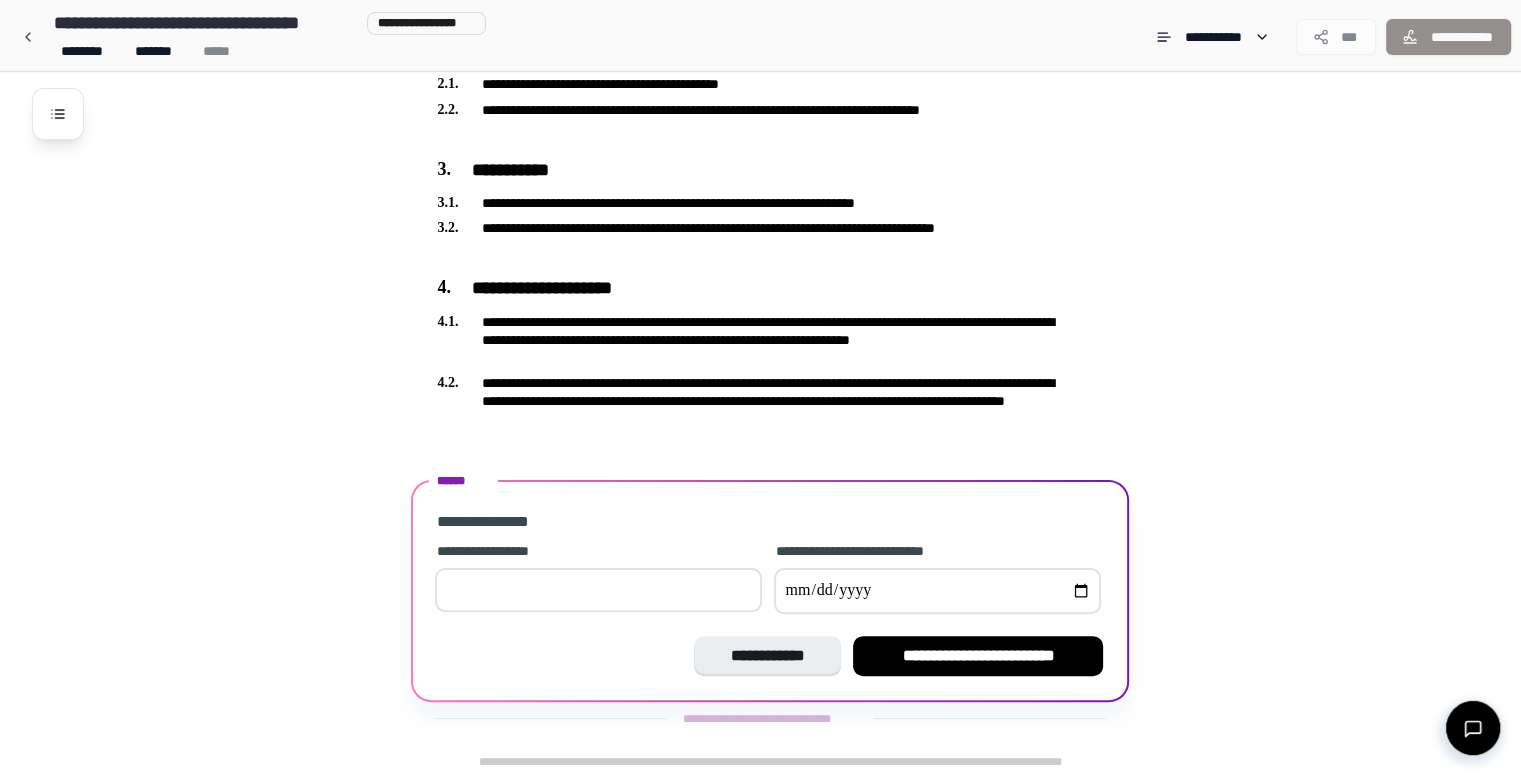 click at bounding box center (598, 590) 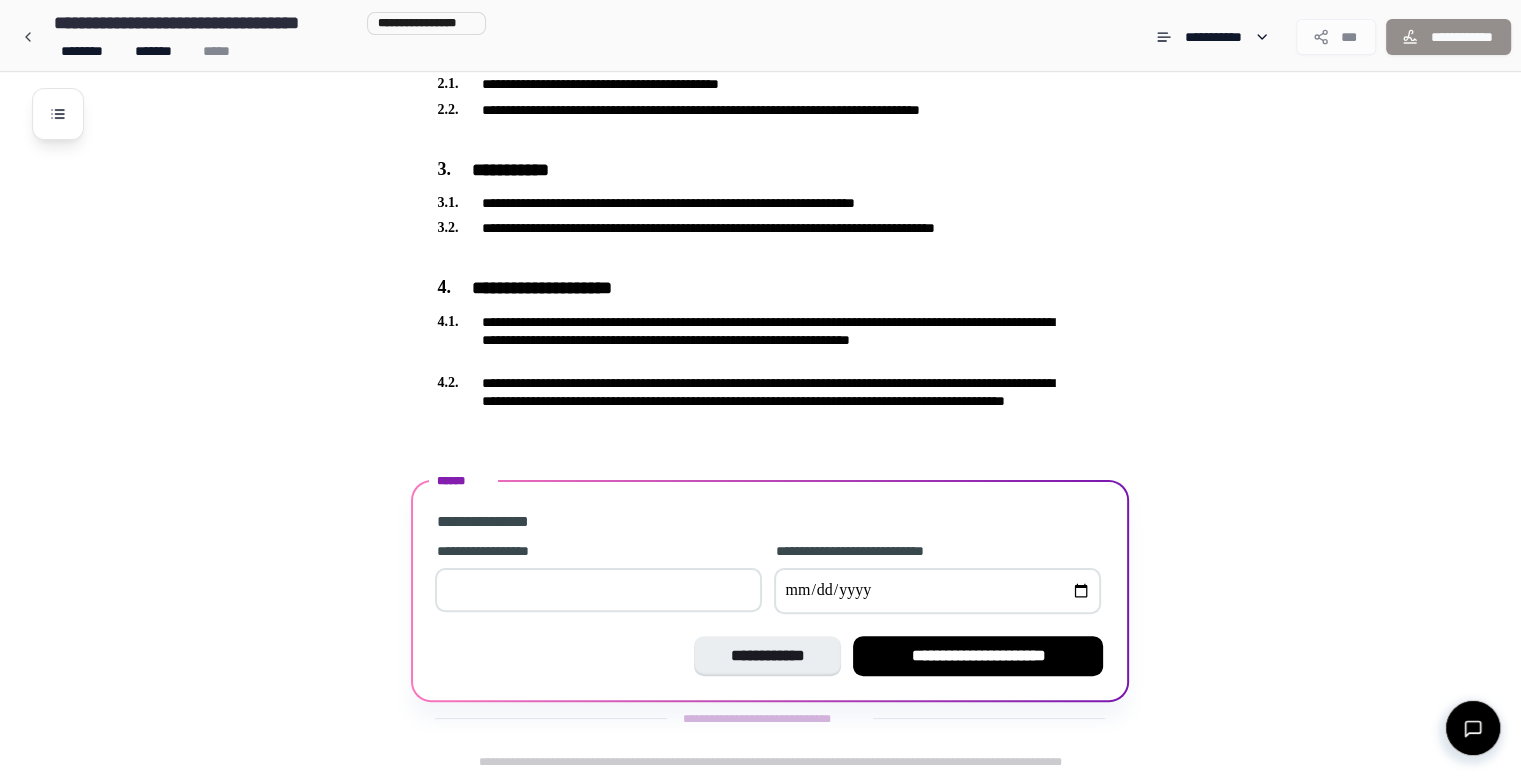 type on "*" 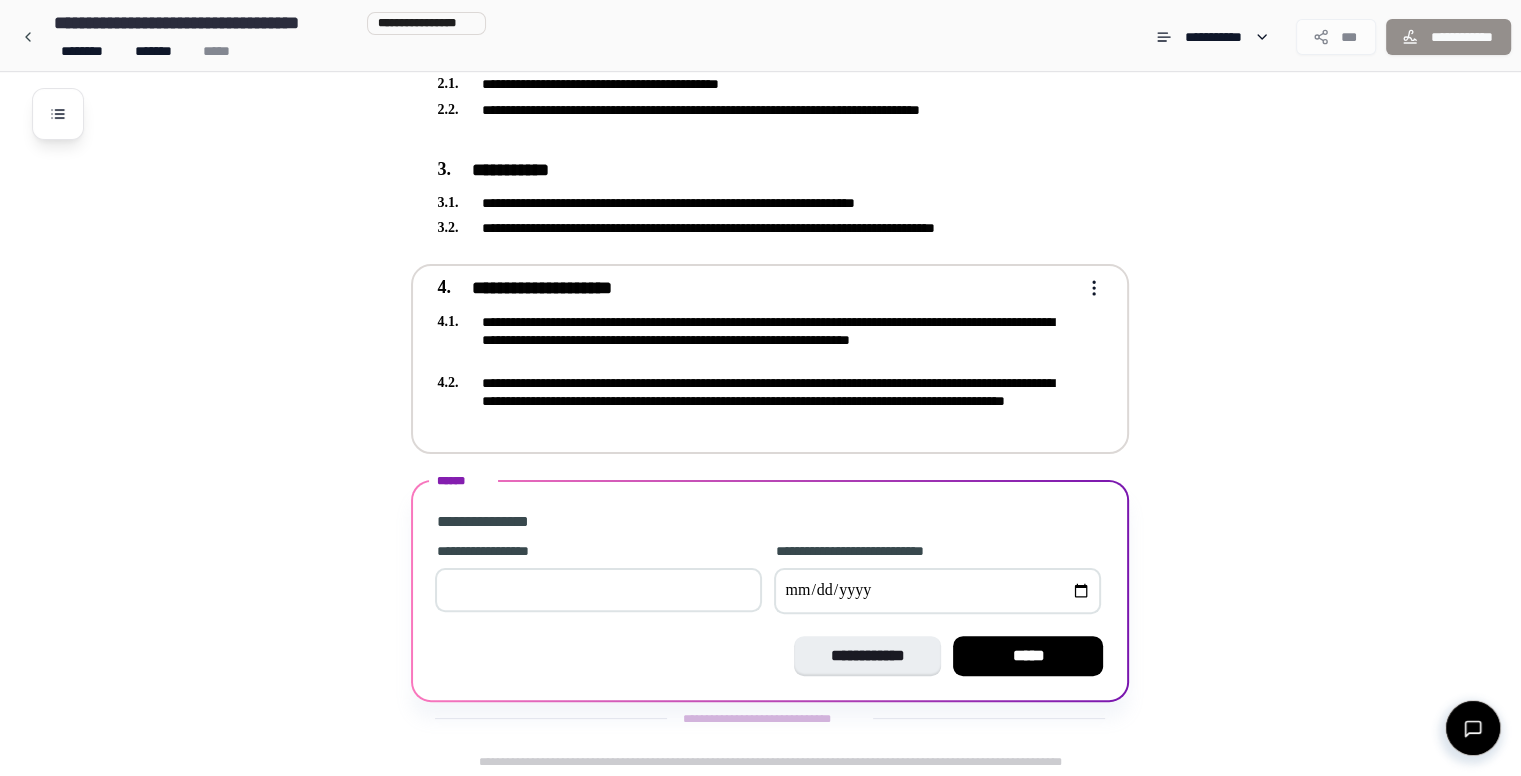 type on "**********" 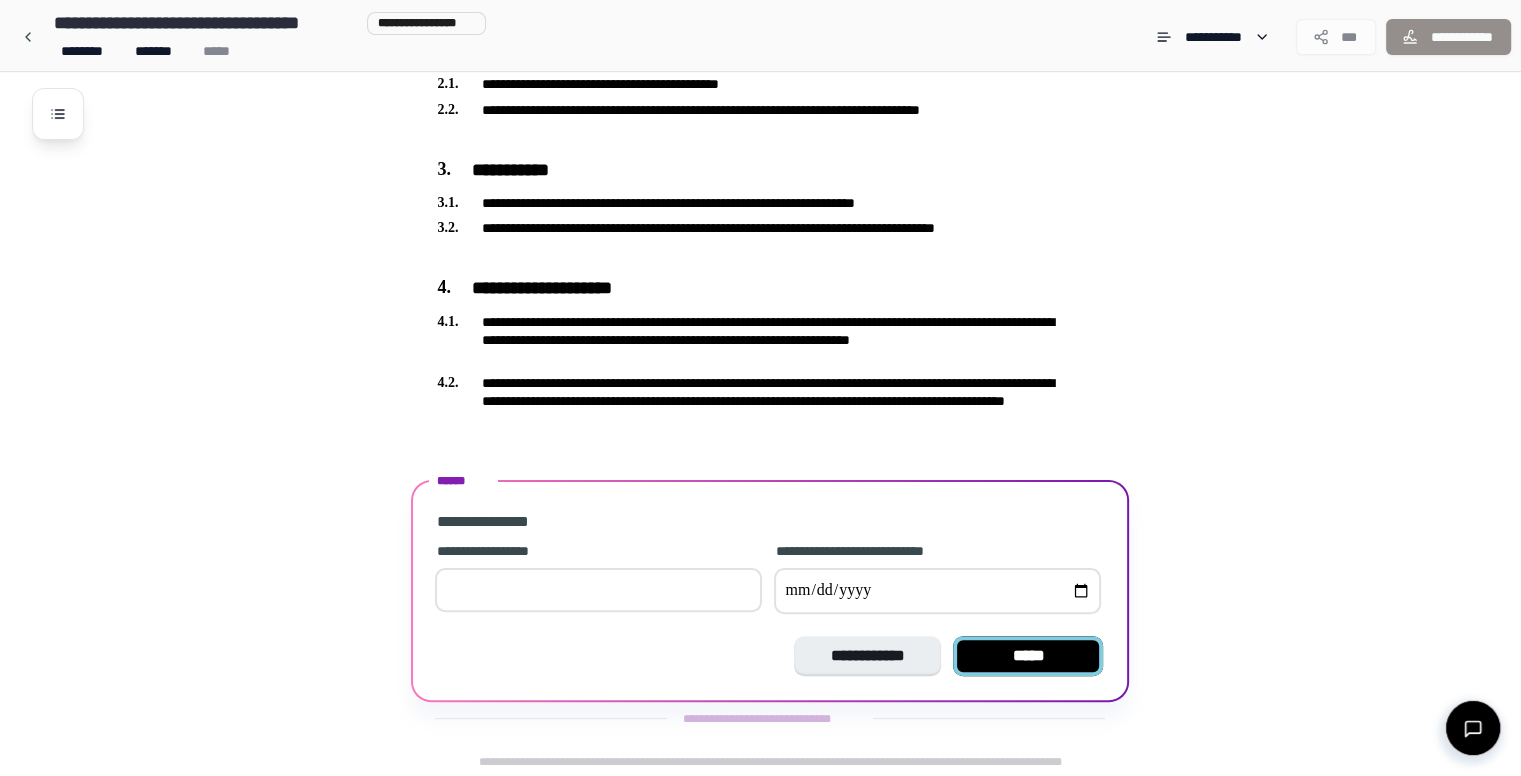 click on "*****" at bounding box center (1028, 656) 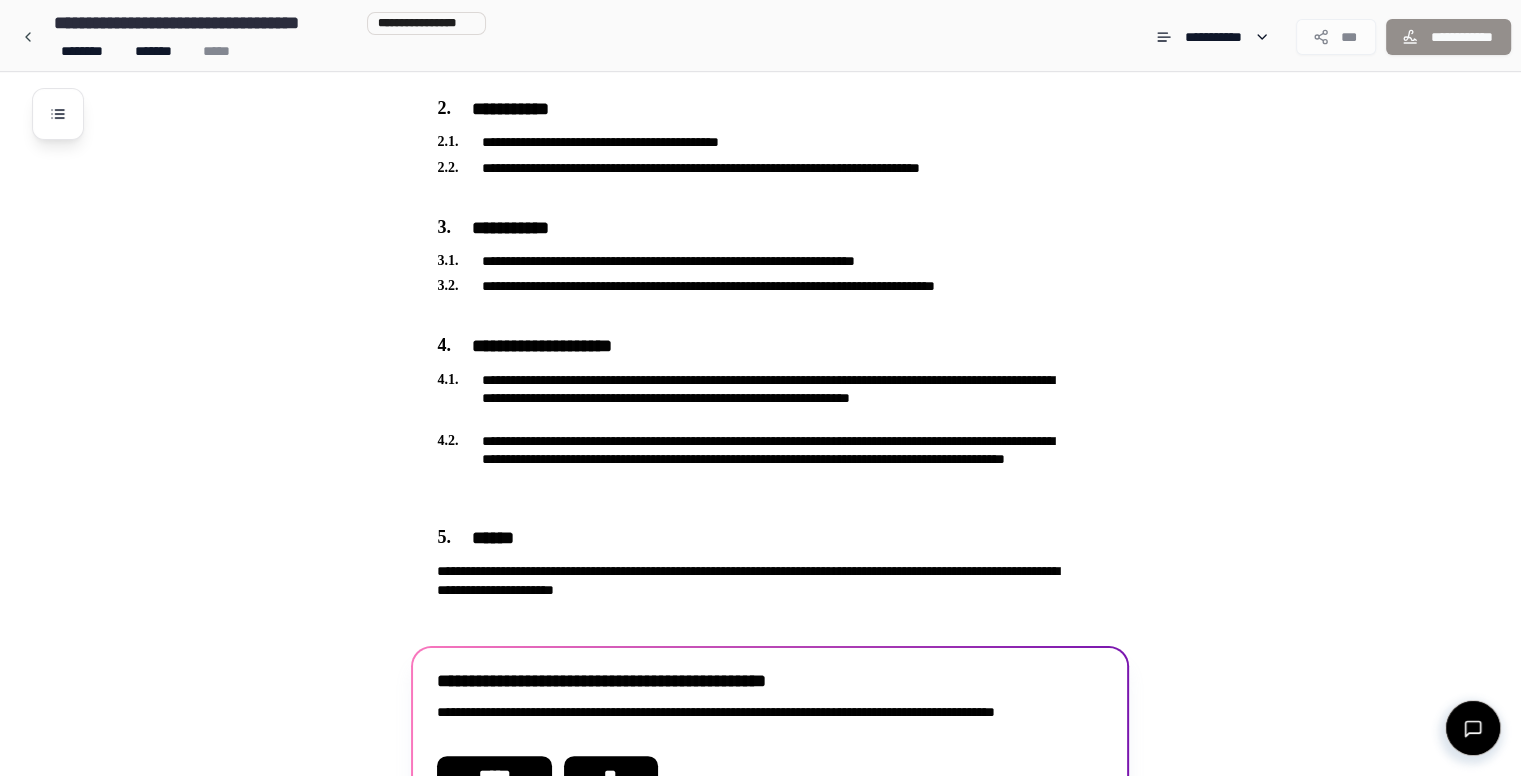 scroll, scrollTop: 409, scrollLeft: 0, axis: vertical 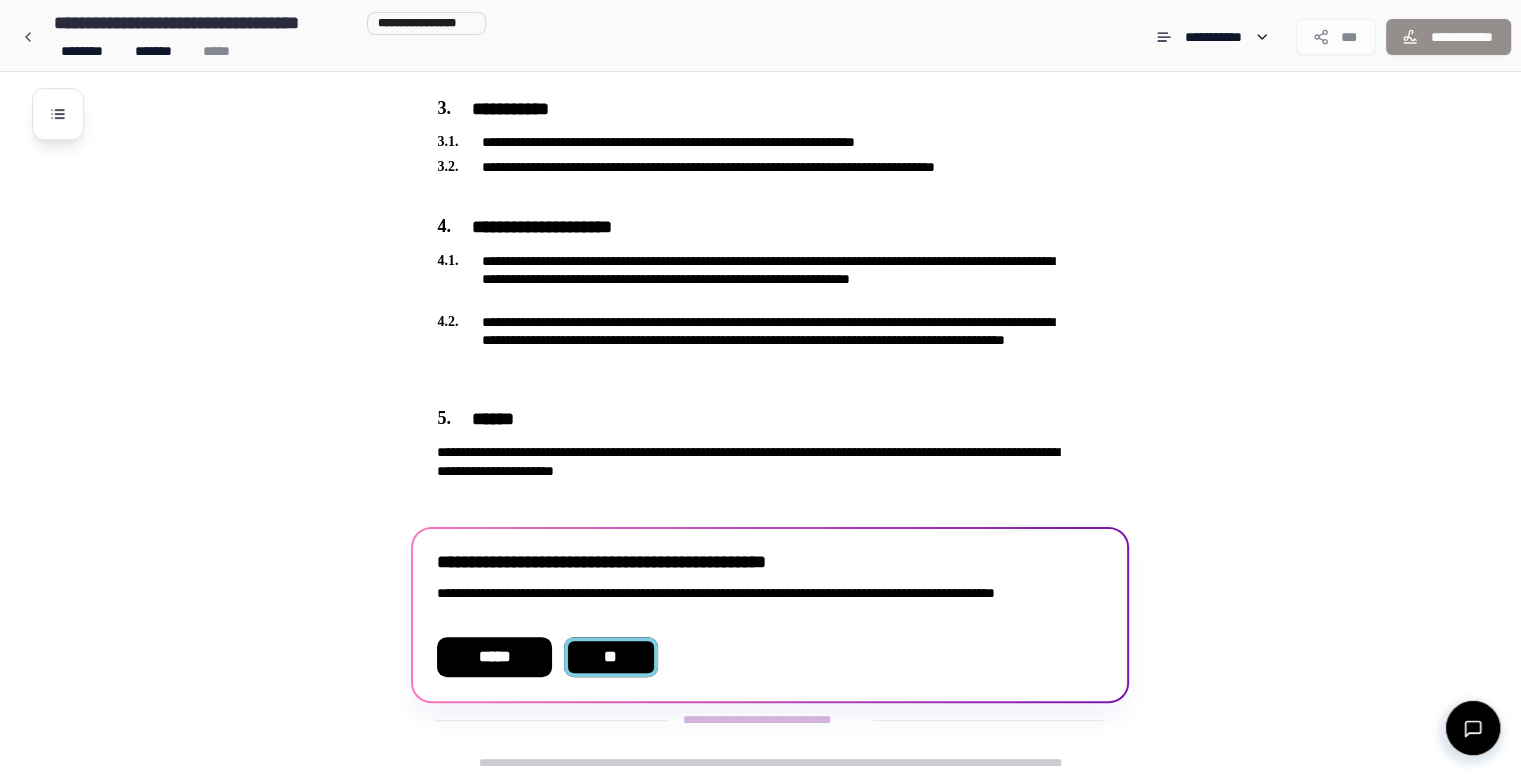 click on "**" at bounding box center (610, 657) 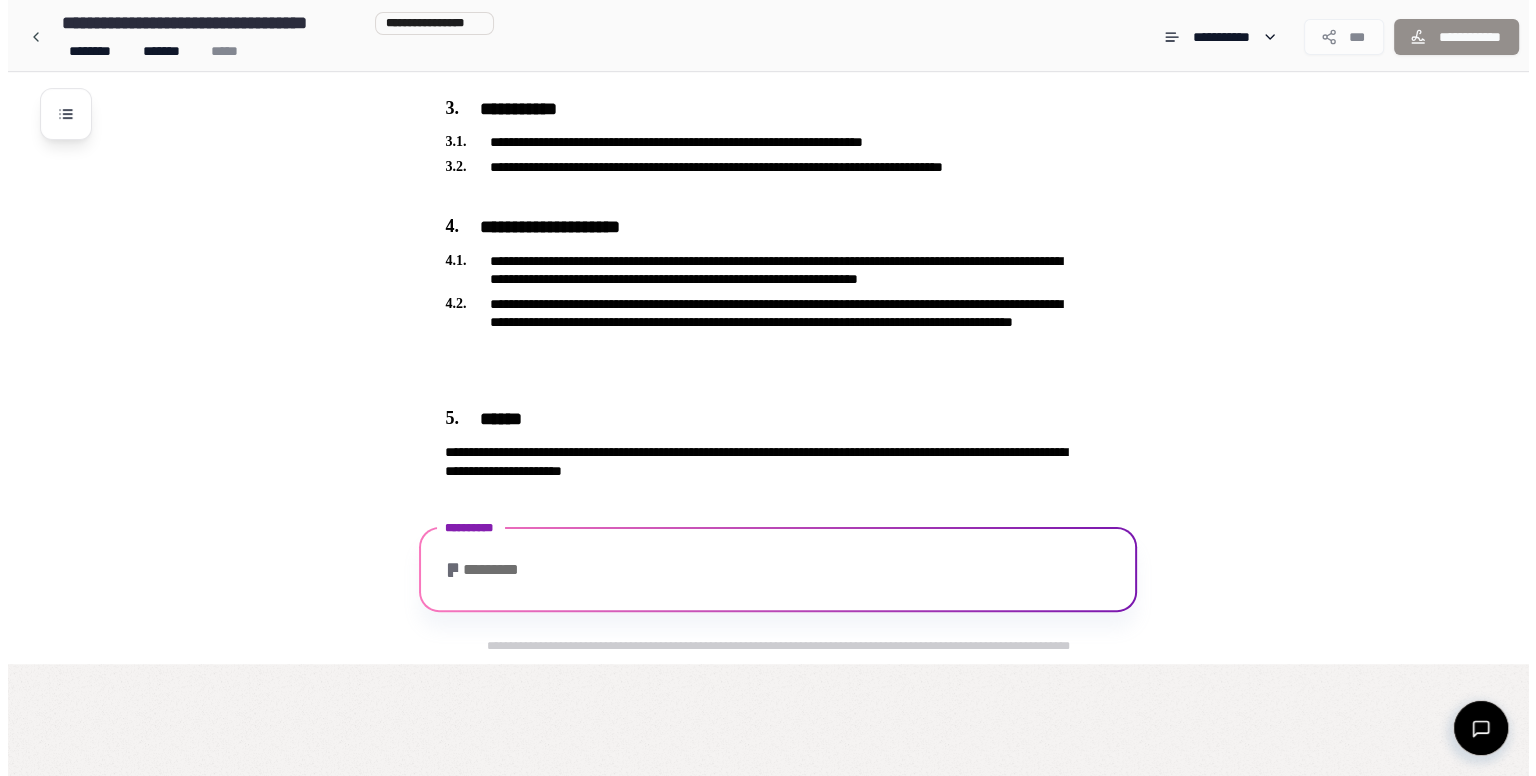 scroll, scrollTop: 290, scrollLeft: 0, axis: vertical 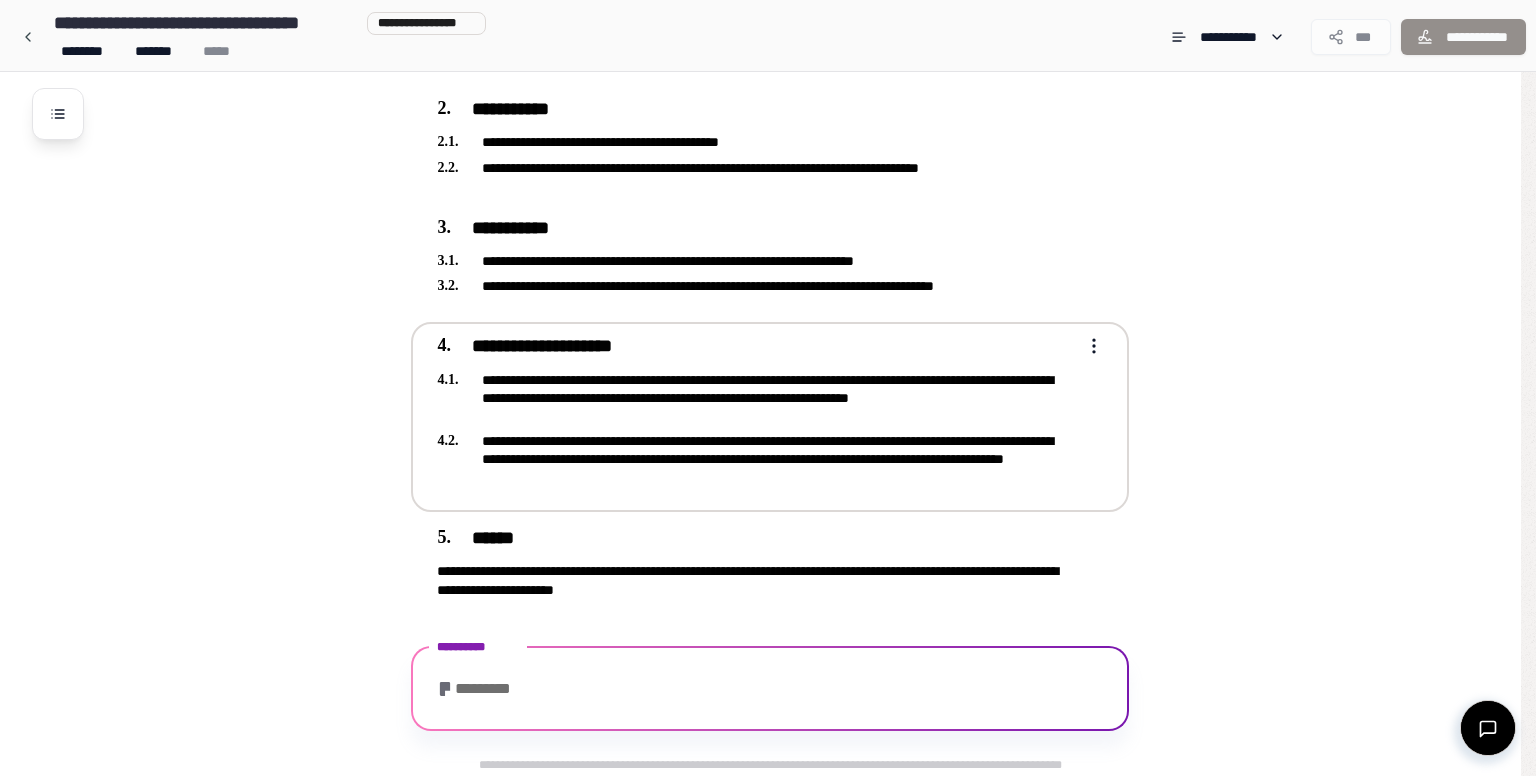 click on "**********" at bounding box center [760, 243] 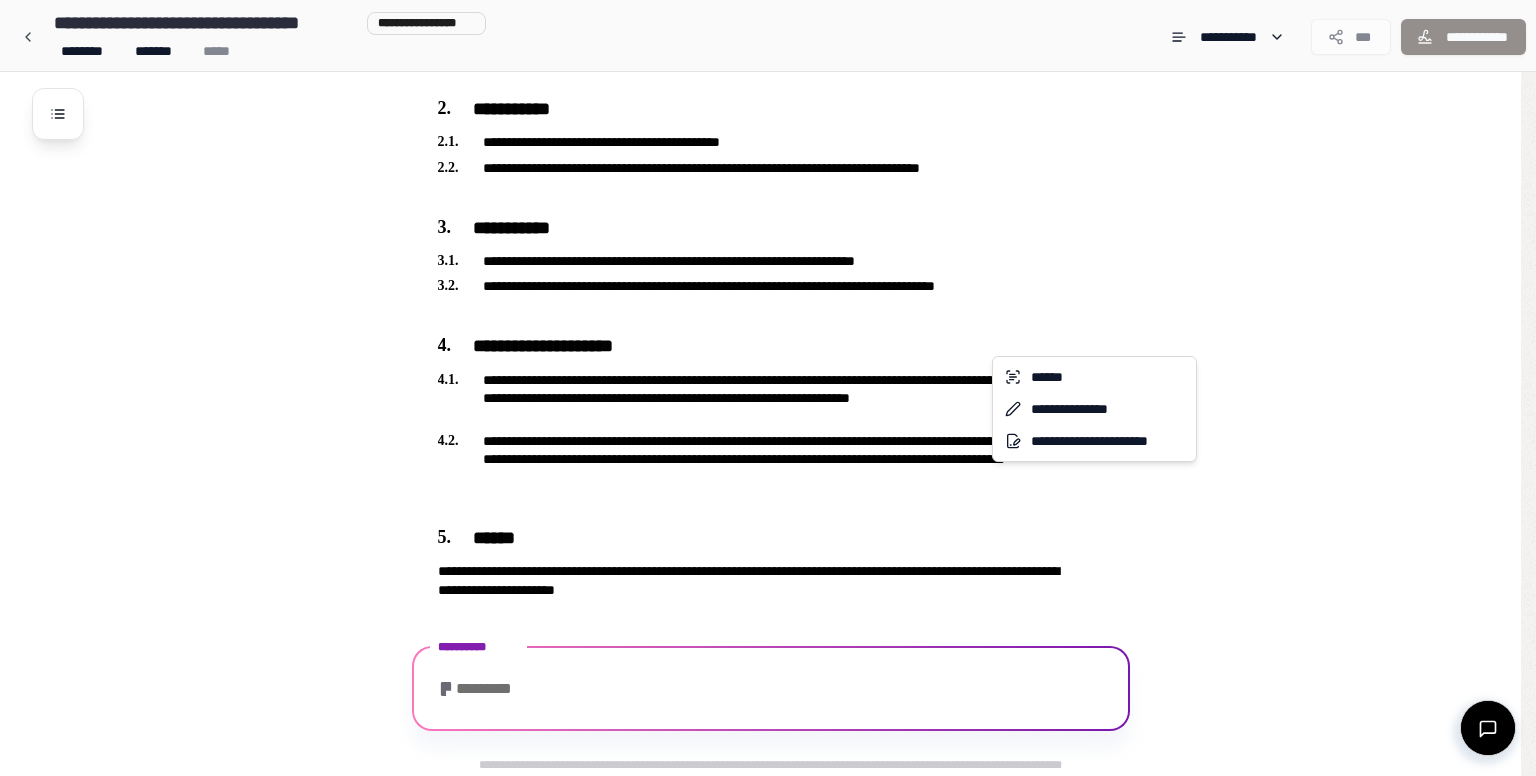 scroll, scrollTop: 526, scrollLeft: 0, axis: vertical 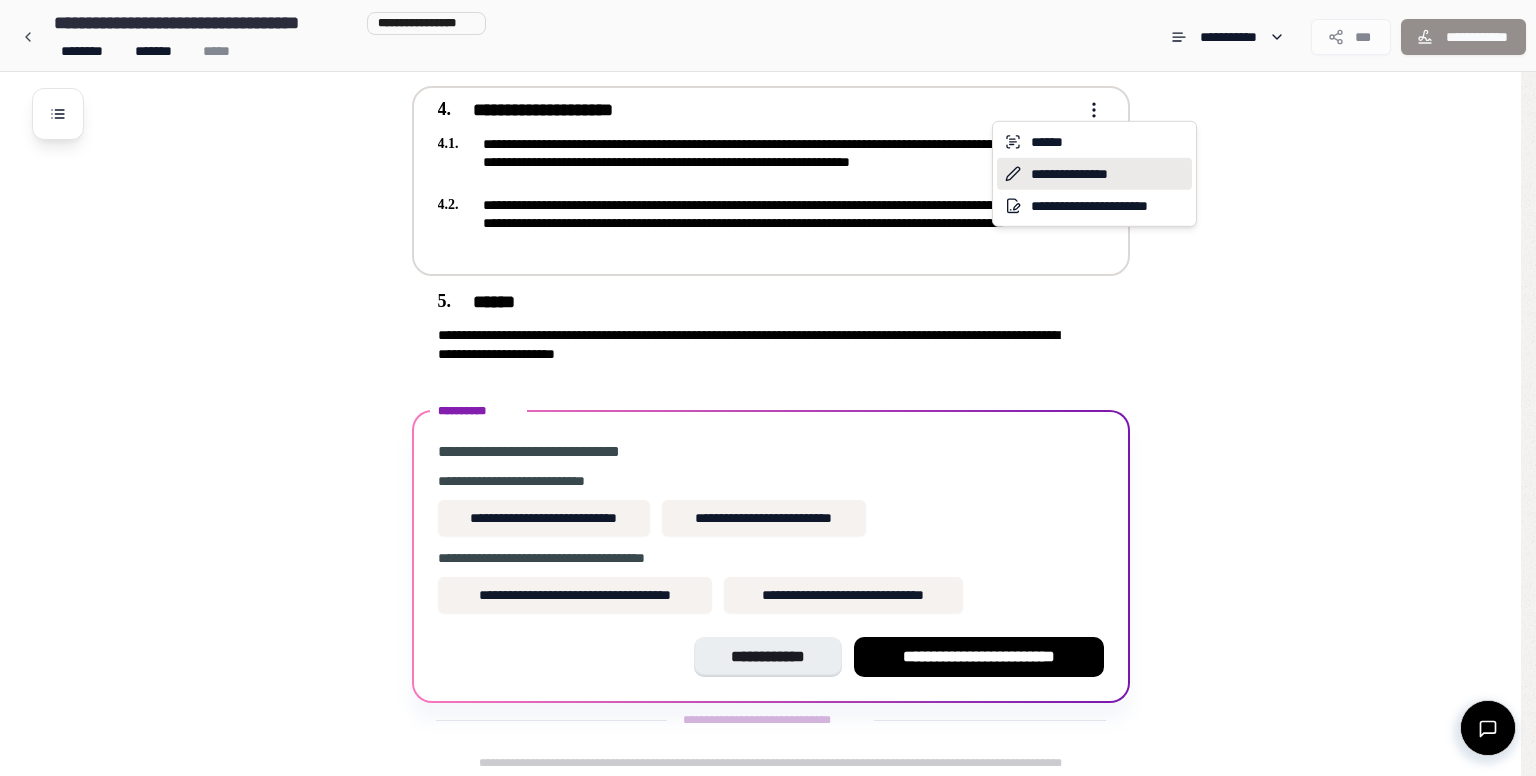click on "**********" at bounding box center [1094, 174] 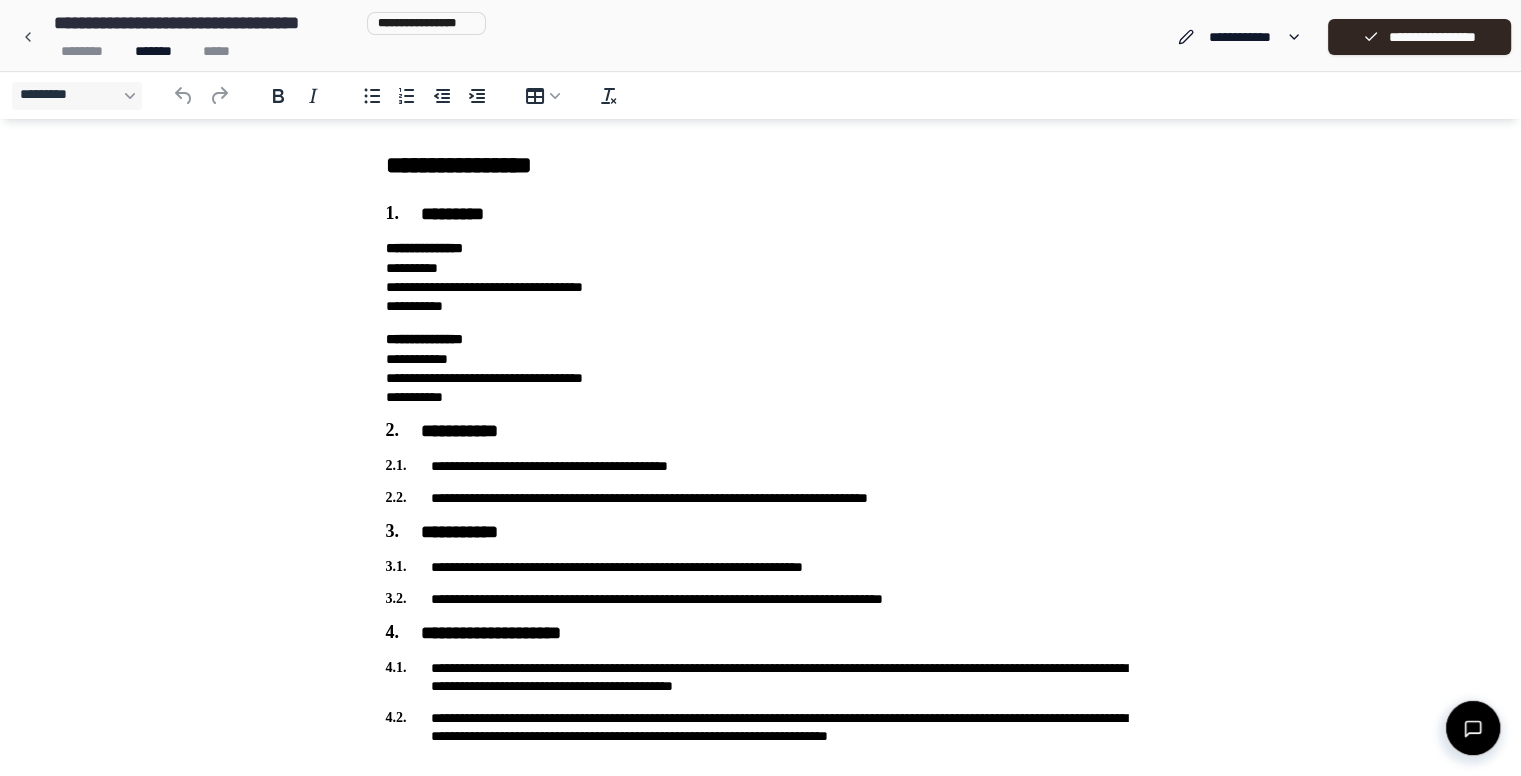 scroll, scrollTop: 164, scrollLeft: 0, axis: vertical 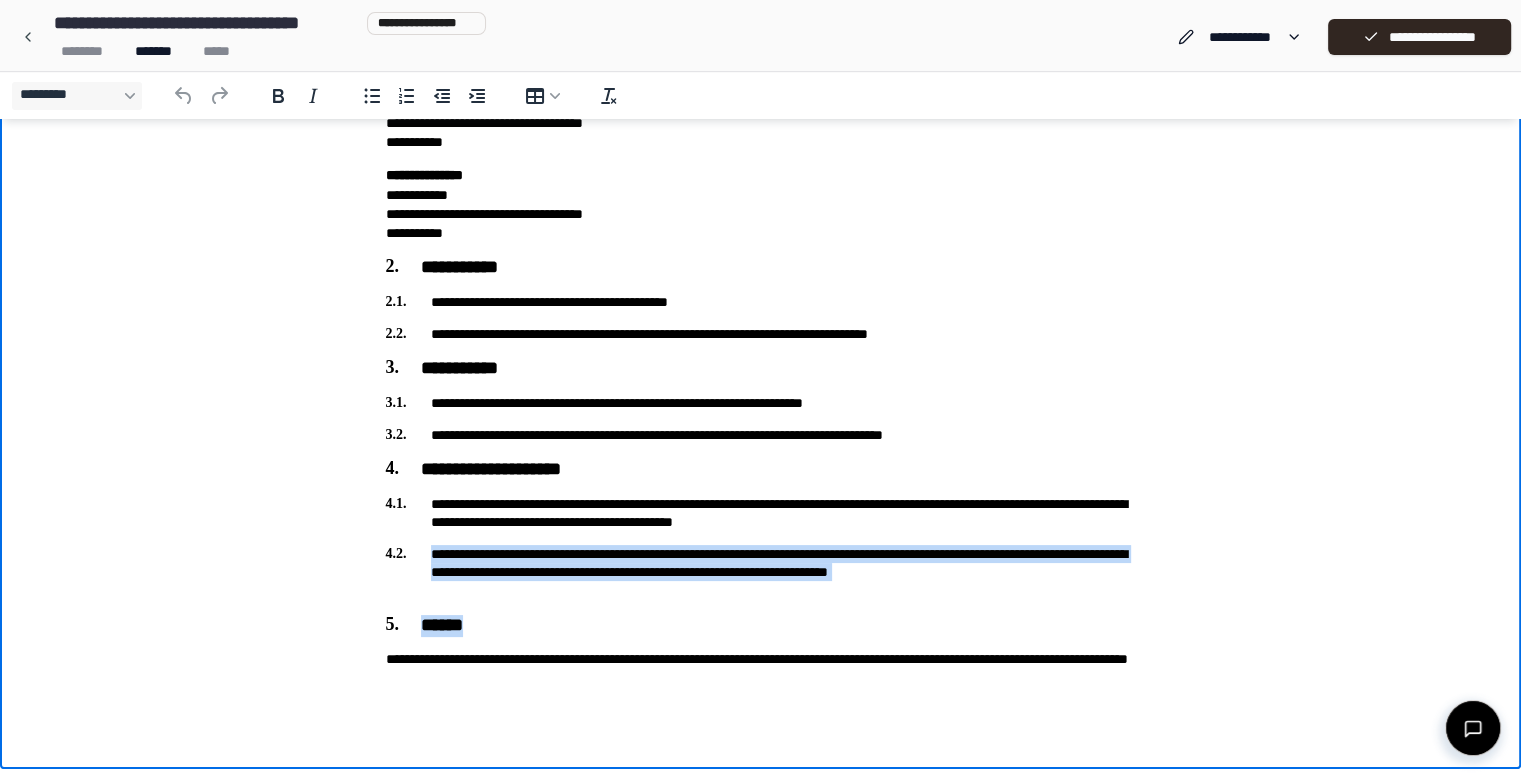 drag, startPoint x: 554, startPoint y: 603, endPoint x: 429, endPoint y: 557, distance: 133.19534 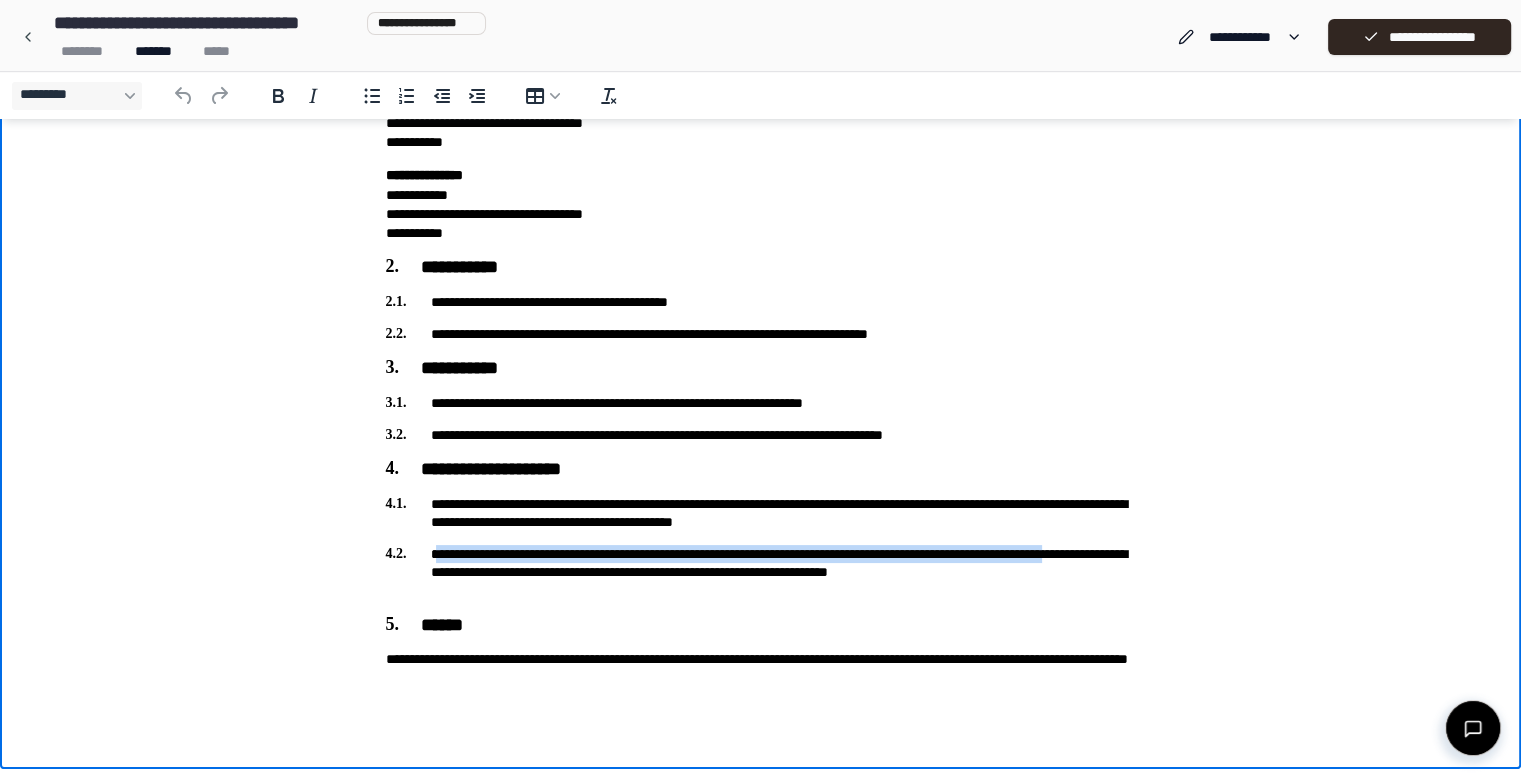 drag, startPoint x: 437, startPoint y: 541, endPoint x: 509, endPoint y: 585, distance: 84.38009 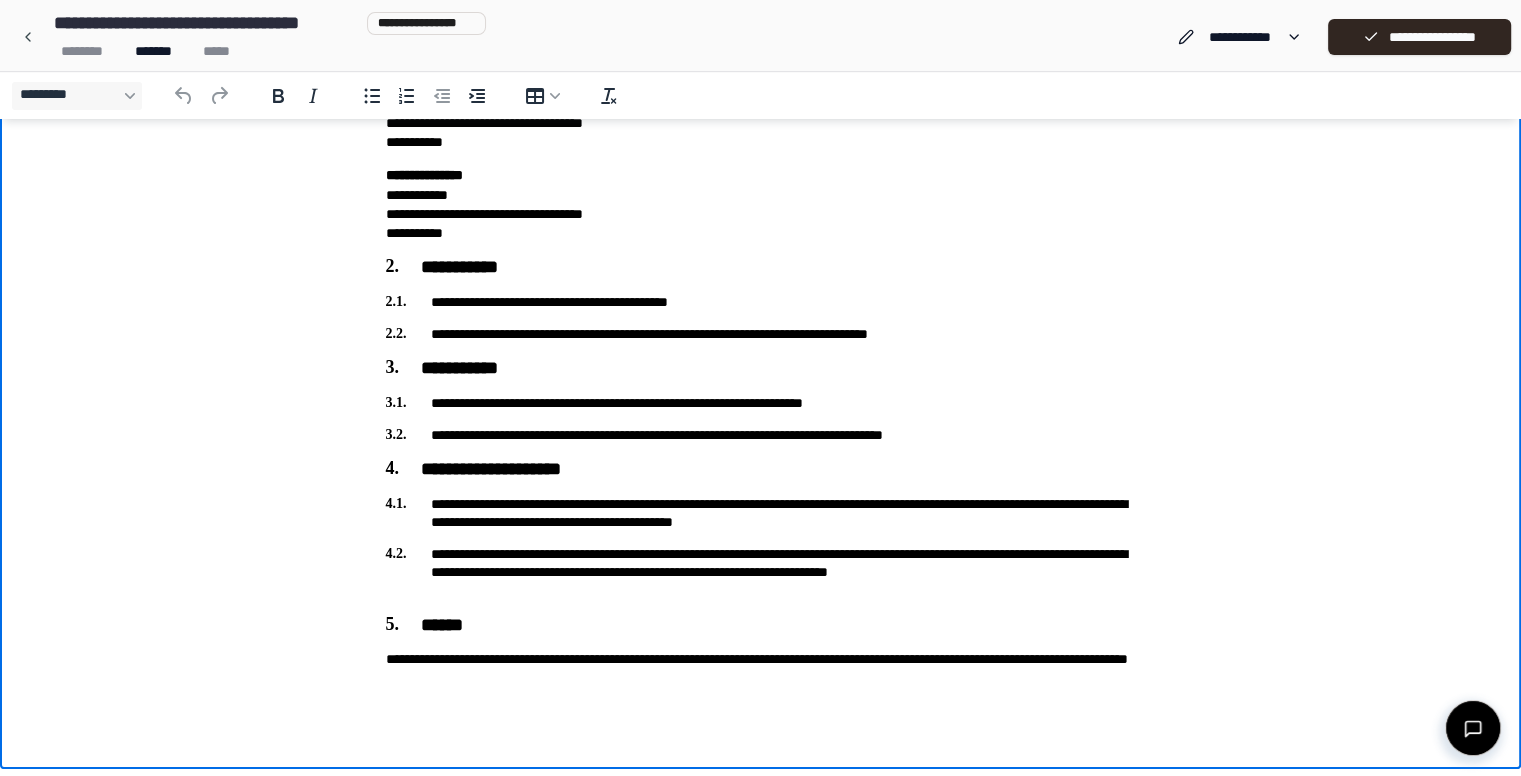 click on "**********" at bounding box center [761, 572] 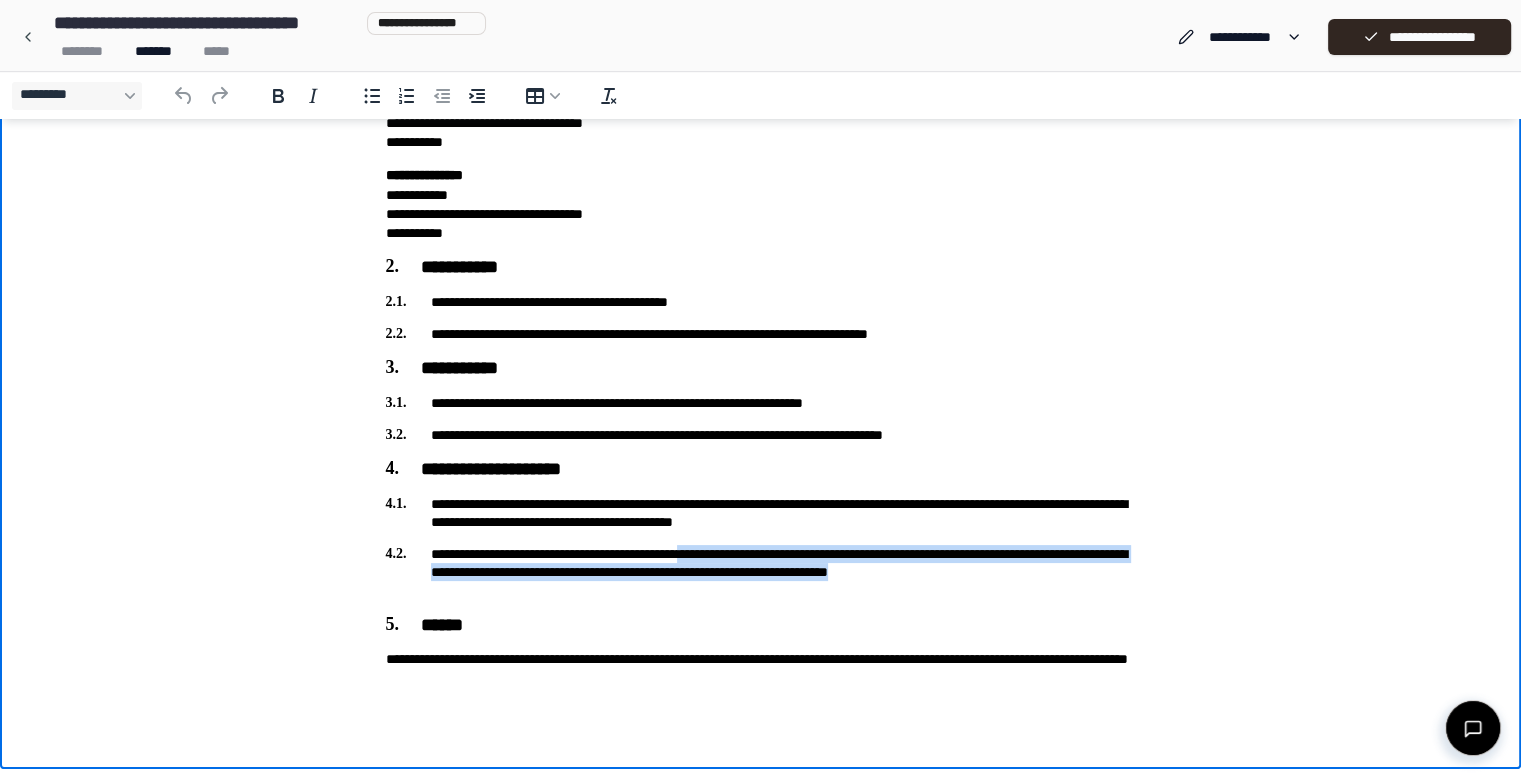 drag, startPoint x: 525, startPoint y: 591, endPoint x: 748, endPoint y: 549, distance: 226.92068 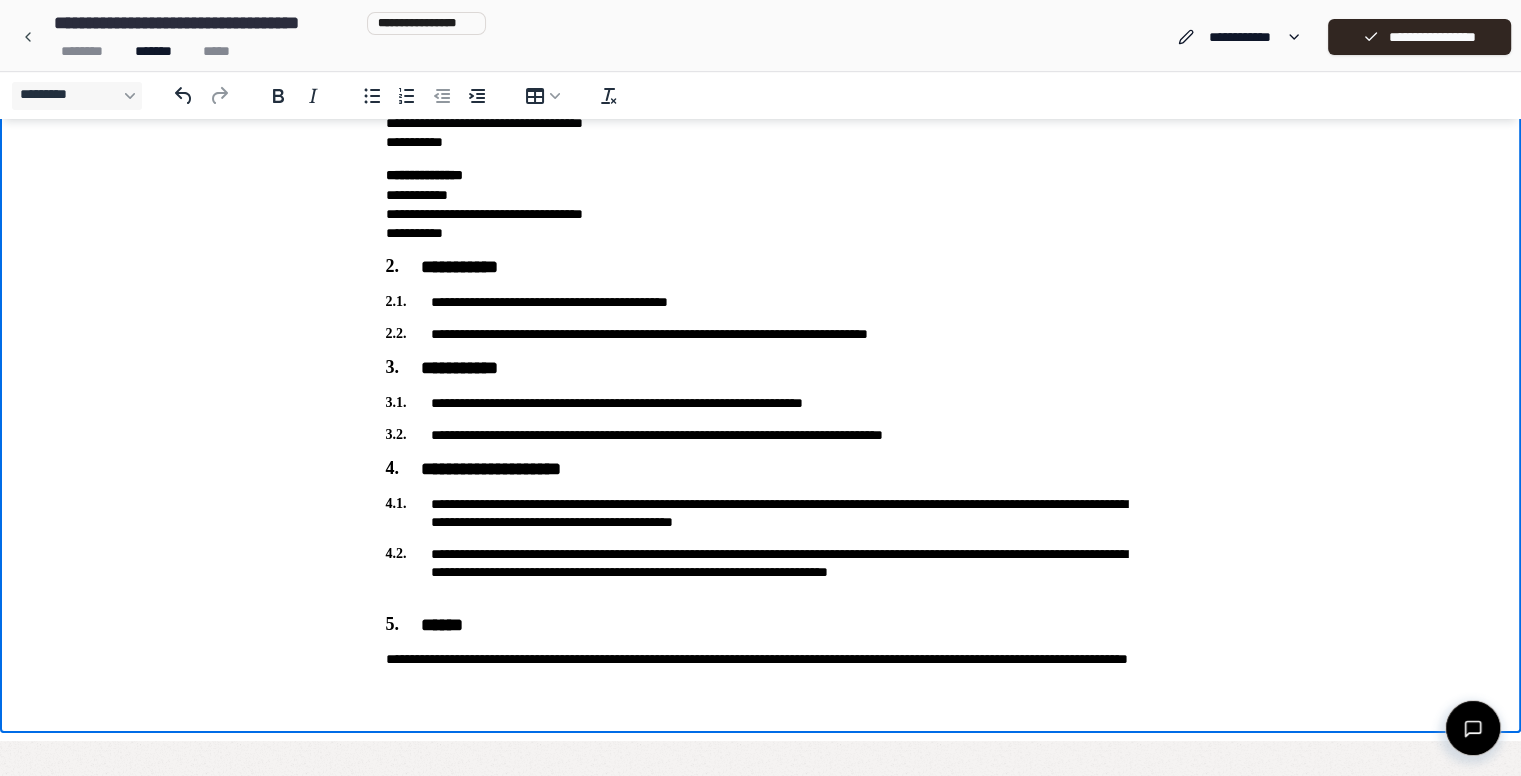 scroll, scrollTop: 128, scrollLeft: 0, axis: vertical 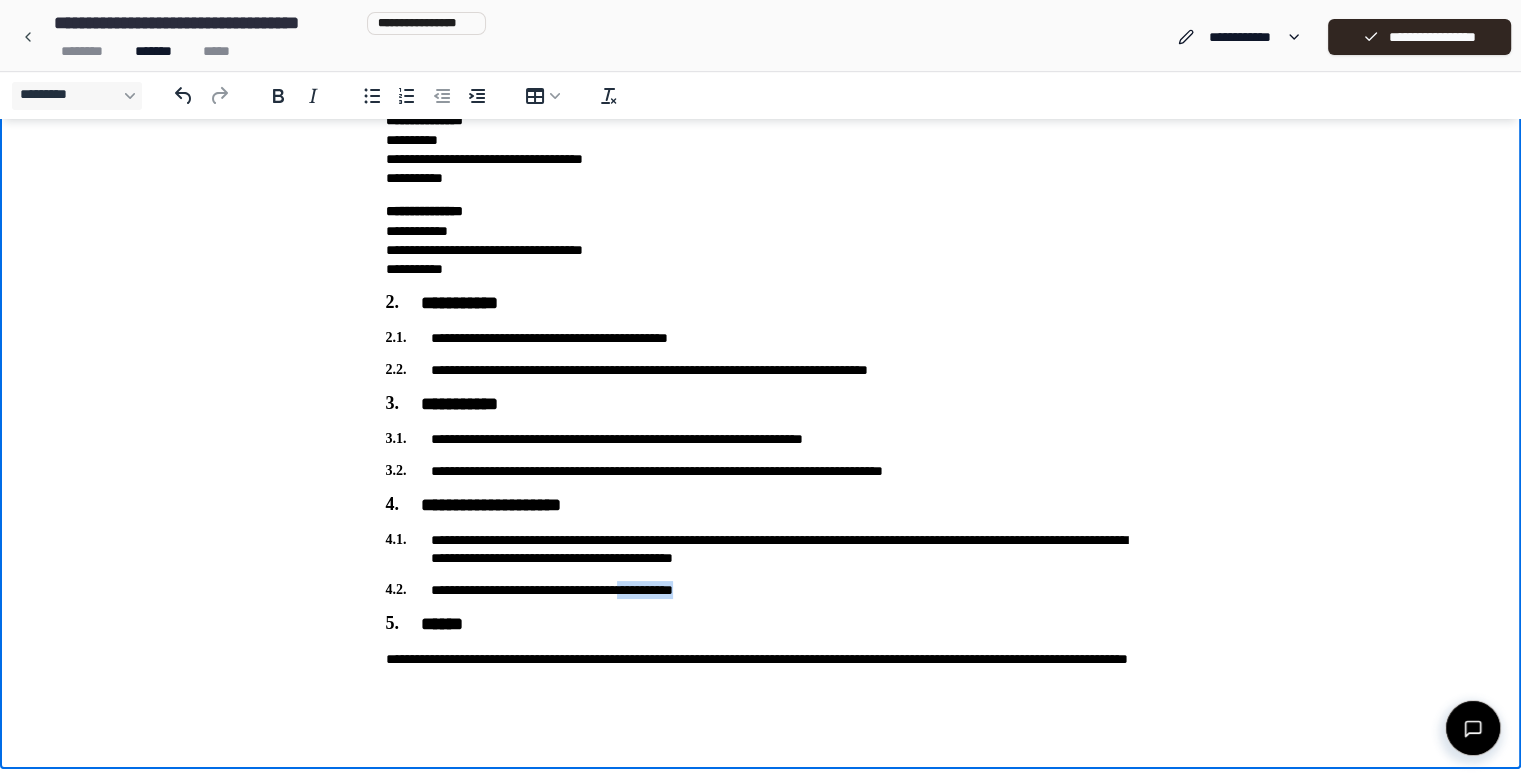 drag, startPoint x: 704, startPoint y: 578, endPoint x: 784, endPoint y: 576, distance: 80.024994 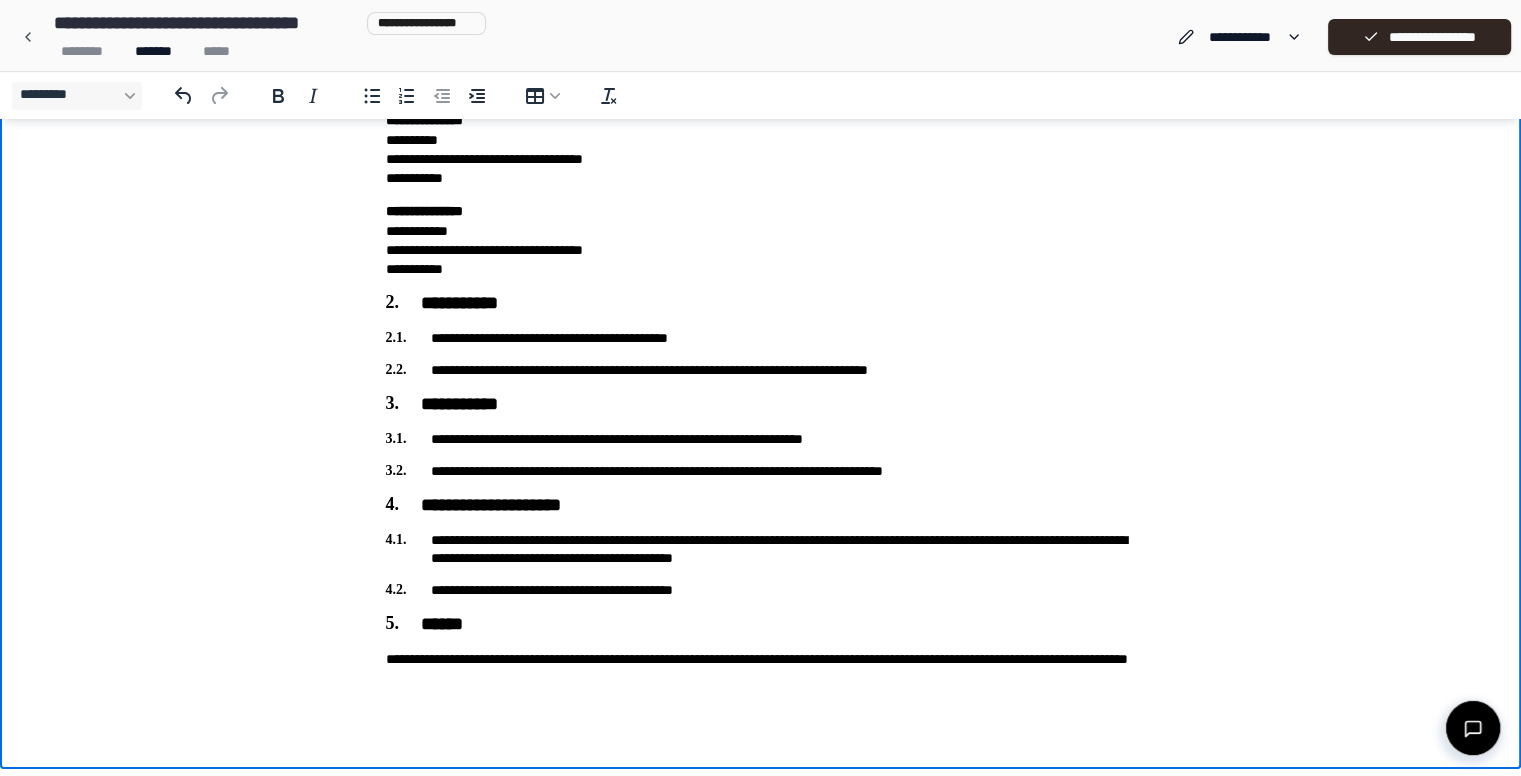click on "**********" at bounding box center (761, 549) 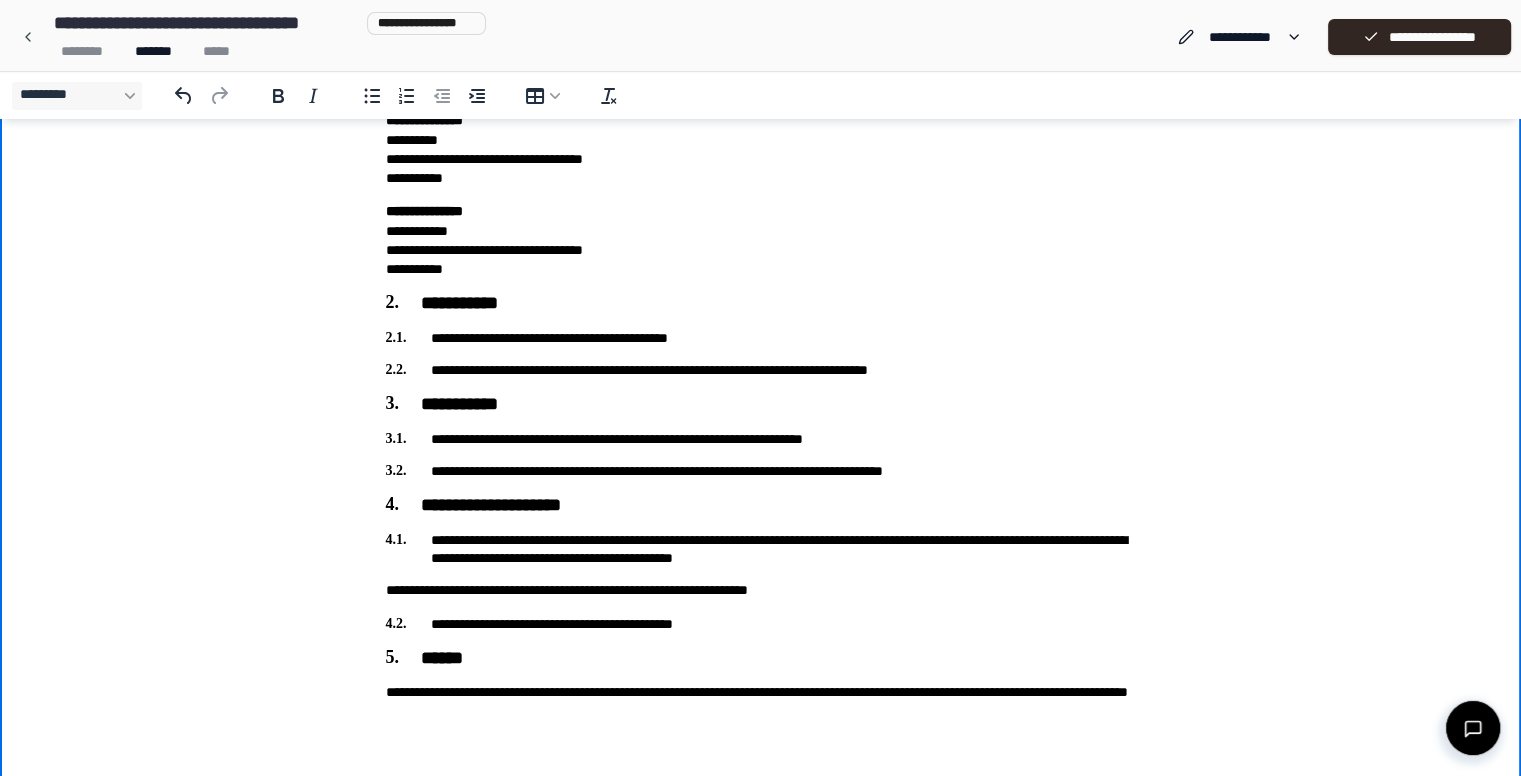 click on "**********" at bounding box center (761, 590) 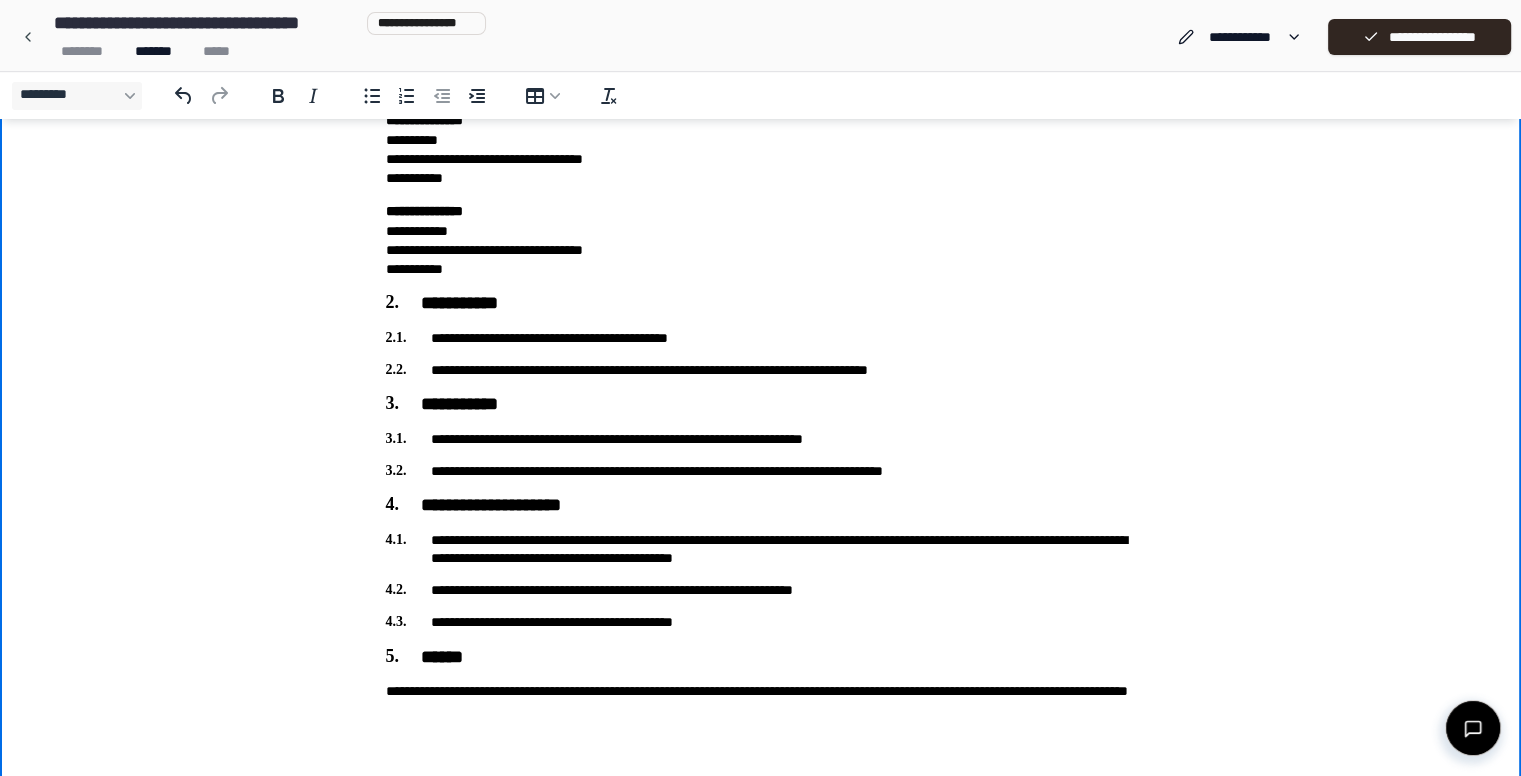 click on "**********" at bounding box center [761, 622] 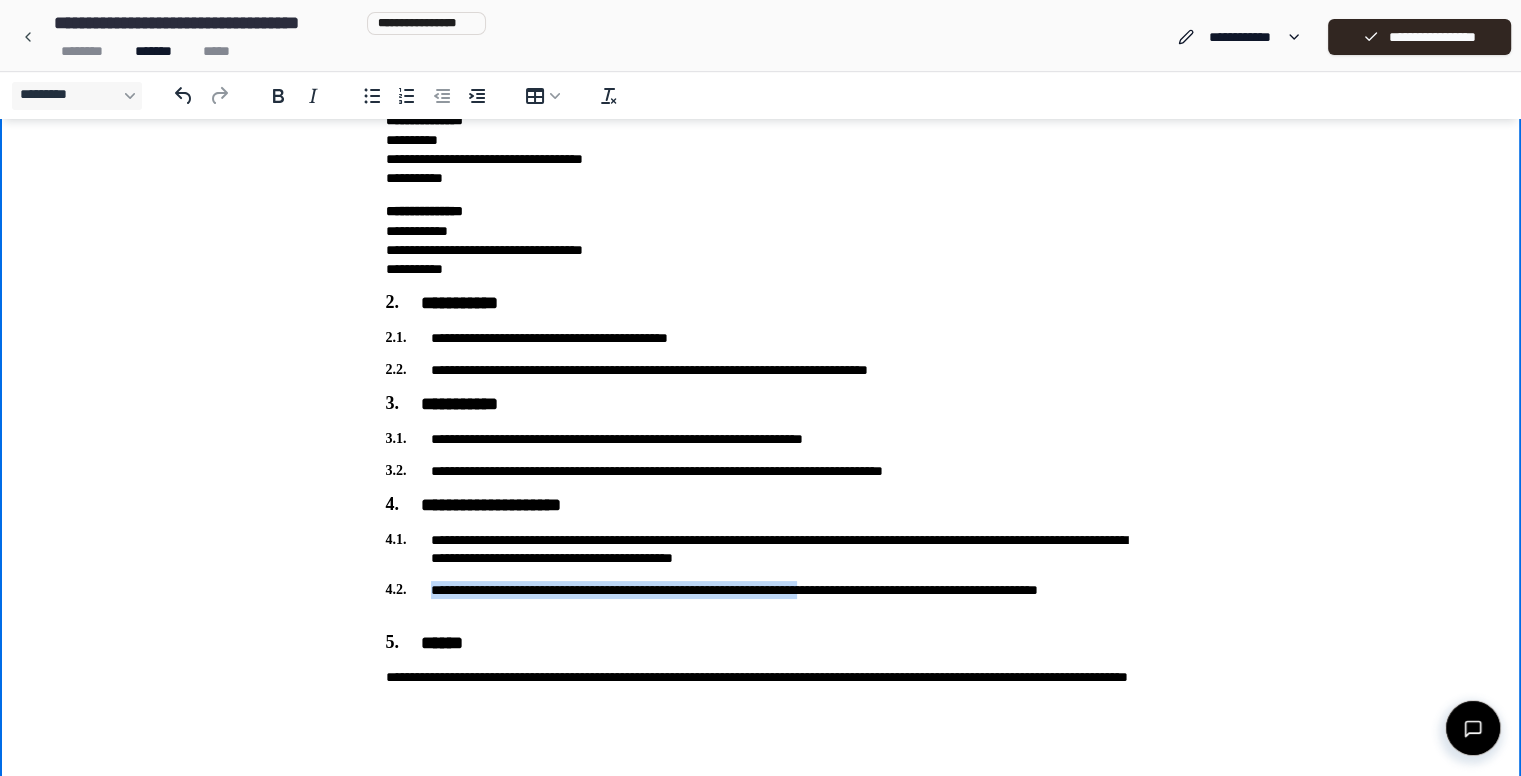 drag, startPoint x: 899, startPoint y: 593, endPoint x: 397, endPoint y: 591, distance: 502.004 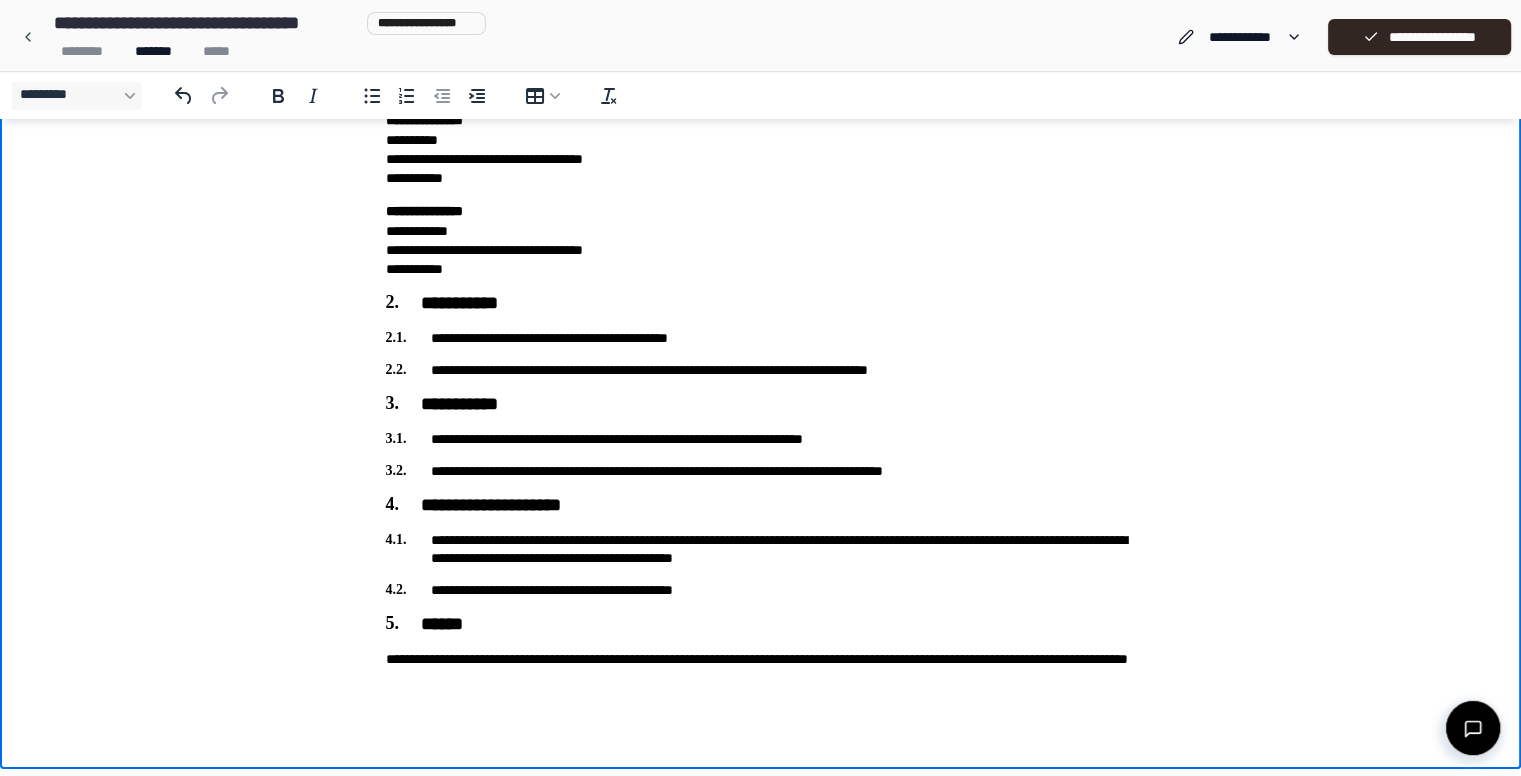 click on "**********" at bounding box center (761, 590) 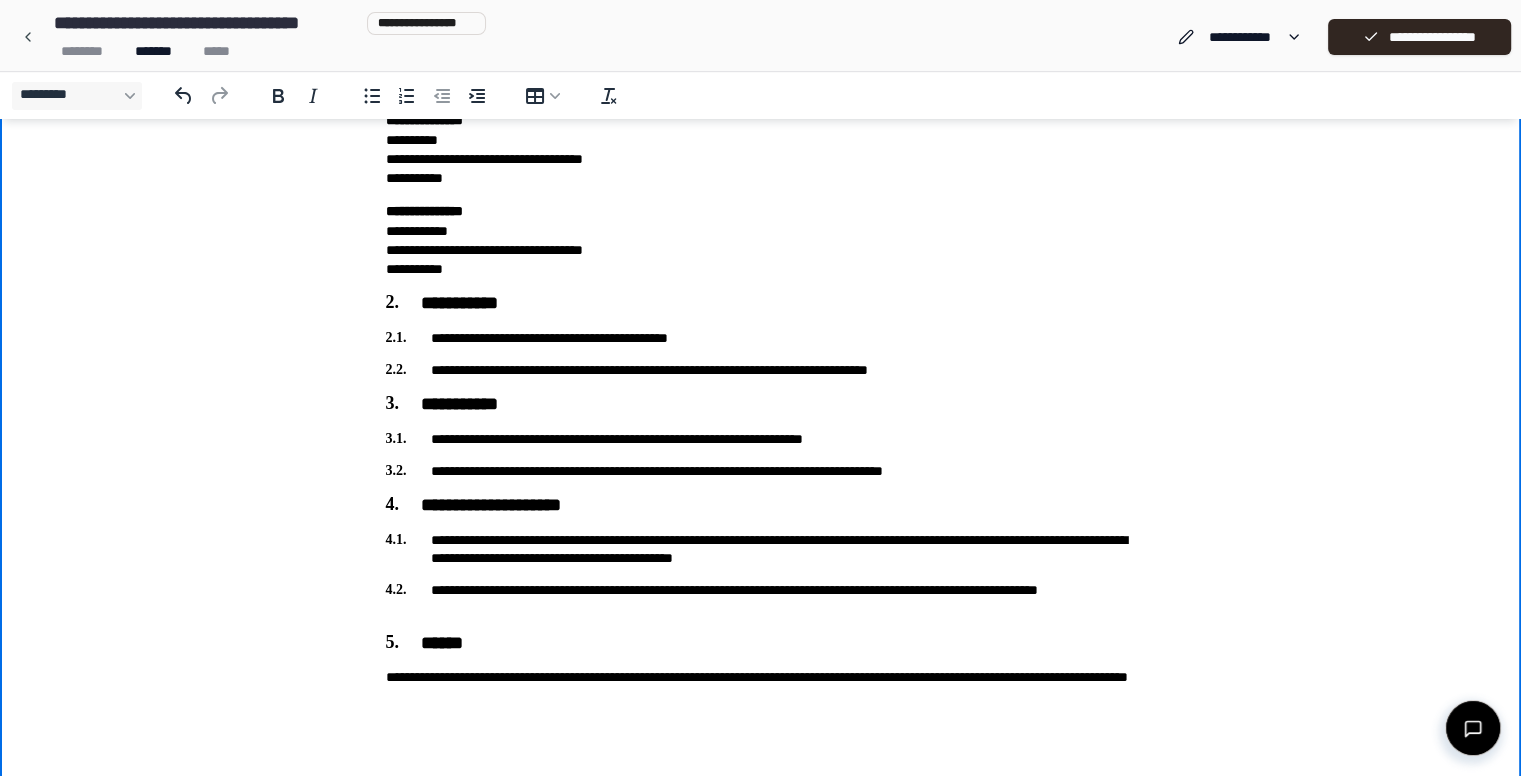 click on "**********" at bounding box center (761, 599) 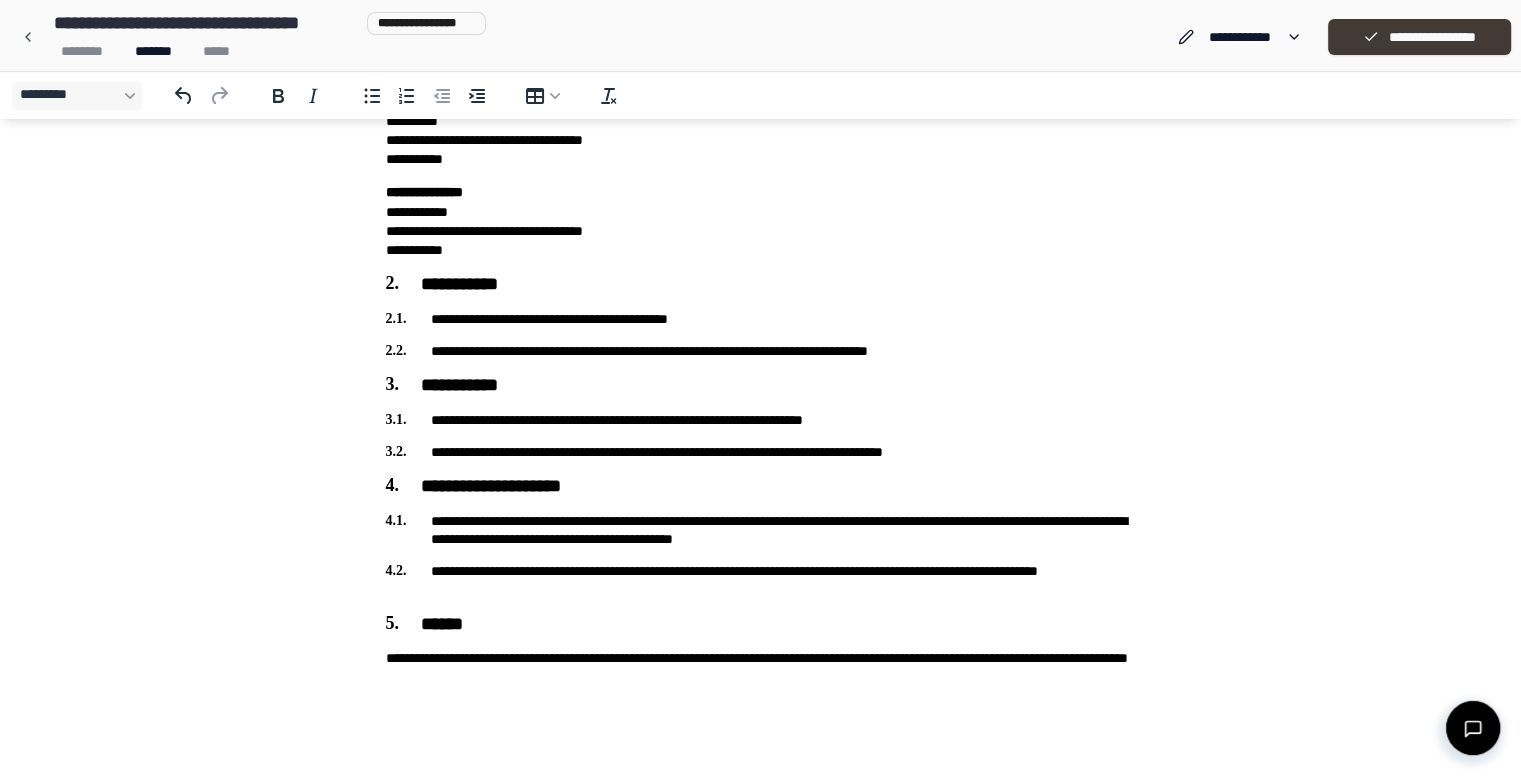 click on "**********" at bounding box center [1419, 37] 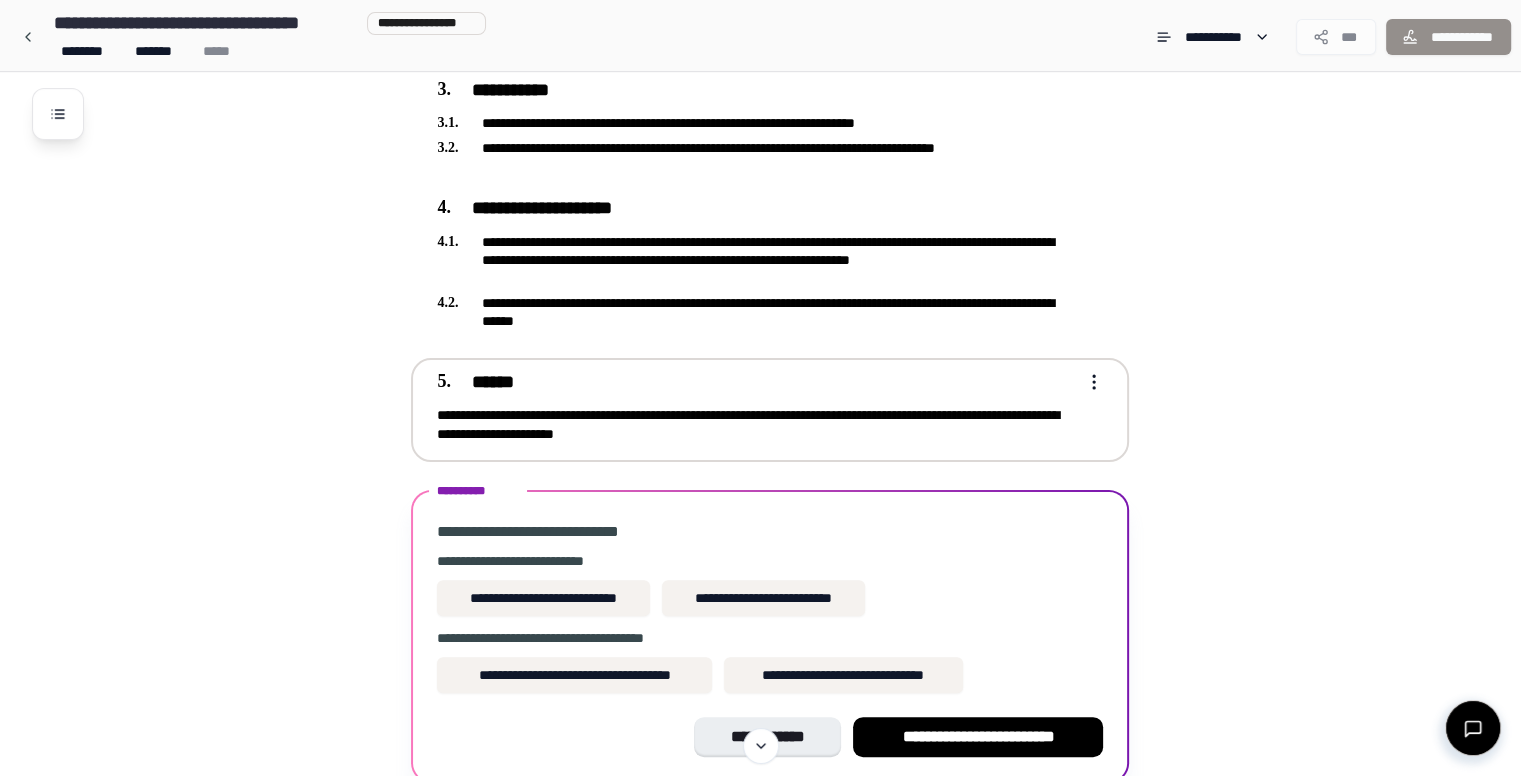 scroll, scrollTop: 508, scrollLeft: 0, axis: vertical 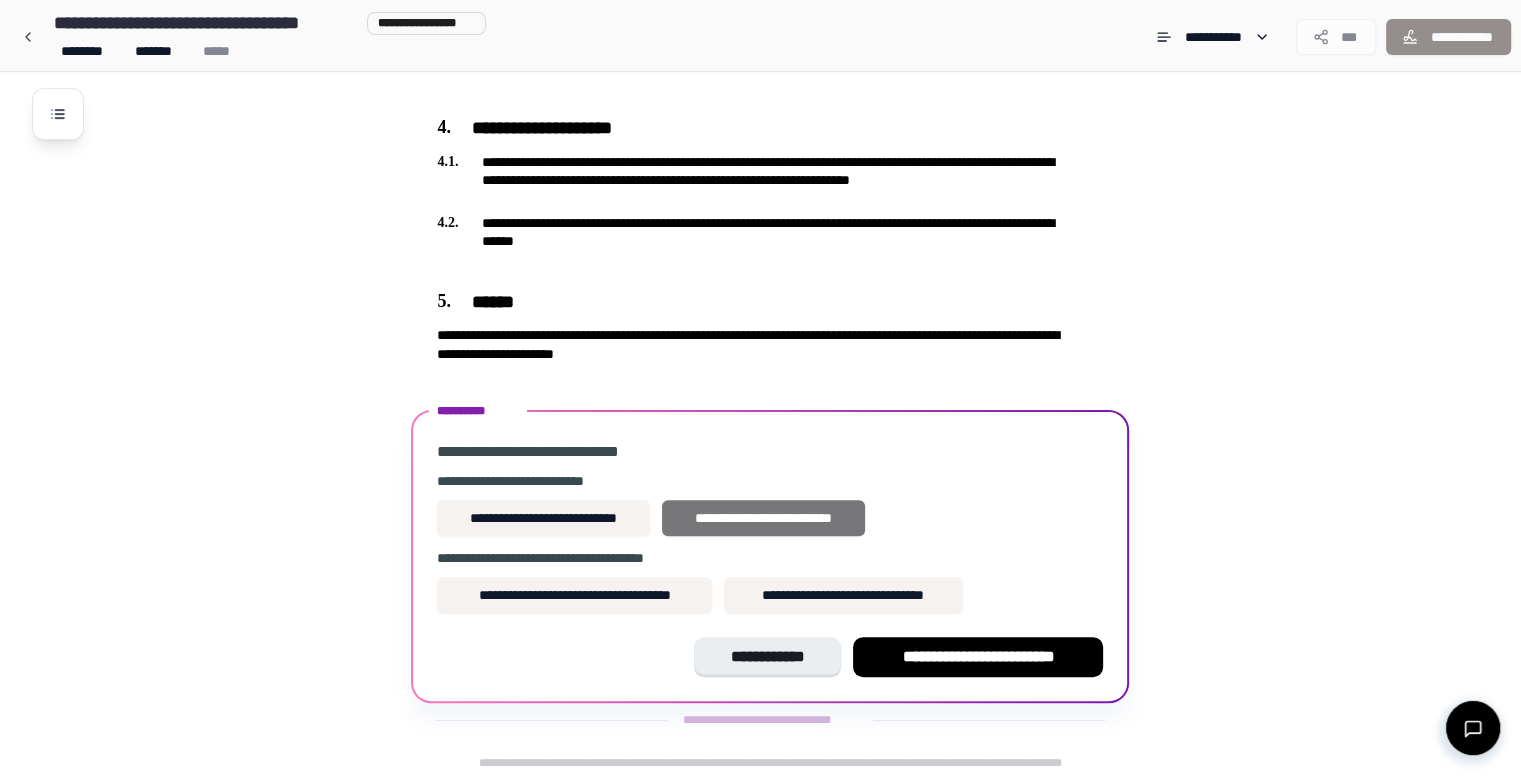 click on "**********" at bounding box center (763, 518) 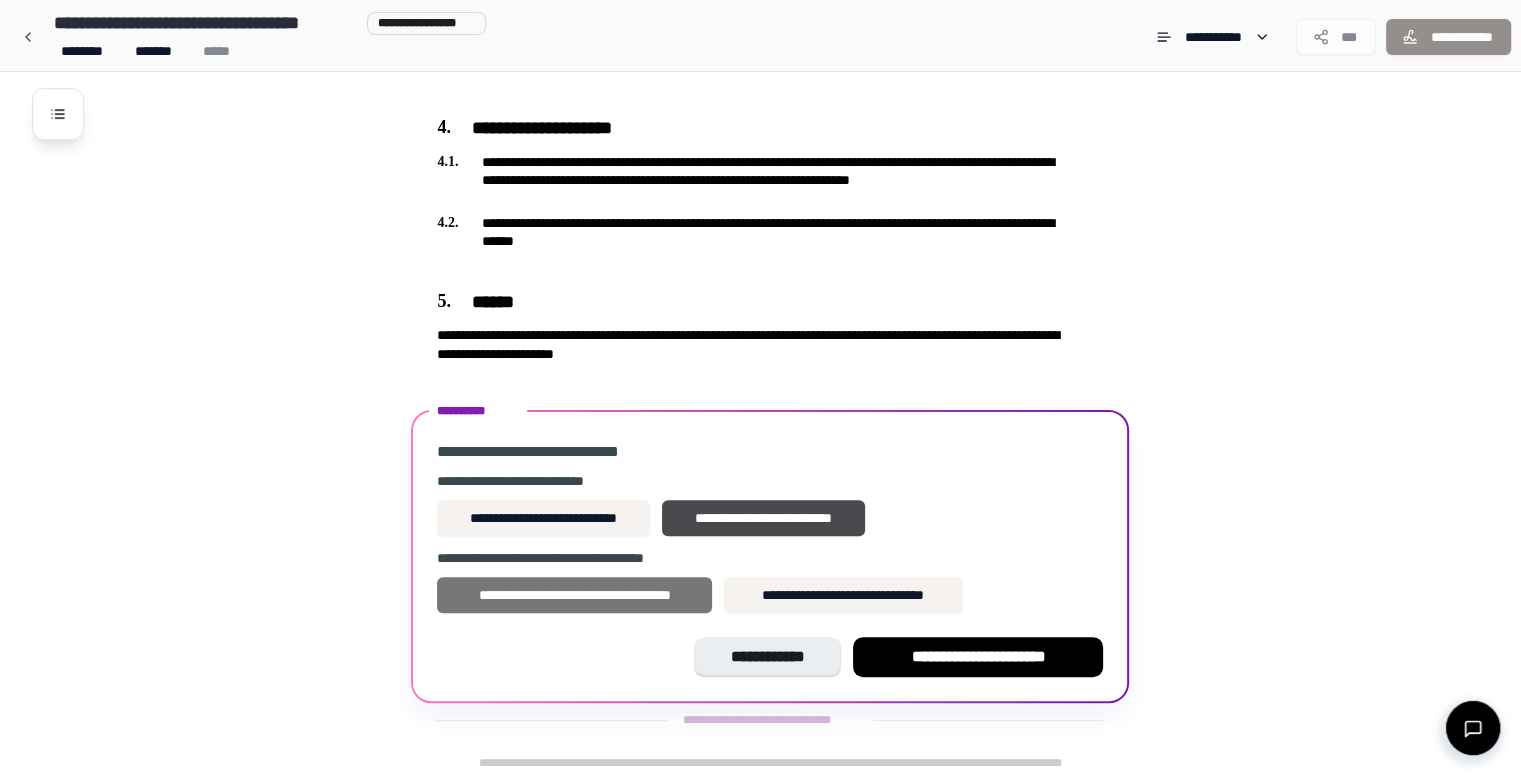 click on "**********" at bounding box center (574, 595) 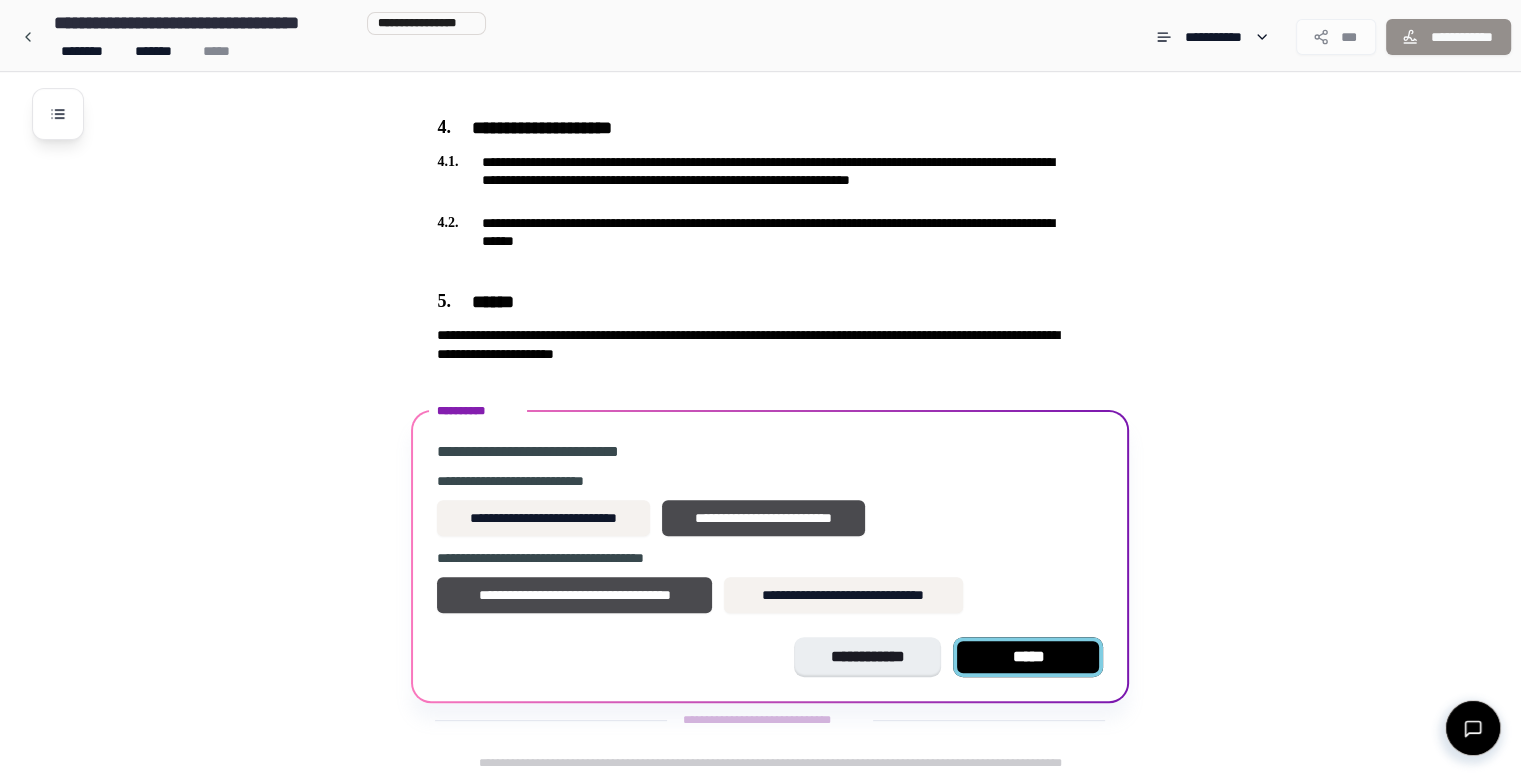 click on "*****" at bounding box center [1028, 657] 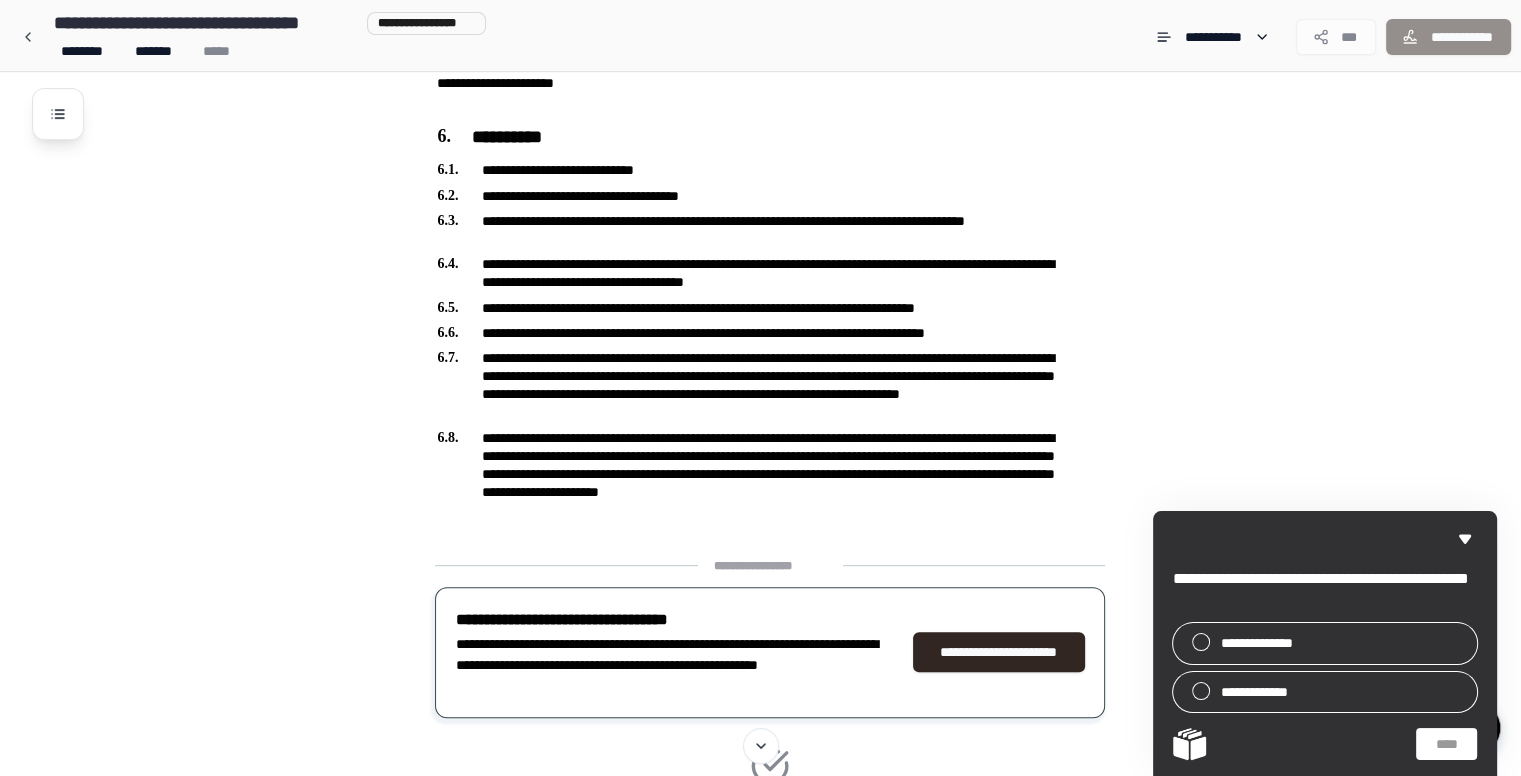 scroll, scrollTop: 979, scrollLeft: 0, axis: vertical 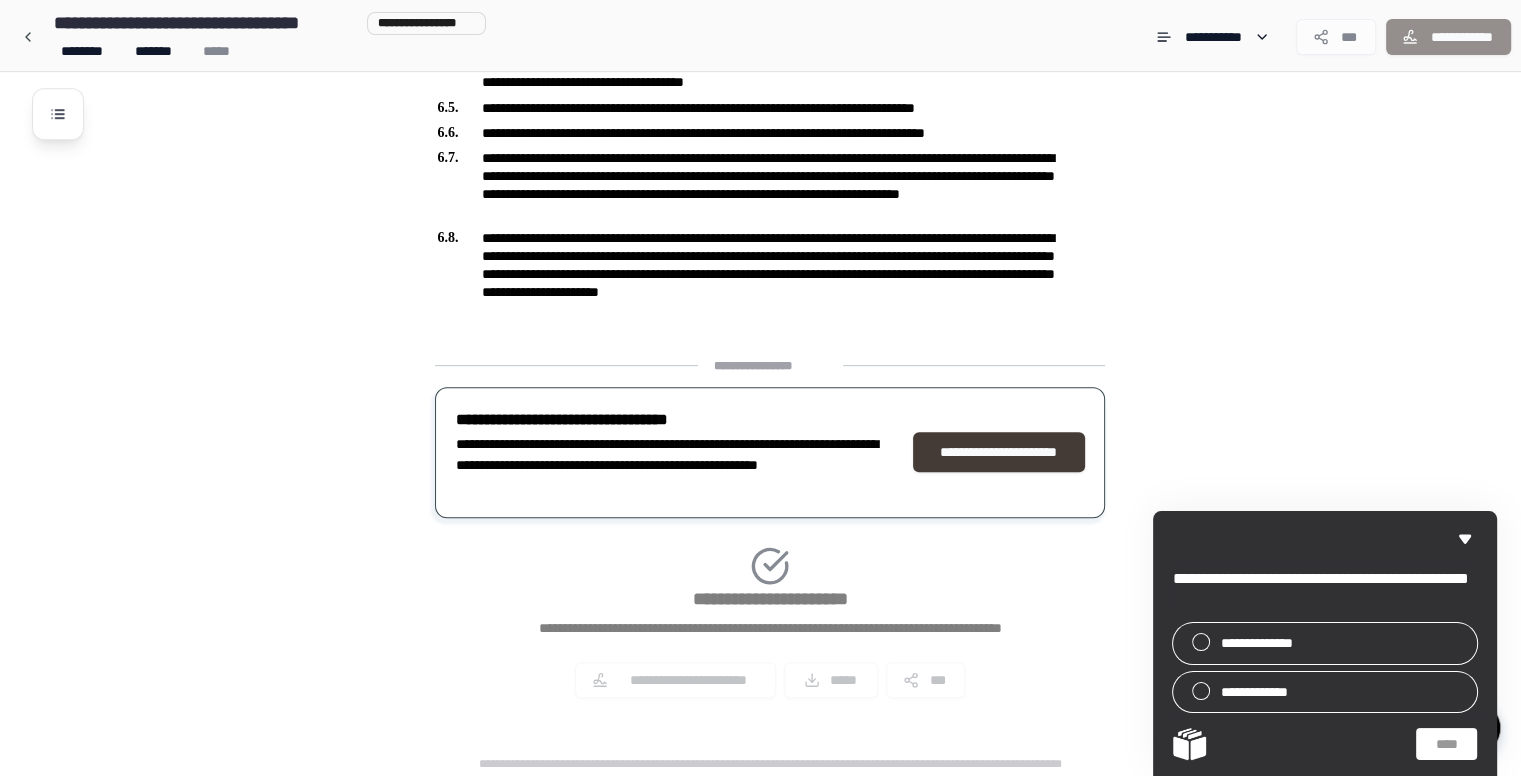click on "**********" at bounding box center [999, 452] 